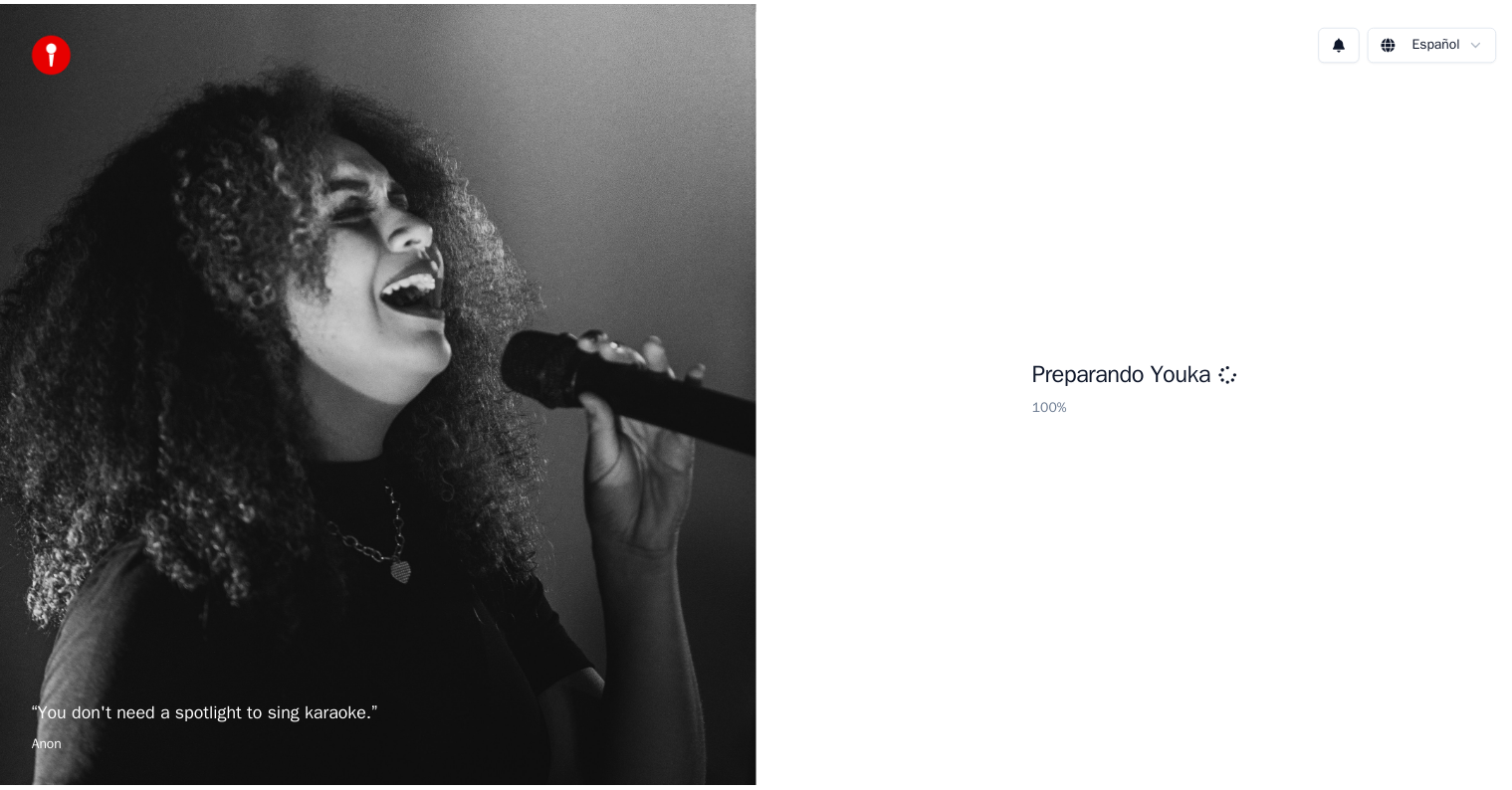scroll, scrollTop: 0, scrollLeft: 0, axis: both 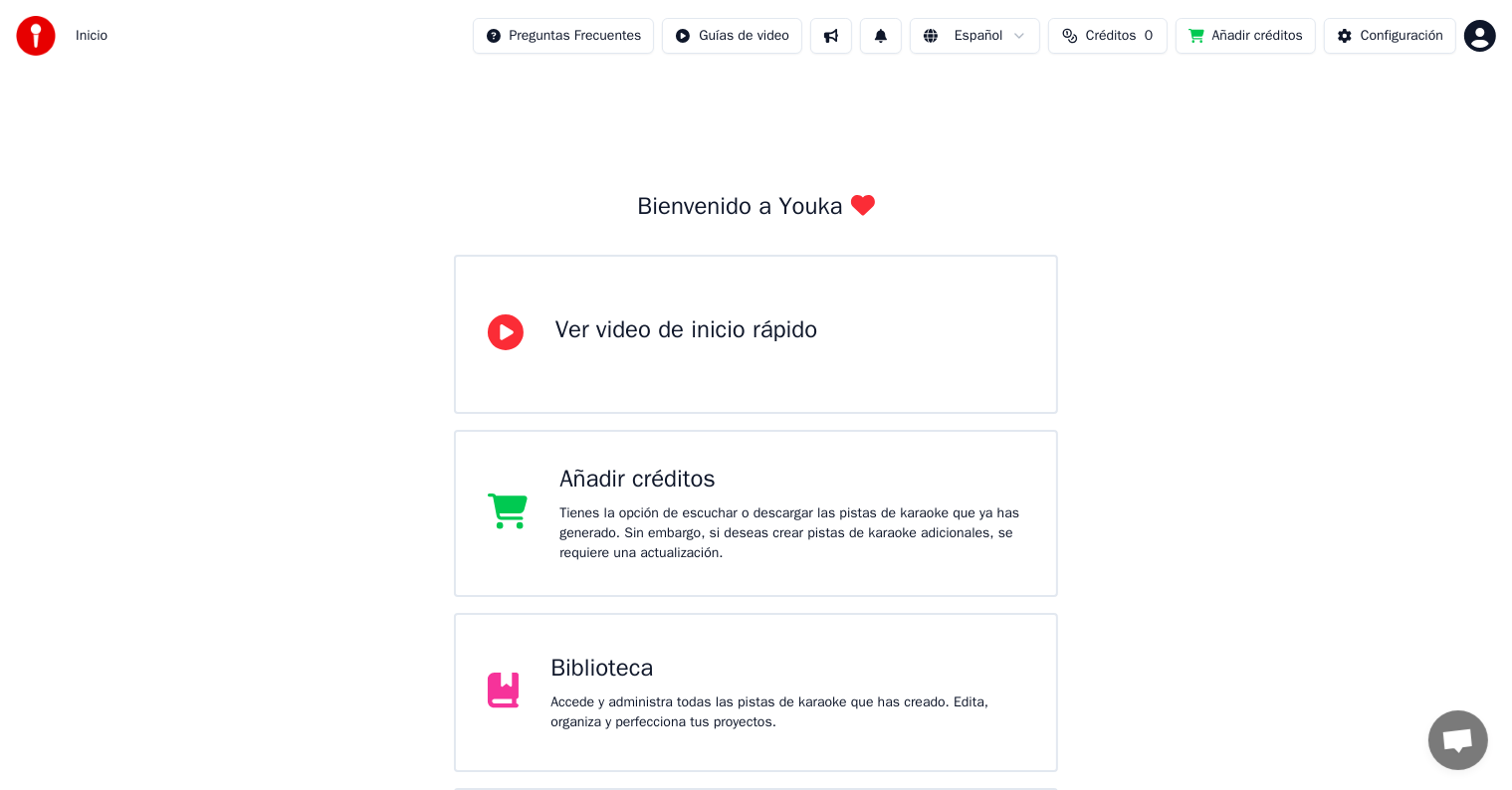 click on "Biblioteca" at bounding box center (787, 669) 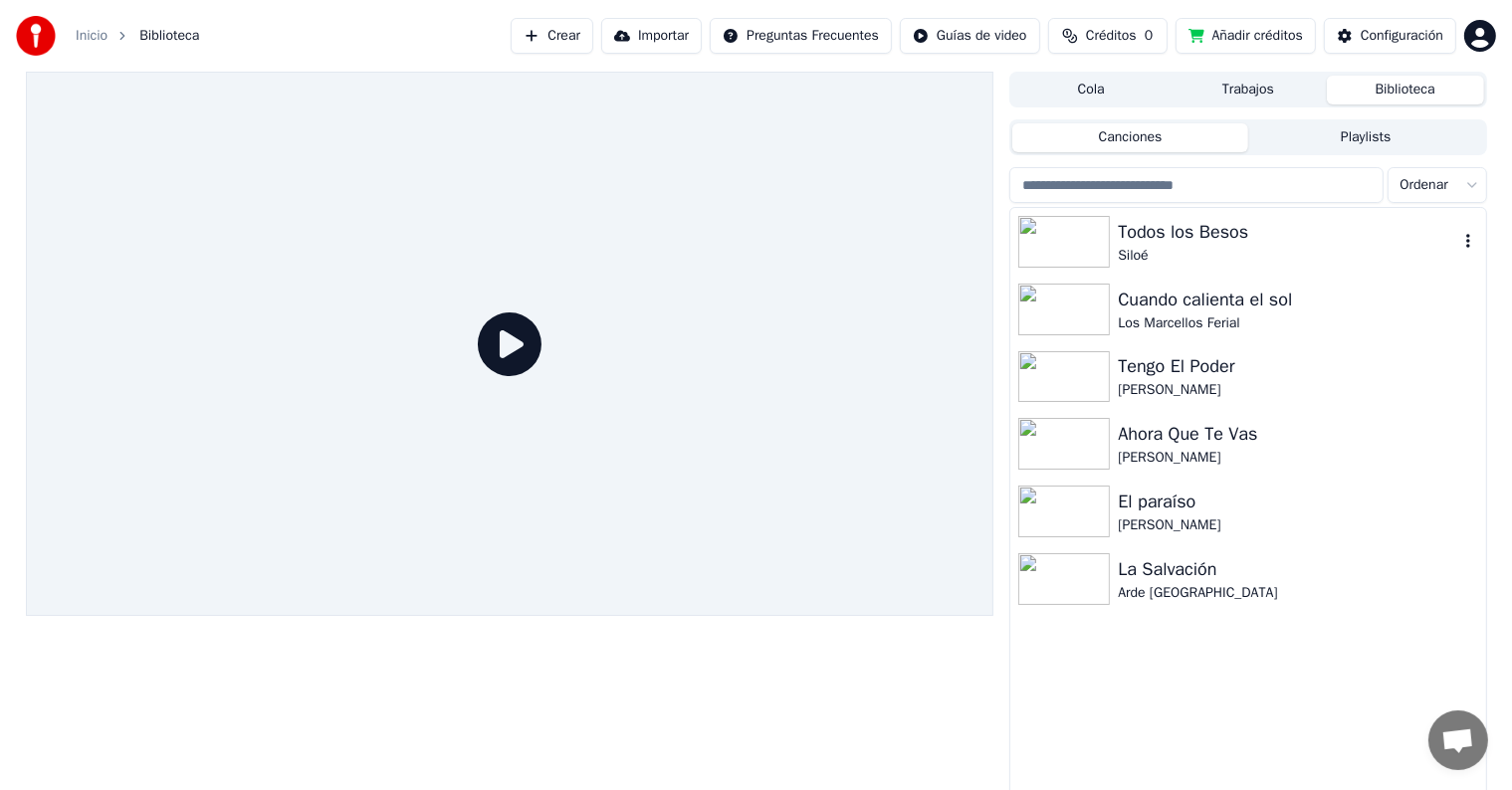 click on "Todos los Besos" at bounding box center [1287, 232] 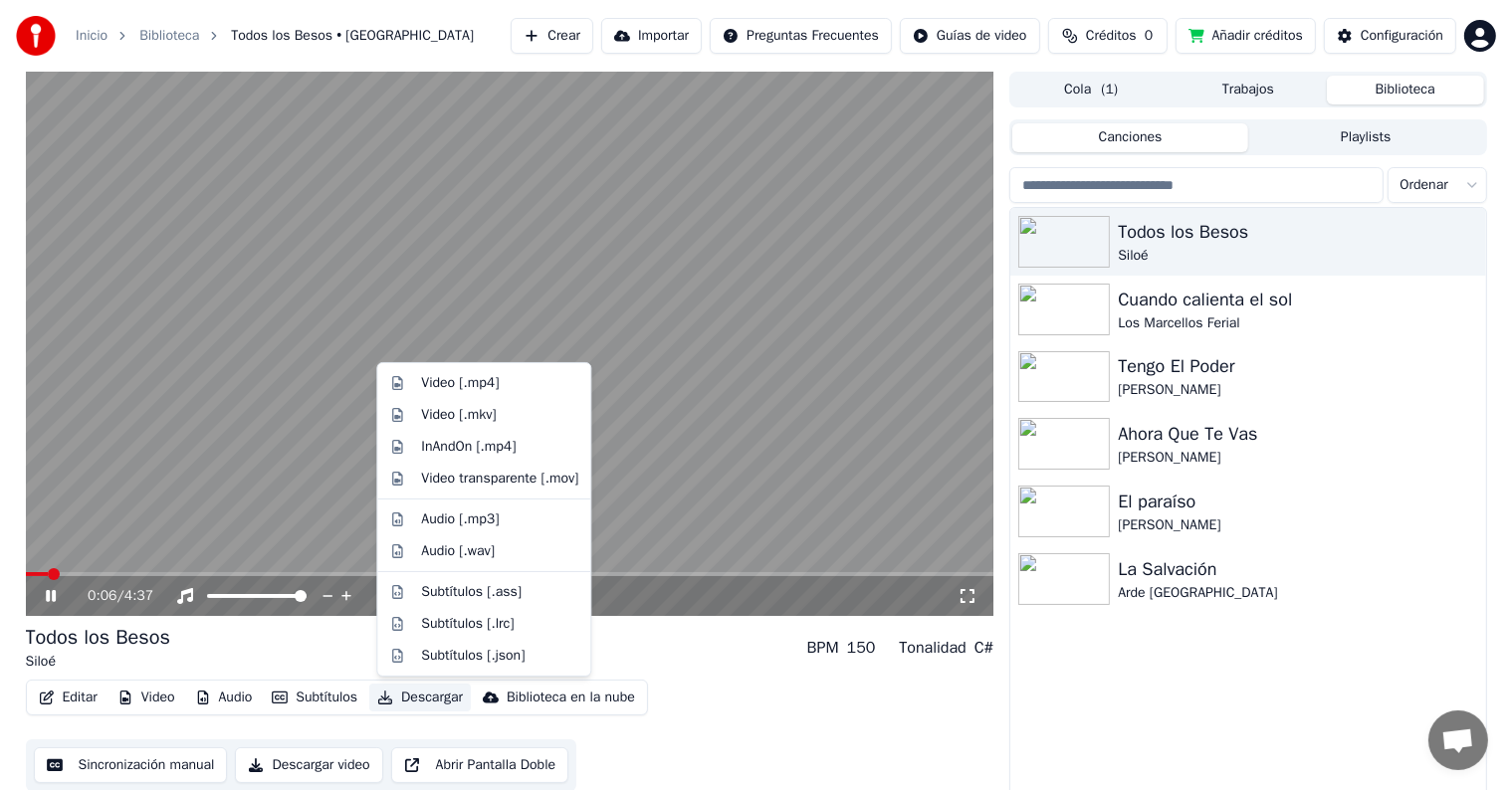 click on "Descargar" at bounding box center [420, 697] 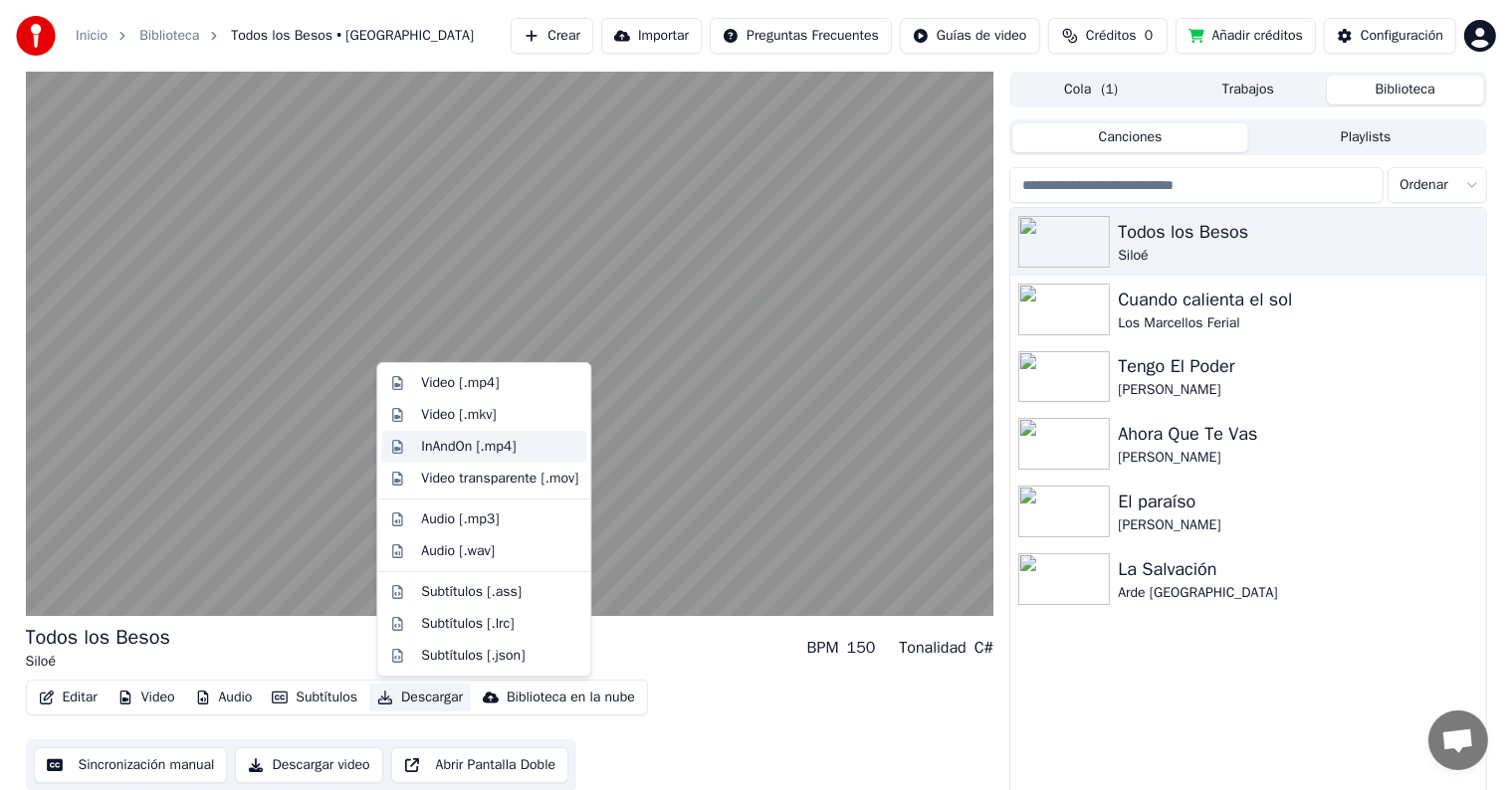 click on "InAndOn [.mp4]" at bounding box center (468, 447) 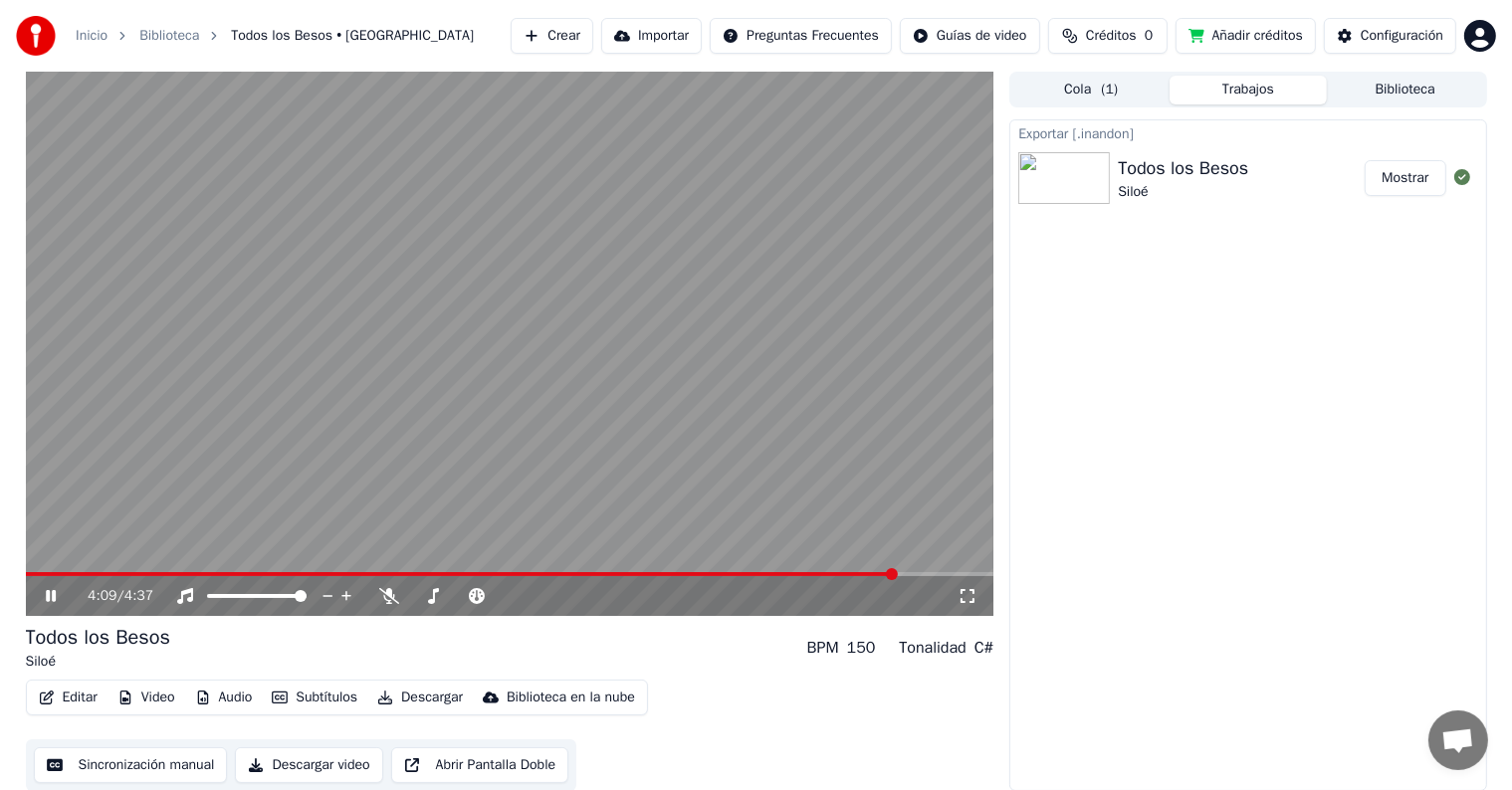 click at bounding box center (510, 343) 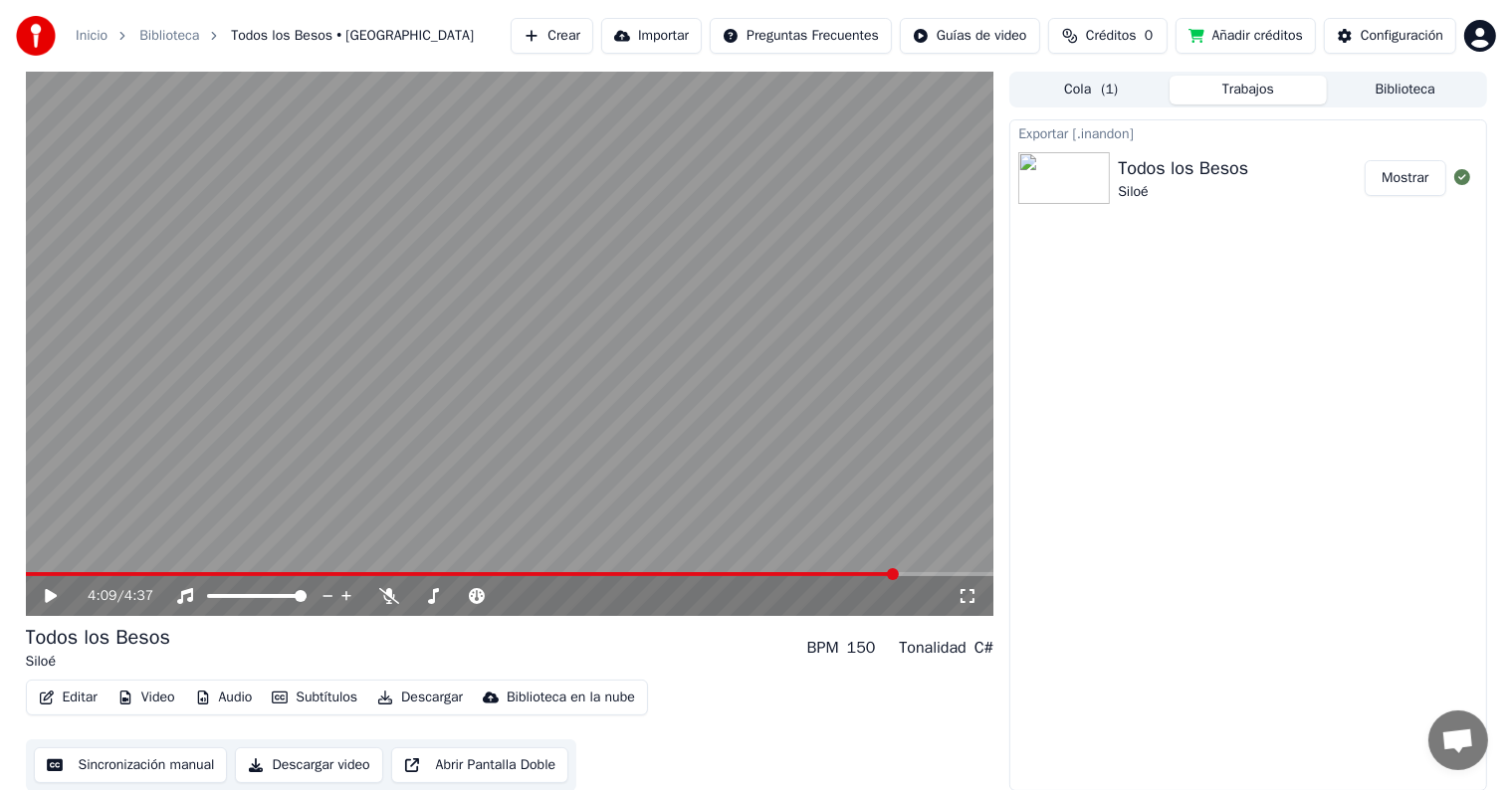 click on "Mostrar" at bounding box center [1404, 178] 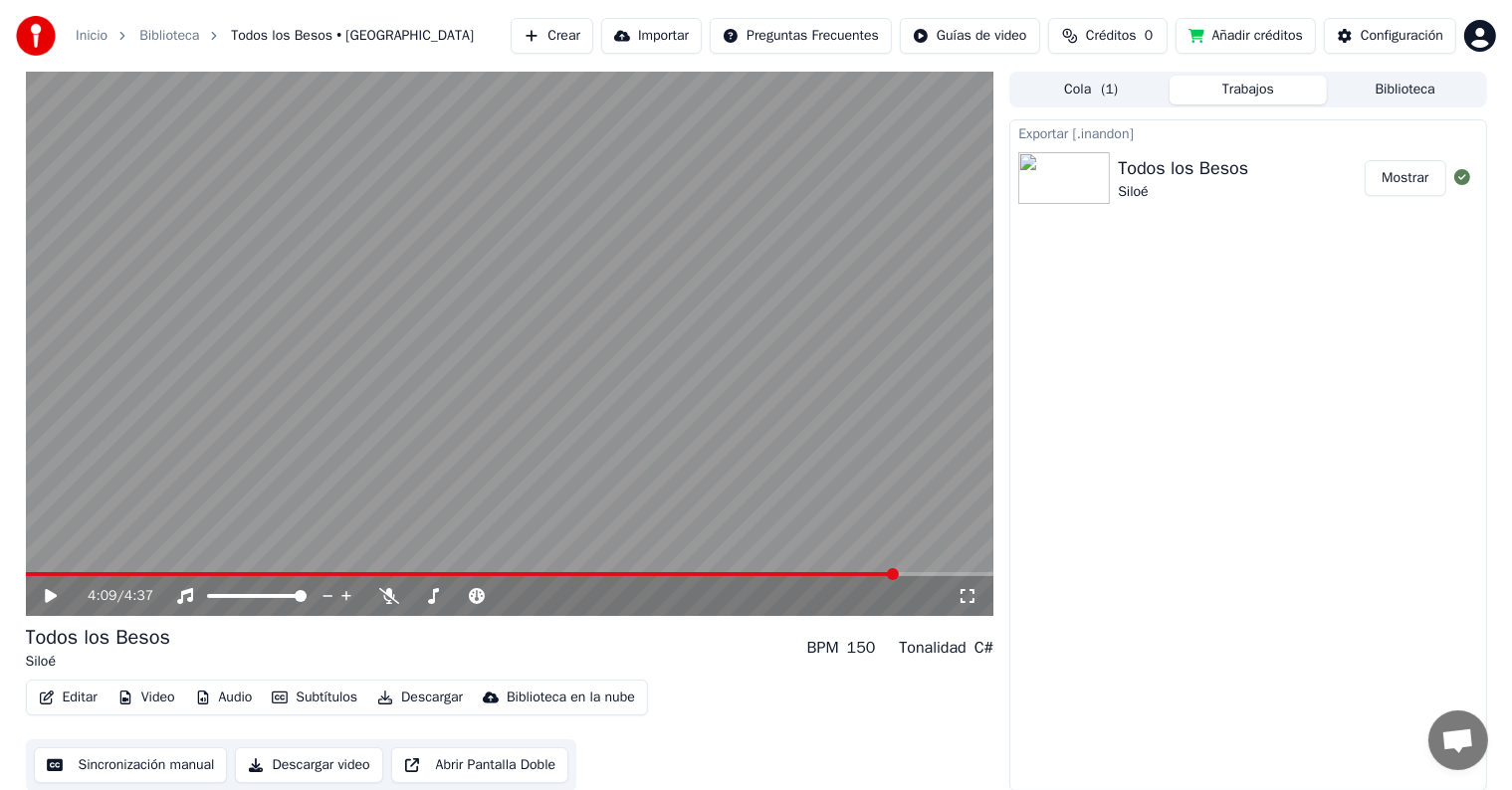click on "Mostrar" at bounding box center (1404, 178) 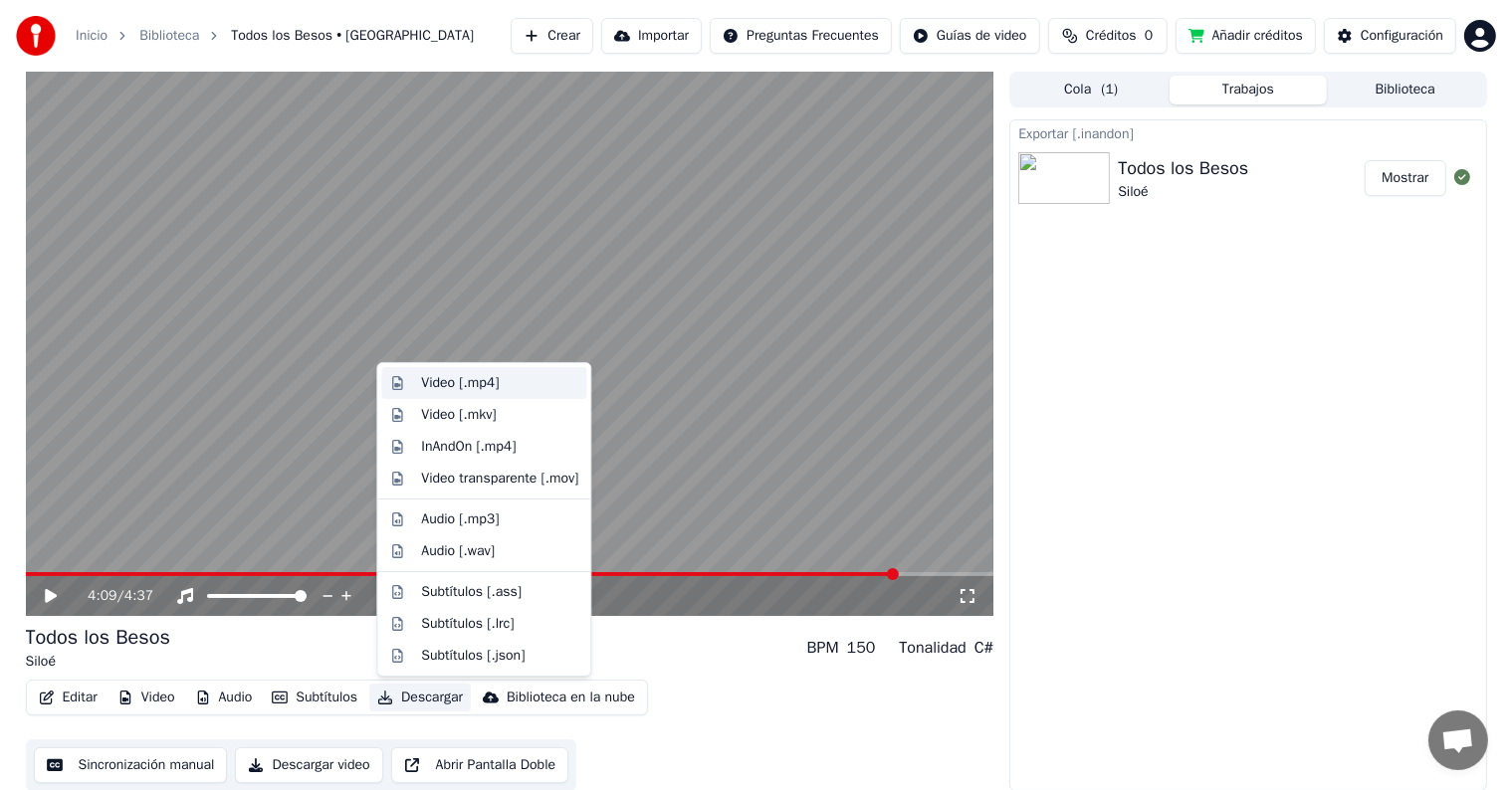 click on "Video [.mp4]" at bounding box center [460, 383] 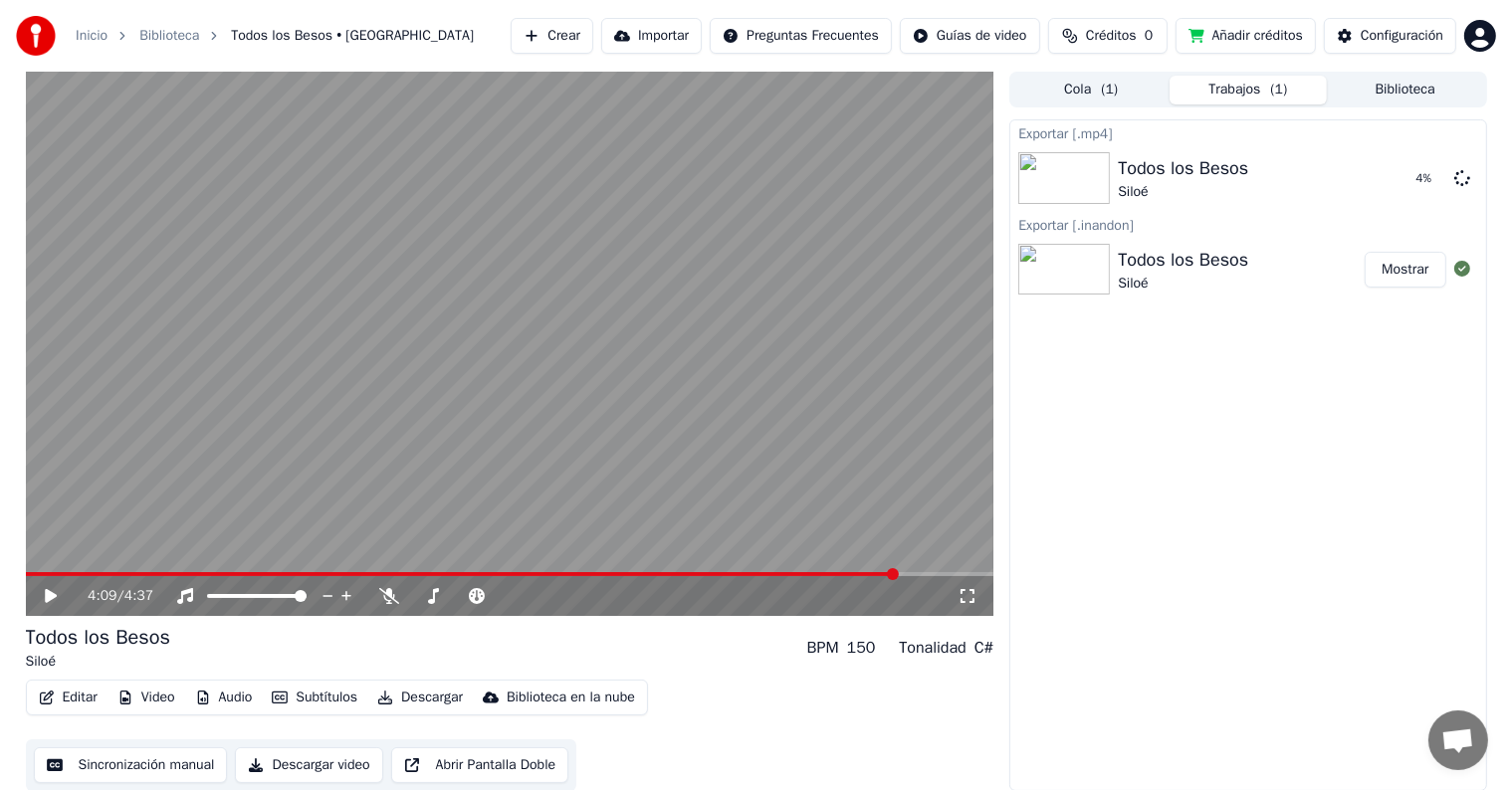 click on "Audio" at bounding box center [224, 697] 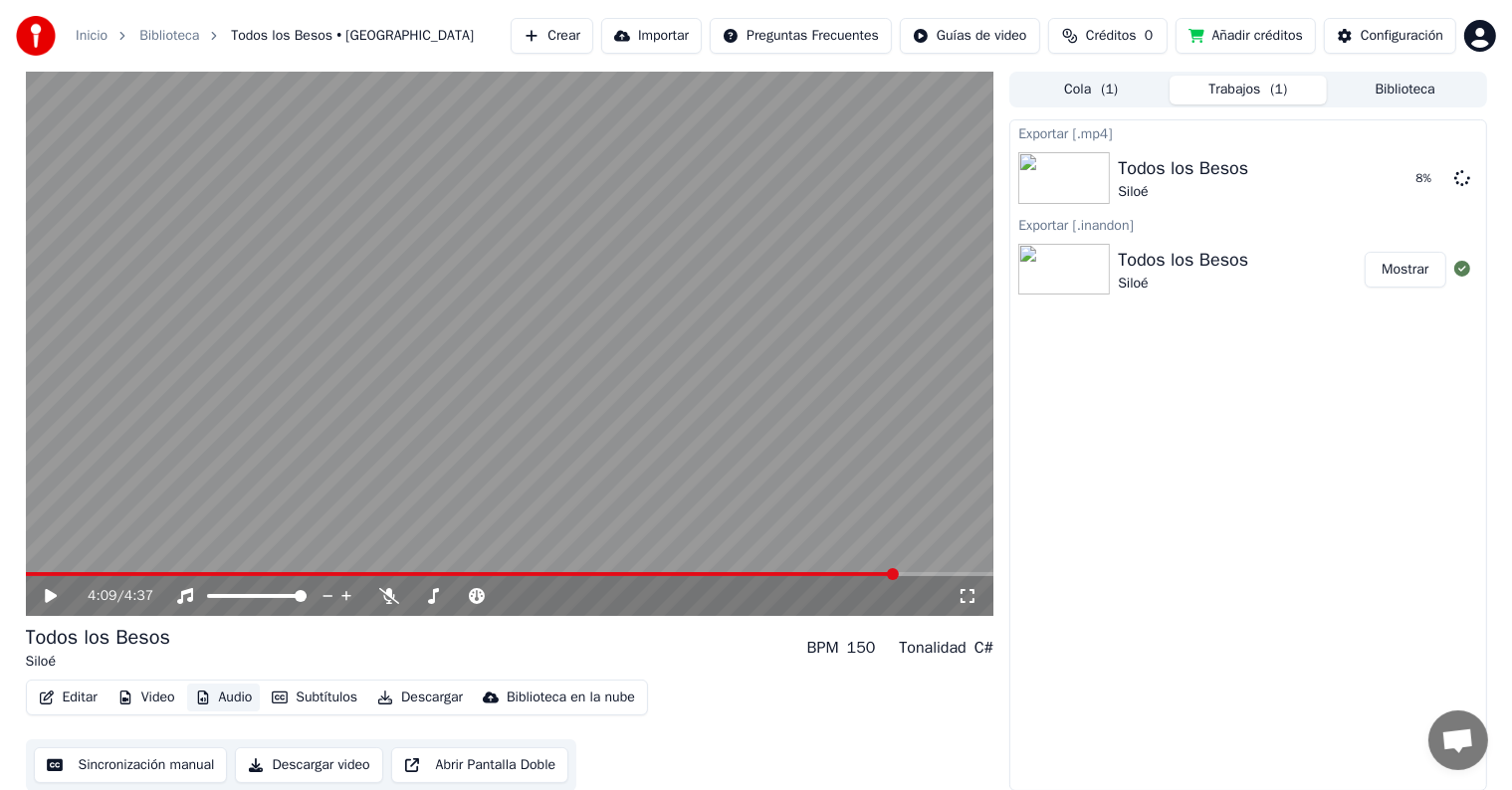 click on "Audio" at bounding box center [224, 697] 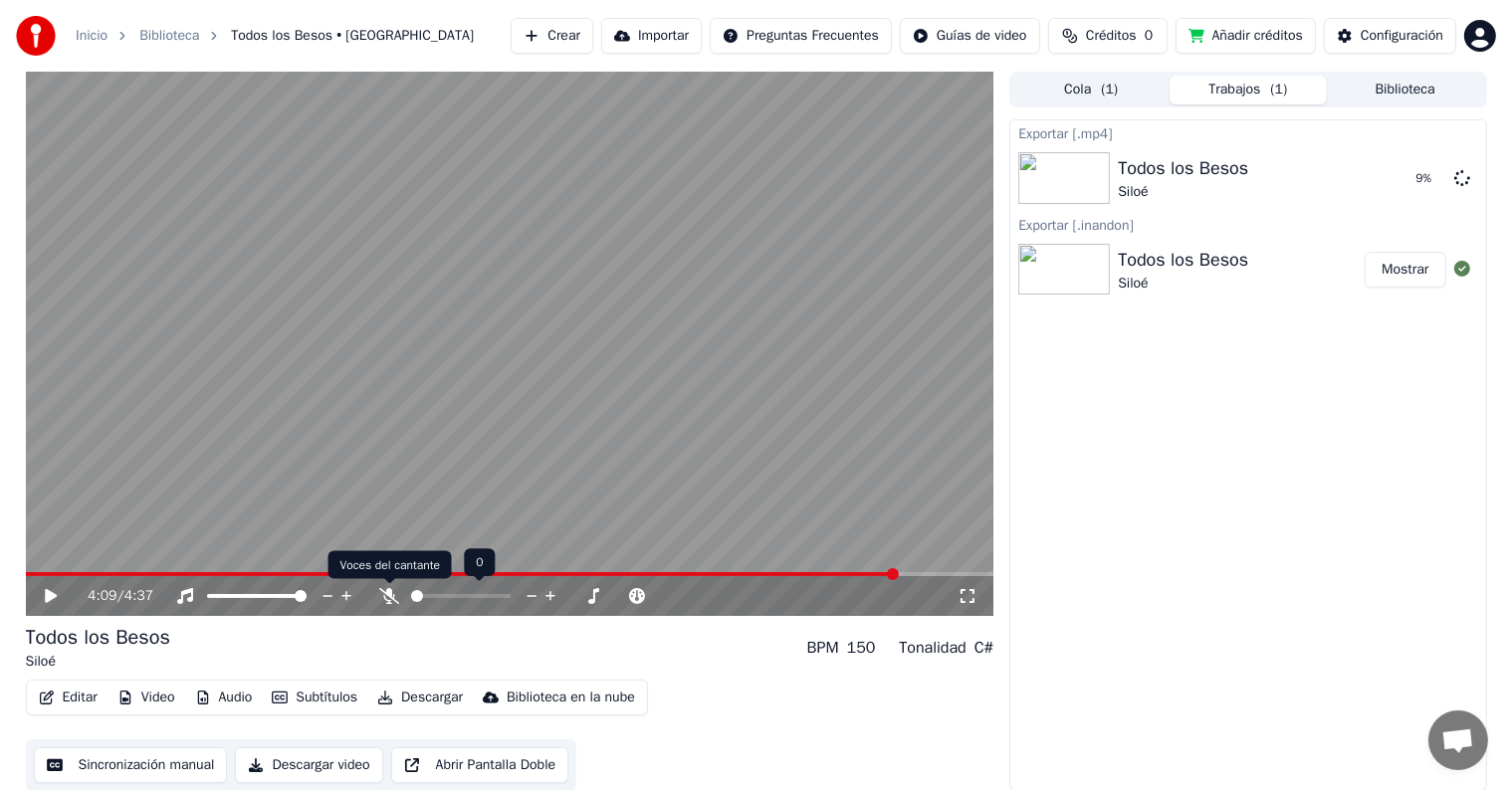 click 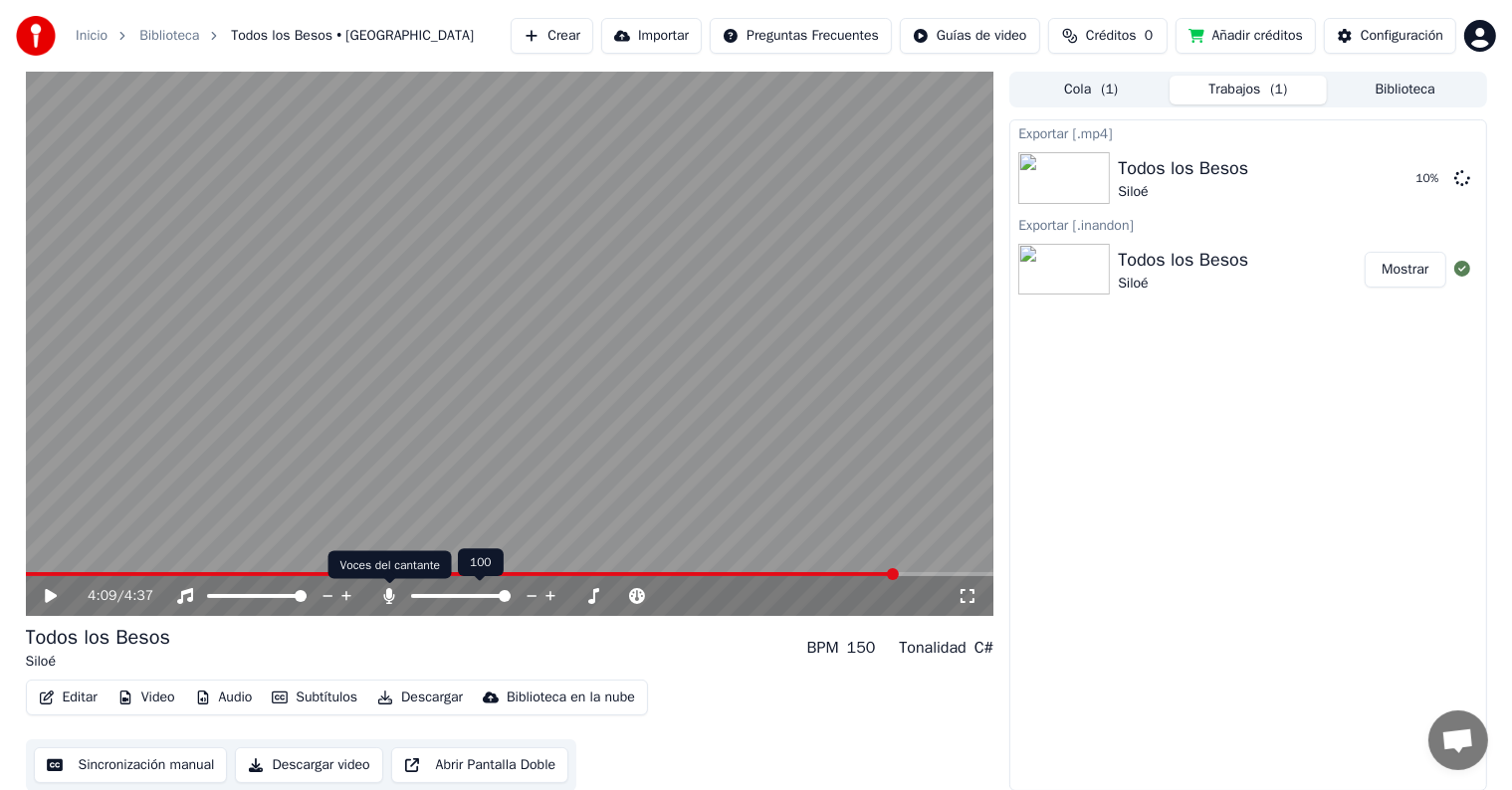 click 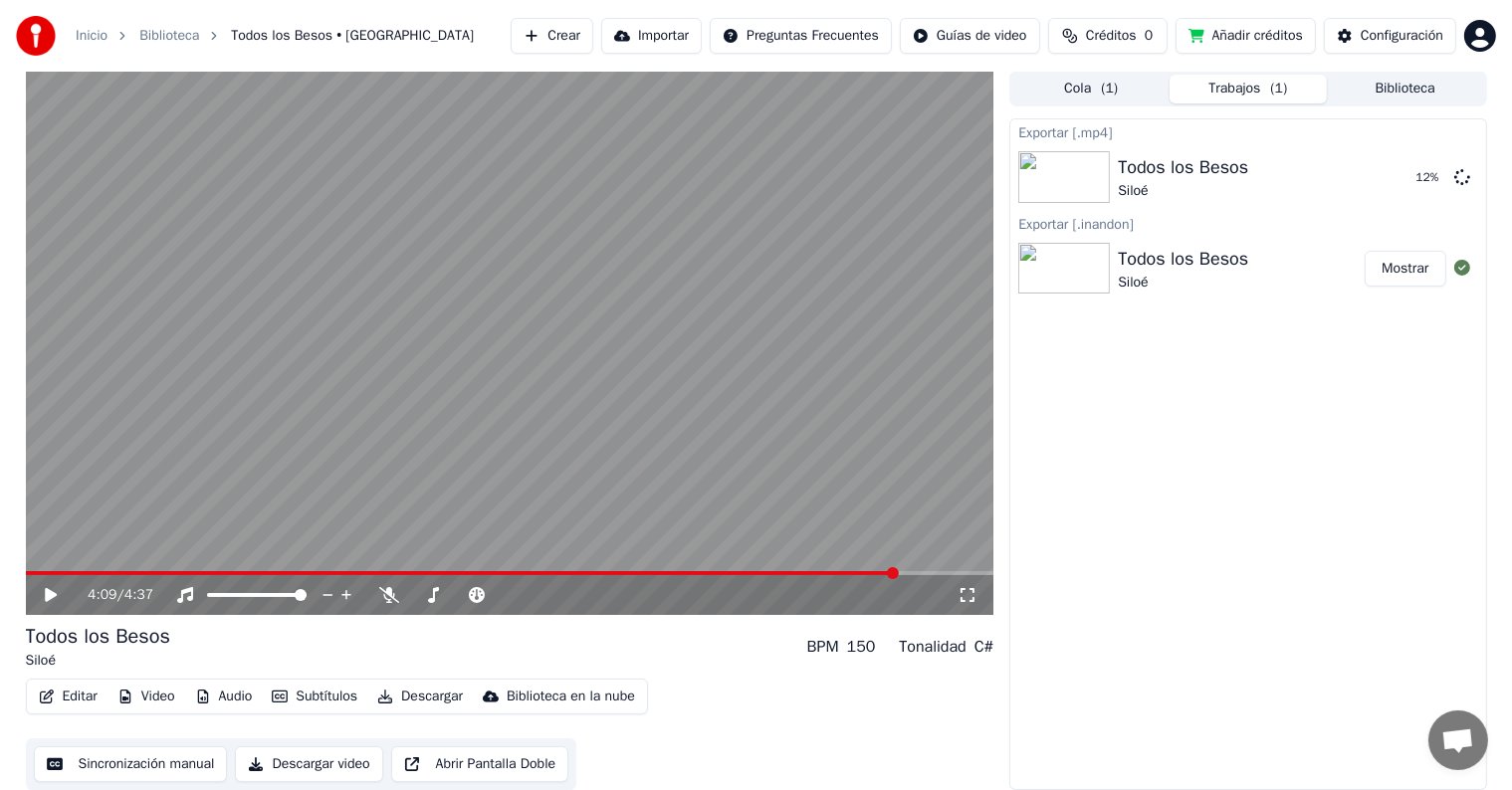 scroll, scrollTop: 0, scrollLeft: 0, axis: both 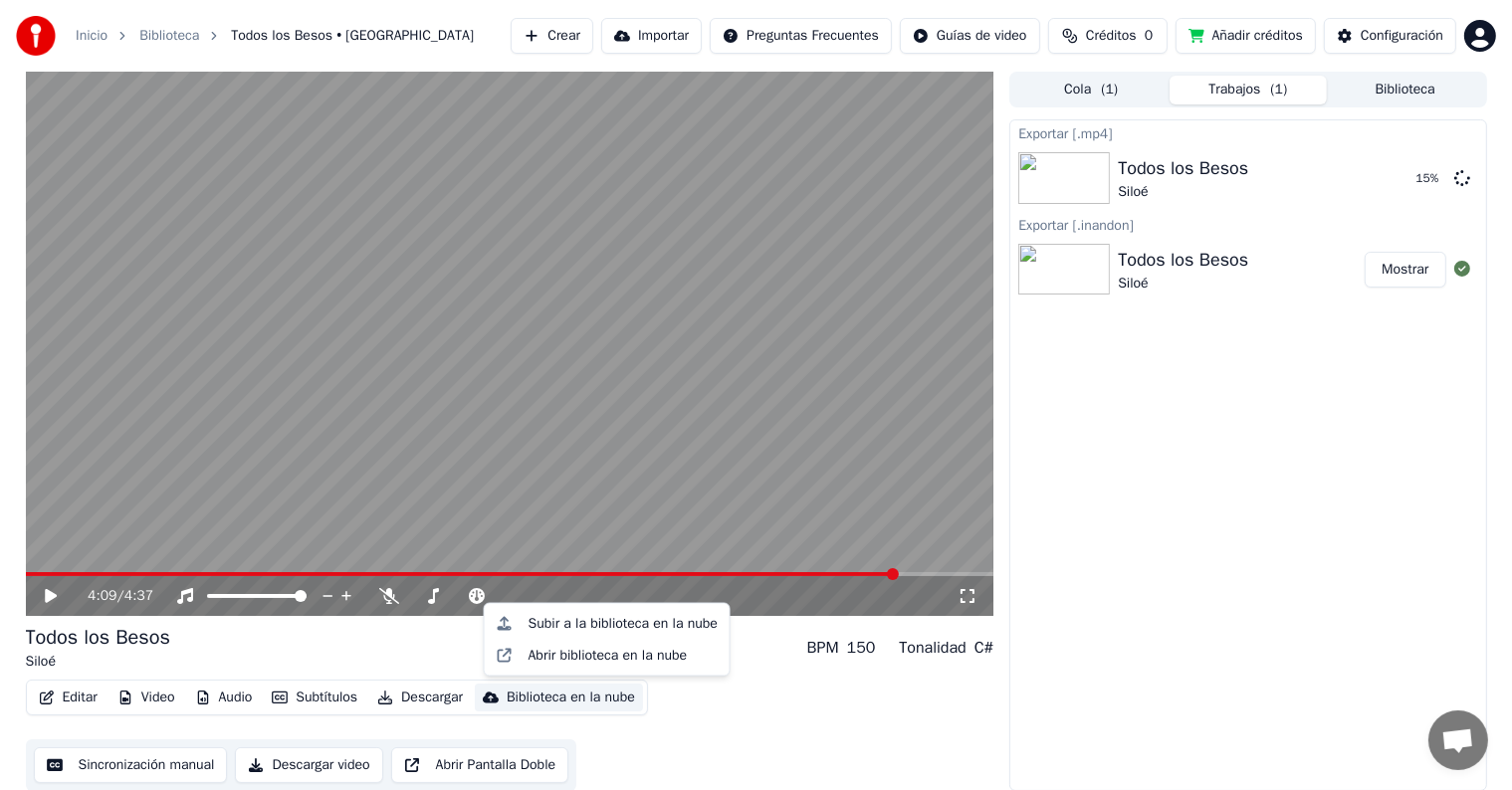 click on "Biblioteca en la nube" at bounding box center (570, 697) 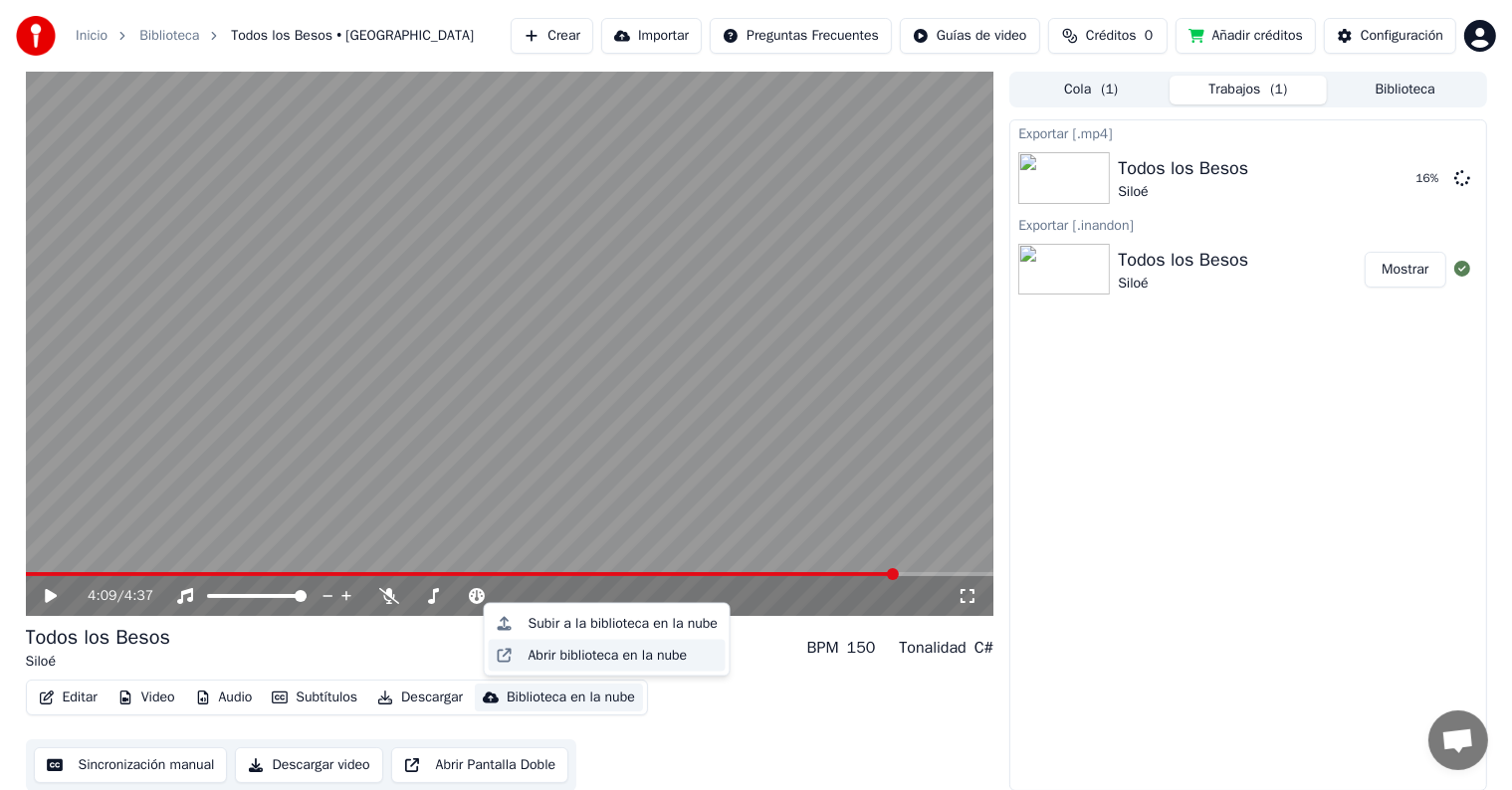 click on "Abrir biblioteca en la nube" at bounding box center [608, 656] 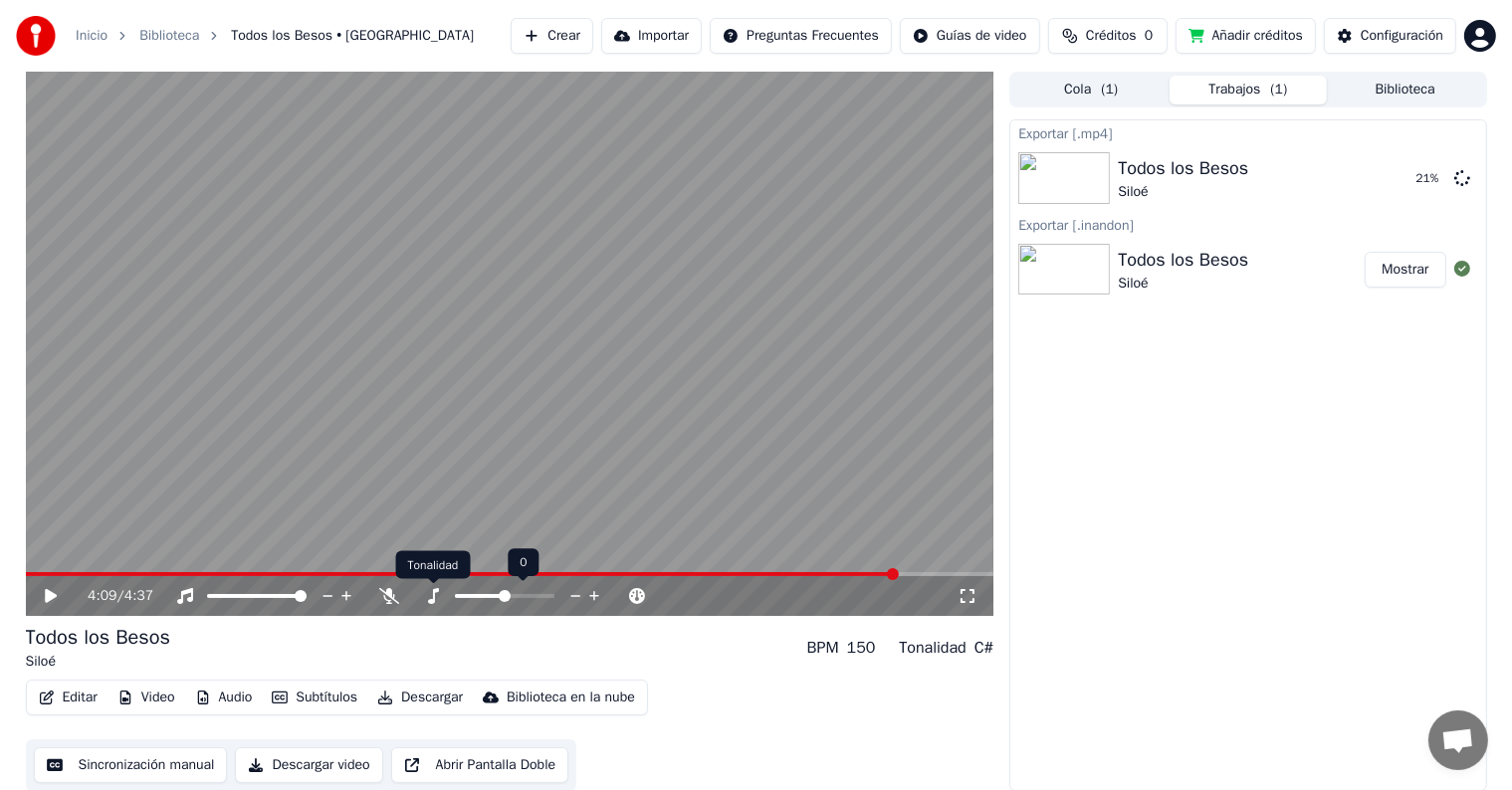 click 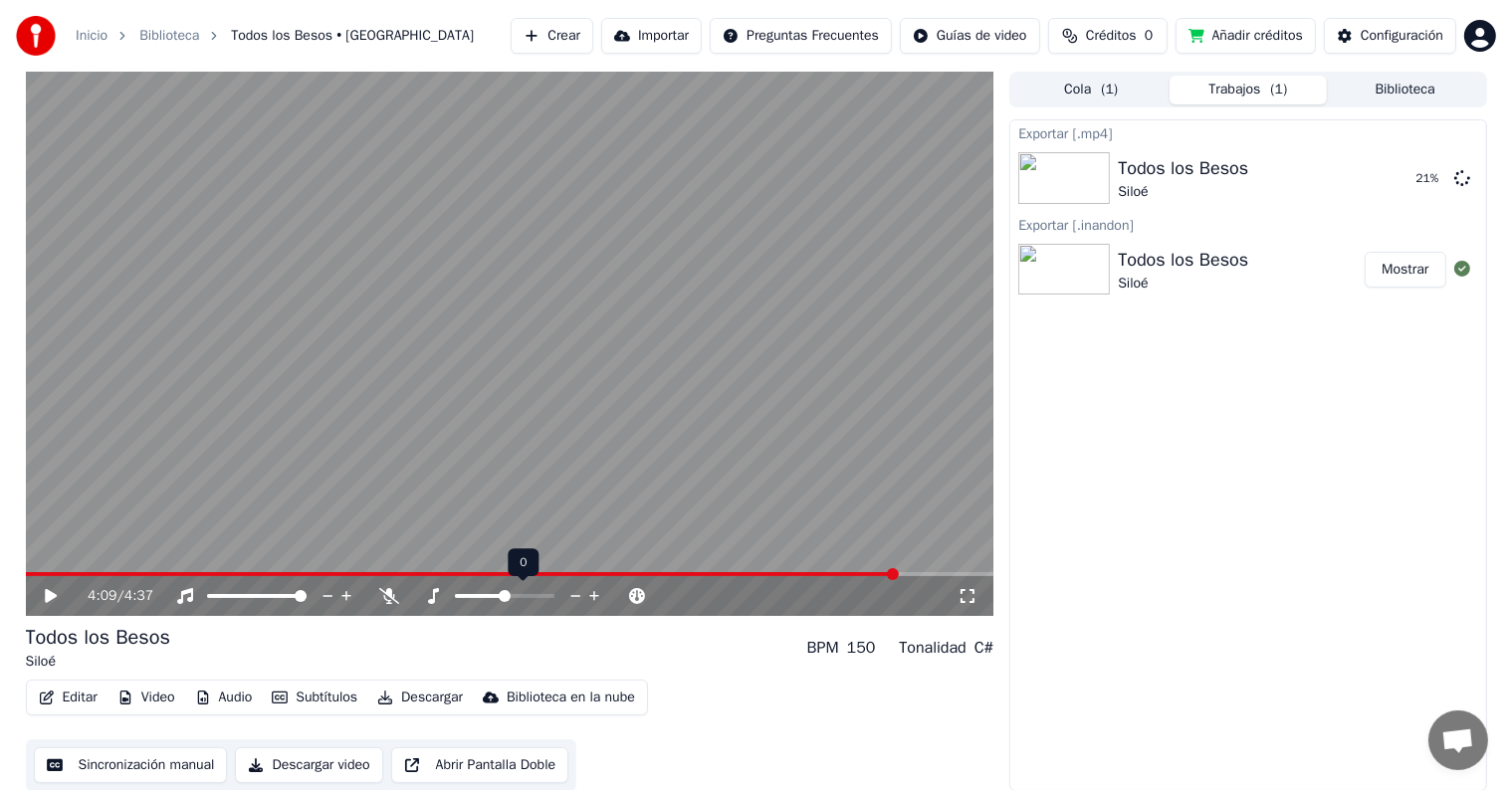 click 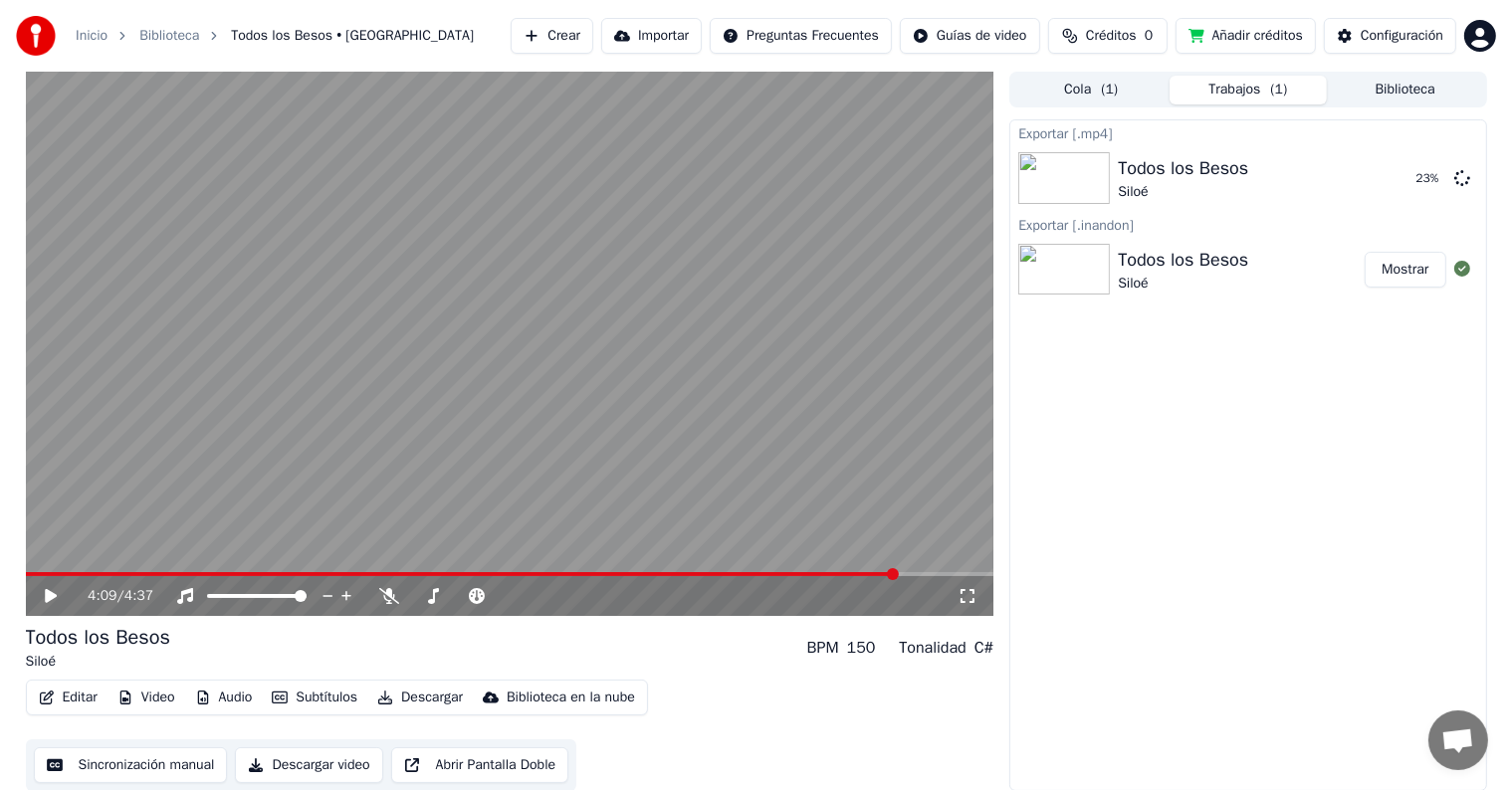 click on "Video" at bounding box center [146, 697] 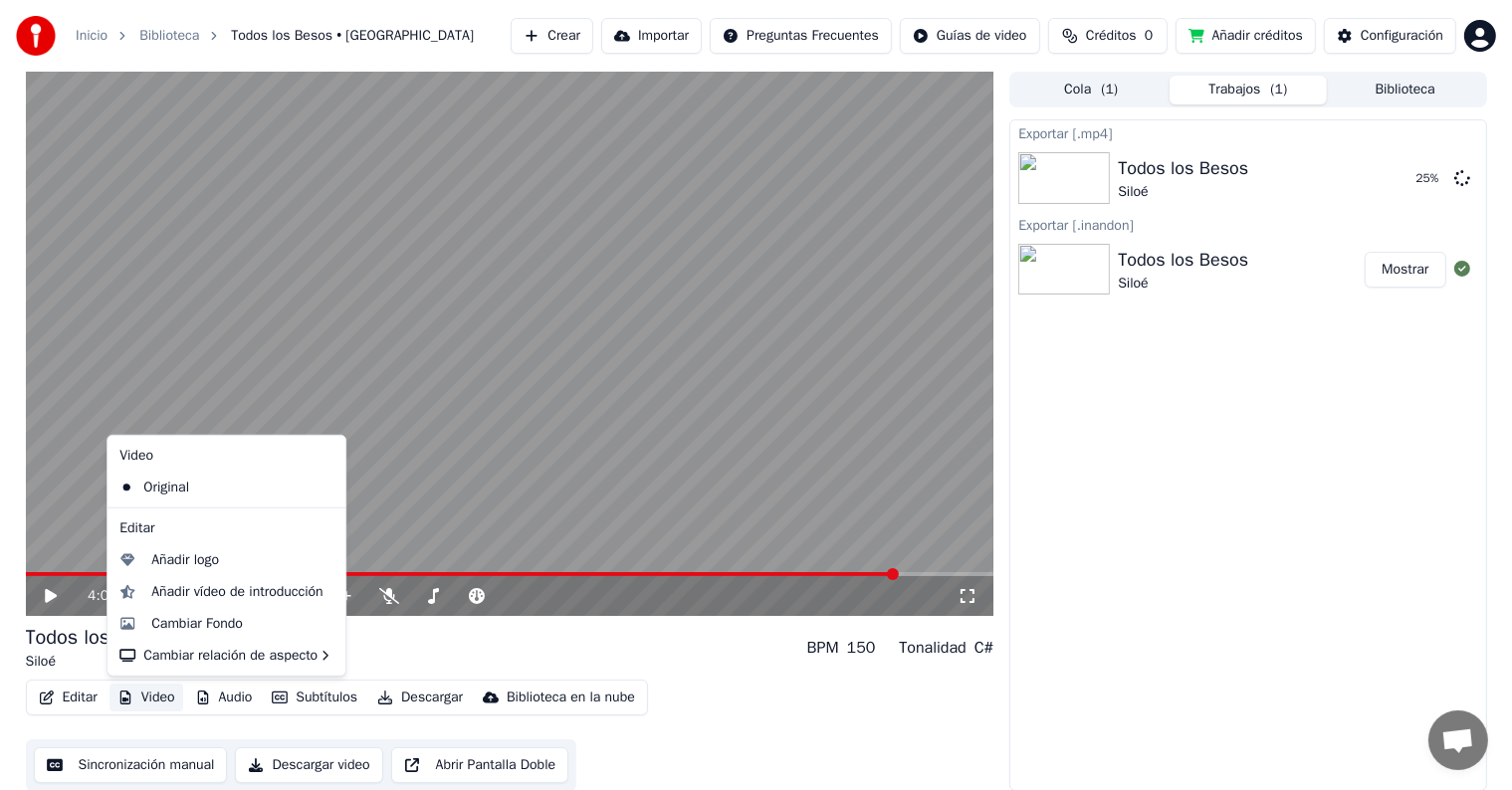 click on "Video" at bounding box center [146, 697] 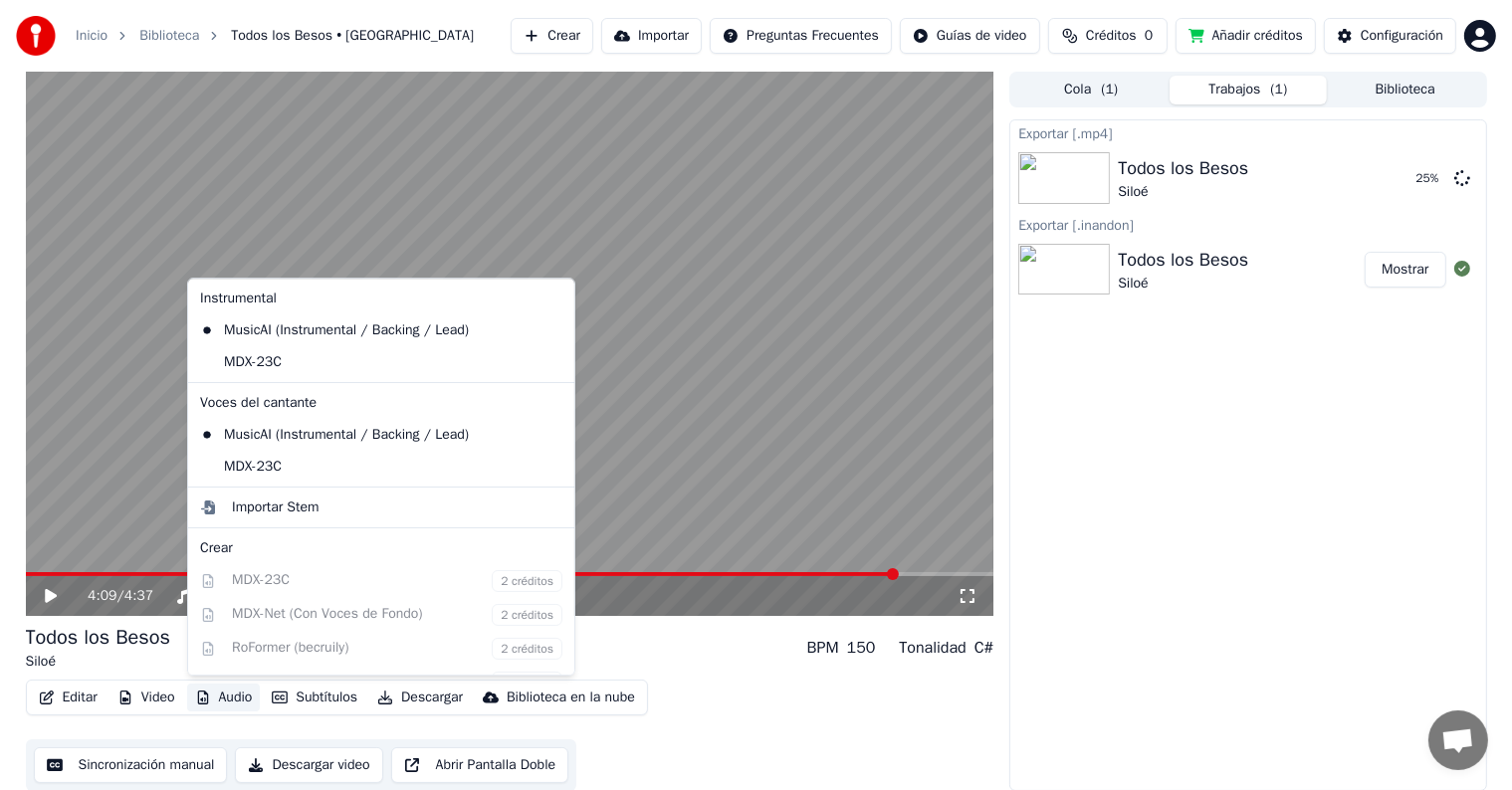 click on "Audio" at bounding box center (224, 697) 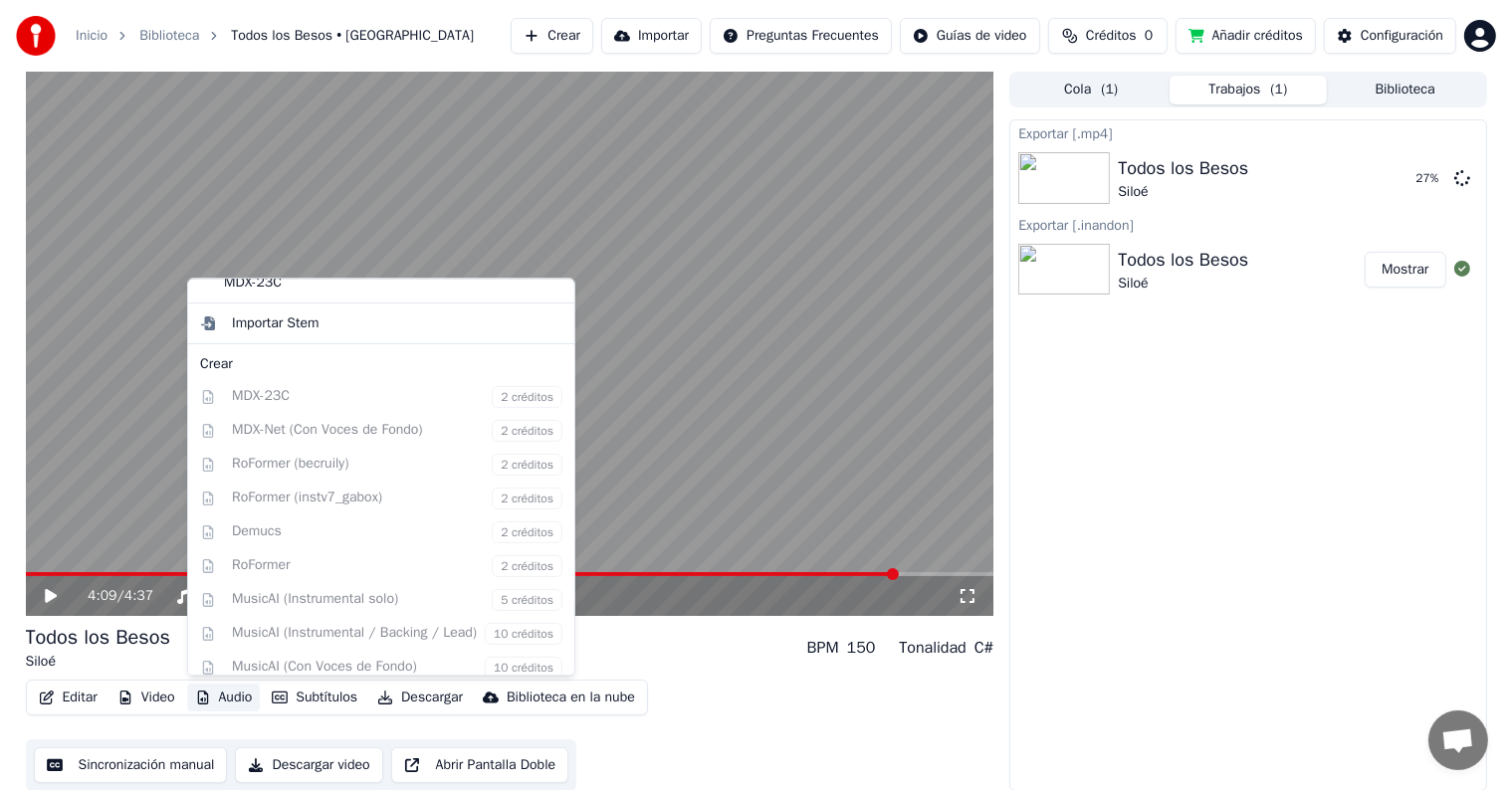 scroll, scrollTop: 0, scrollLeft: 0, axis: both 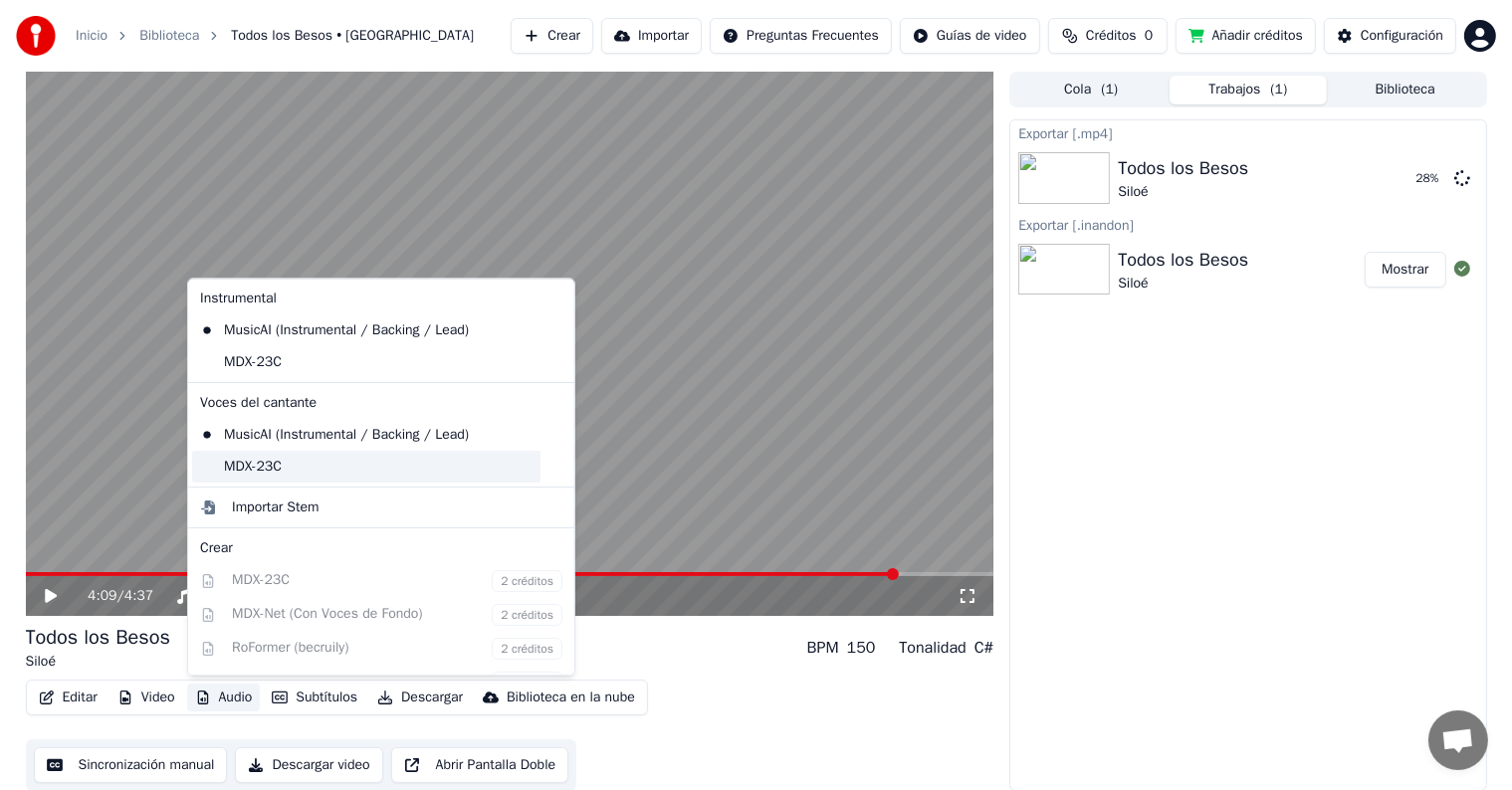 click on "MDX-23C" at bounding box center [366, 467] 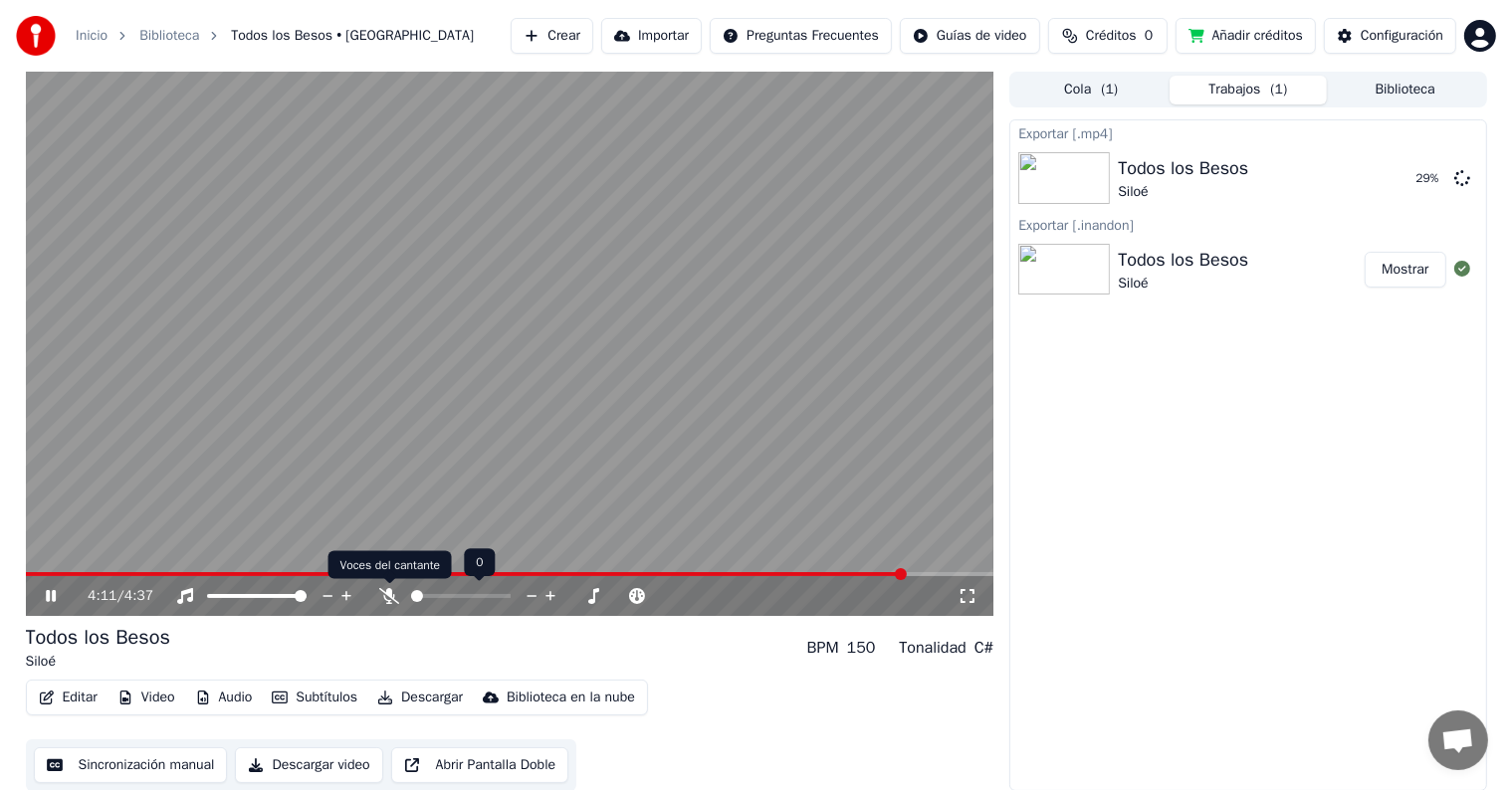 click 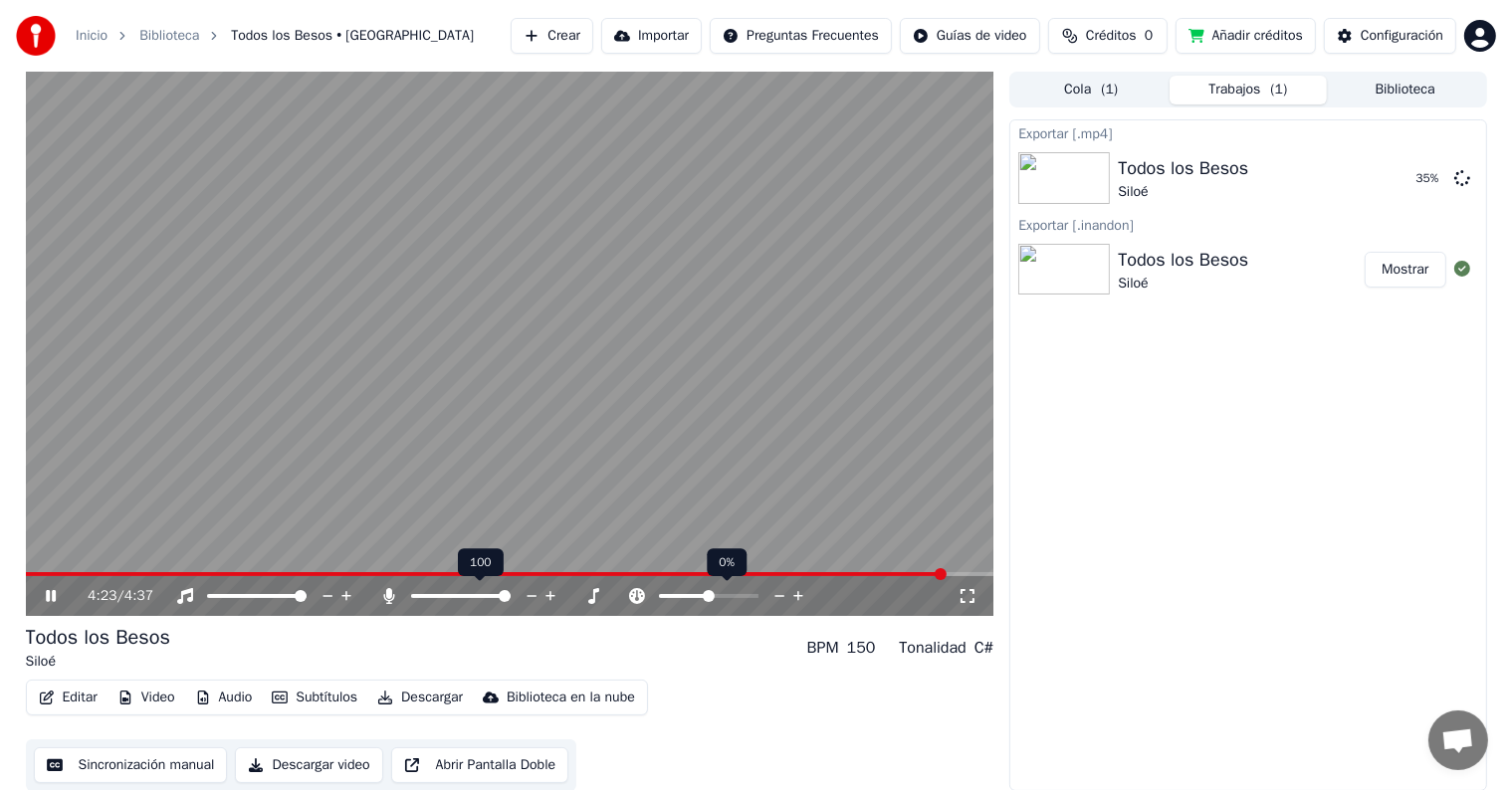 click at bounding box center (505, 596) 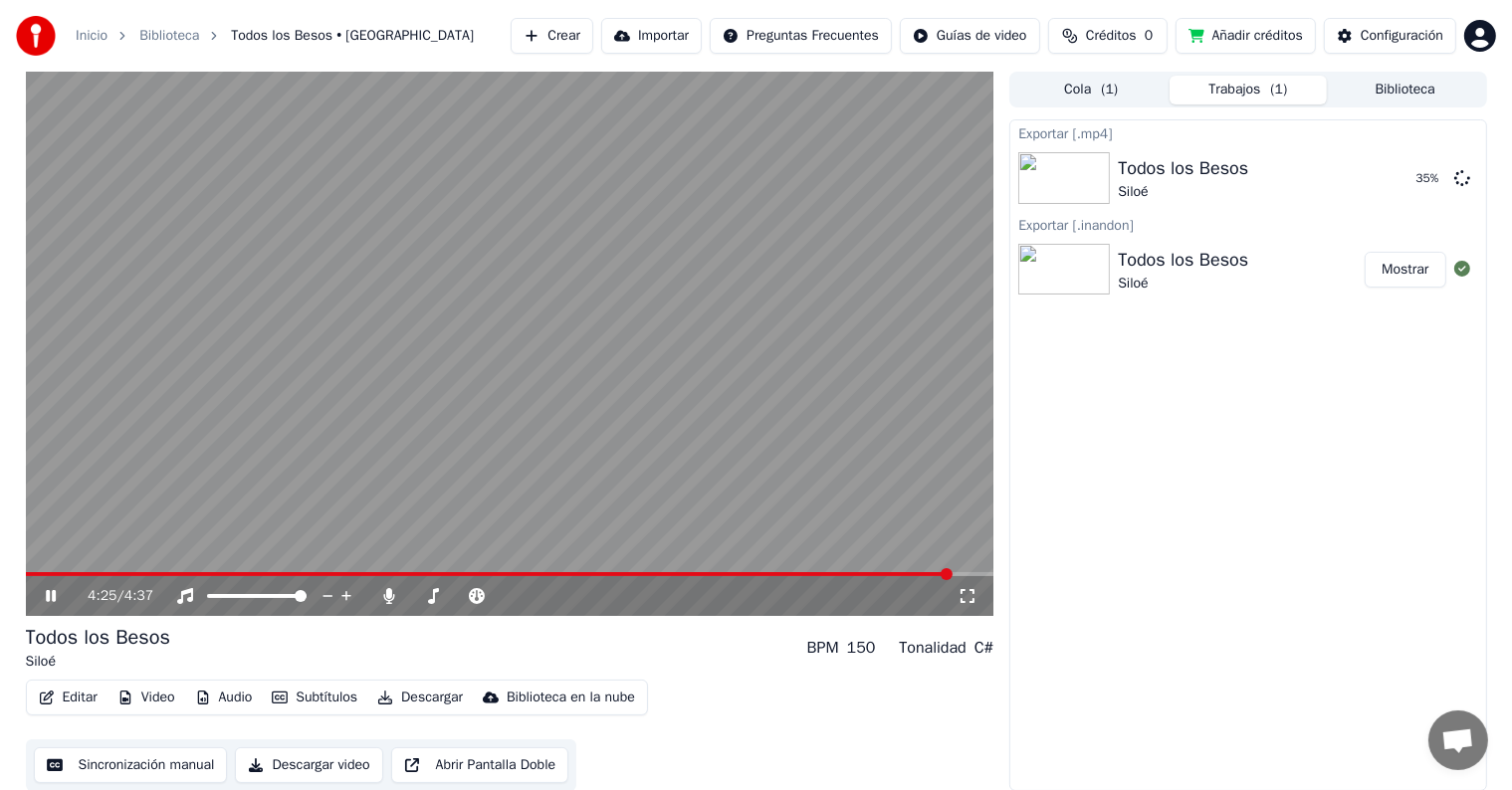 click at bounding box center [489, 574] 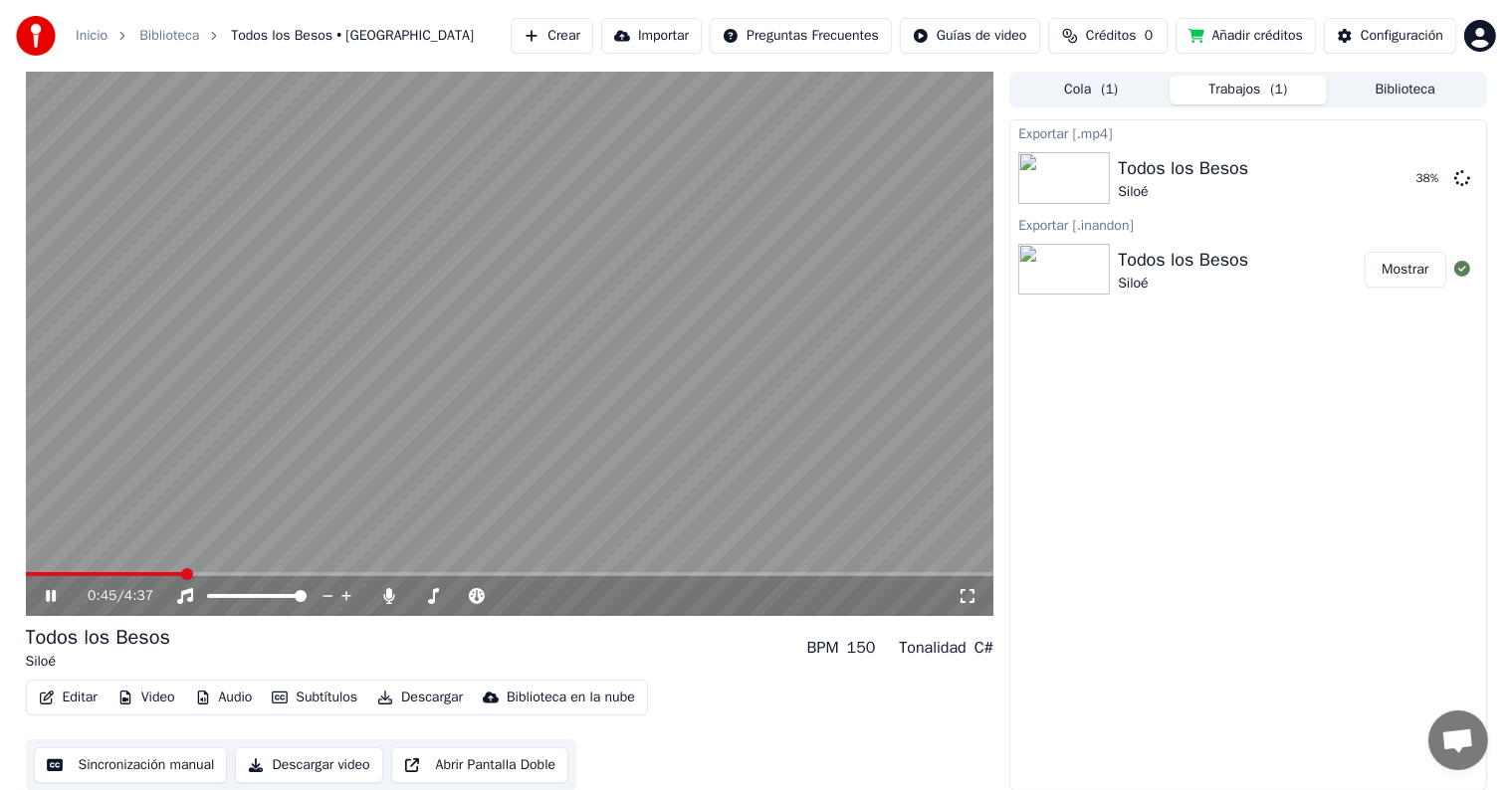 click at bounding box center [105, 574] 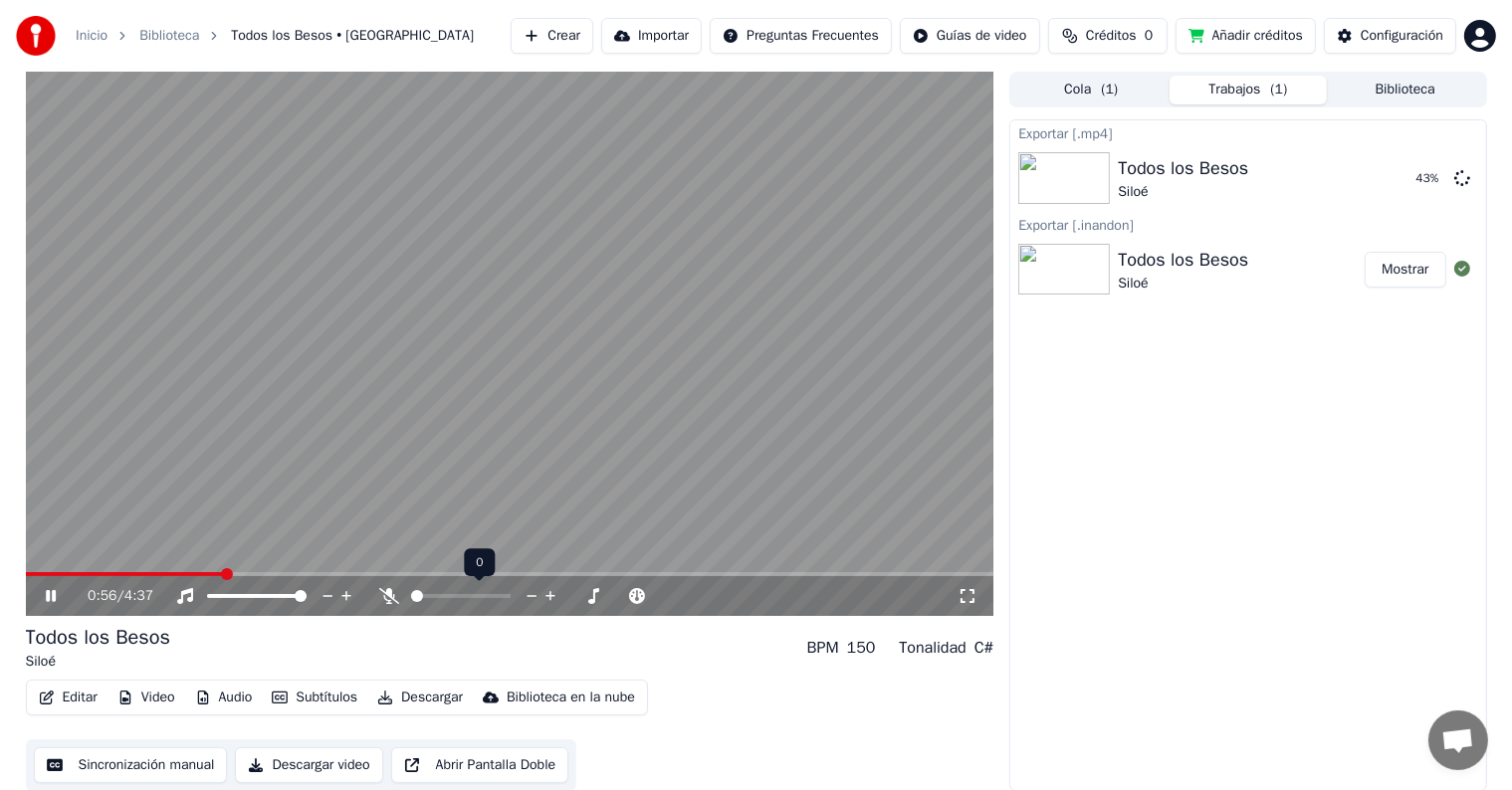 click at bounding box center [417, 596] 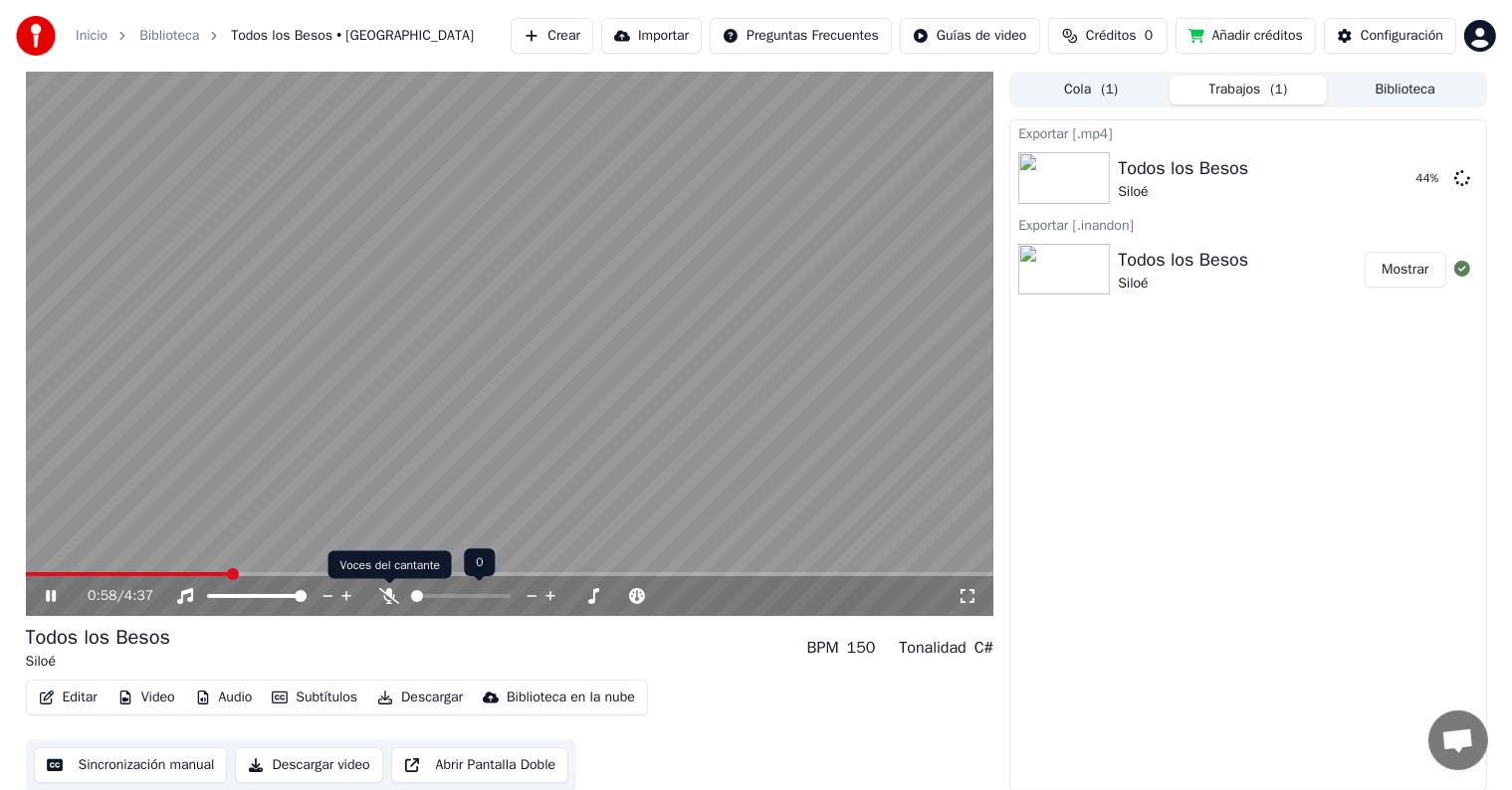 click 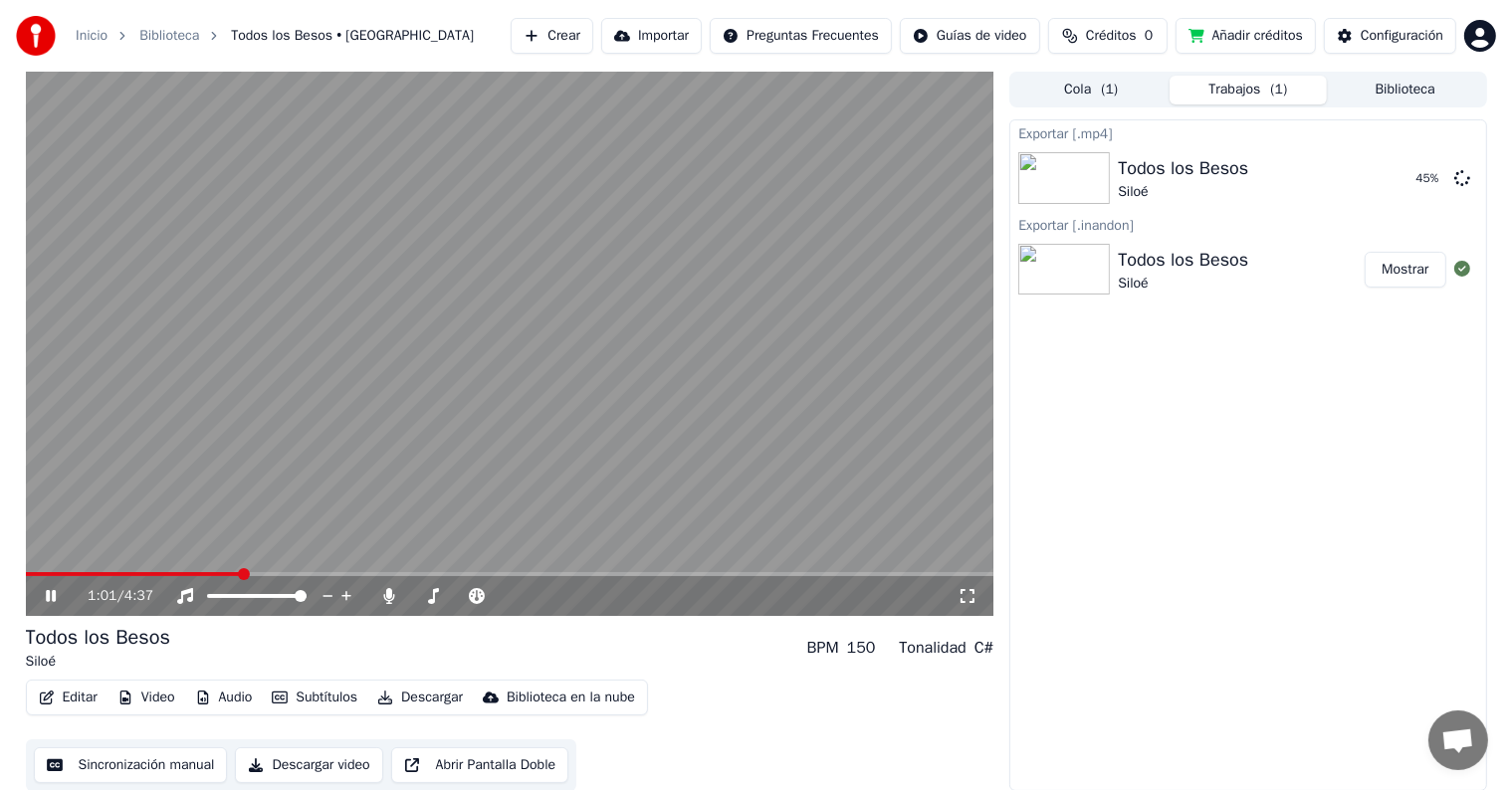 click on "Audio" at bounding box center (224, 697) 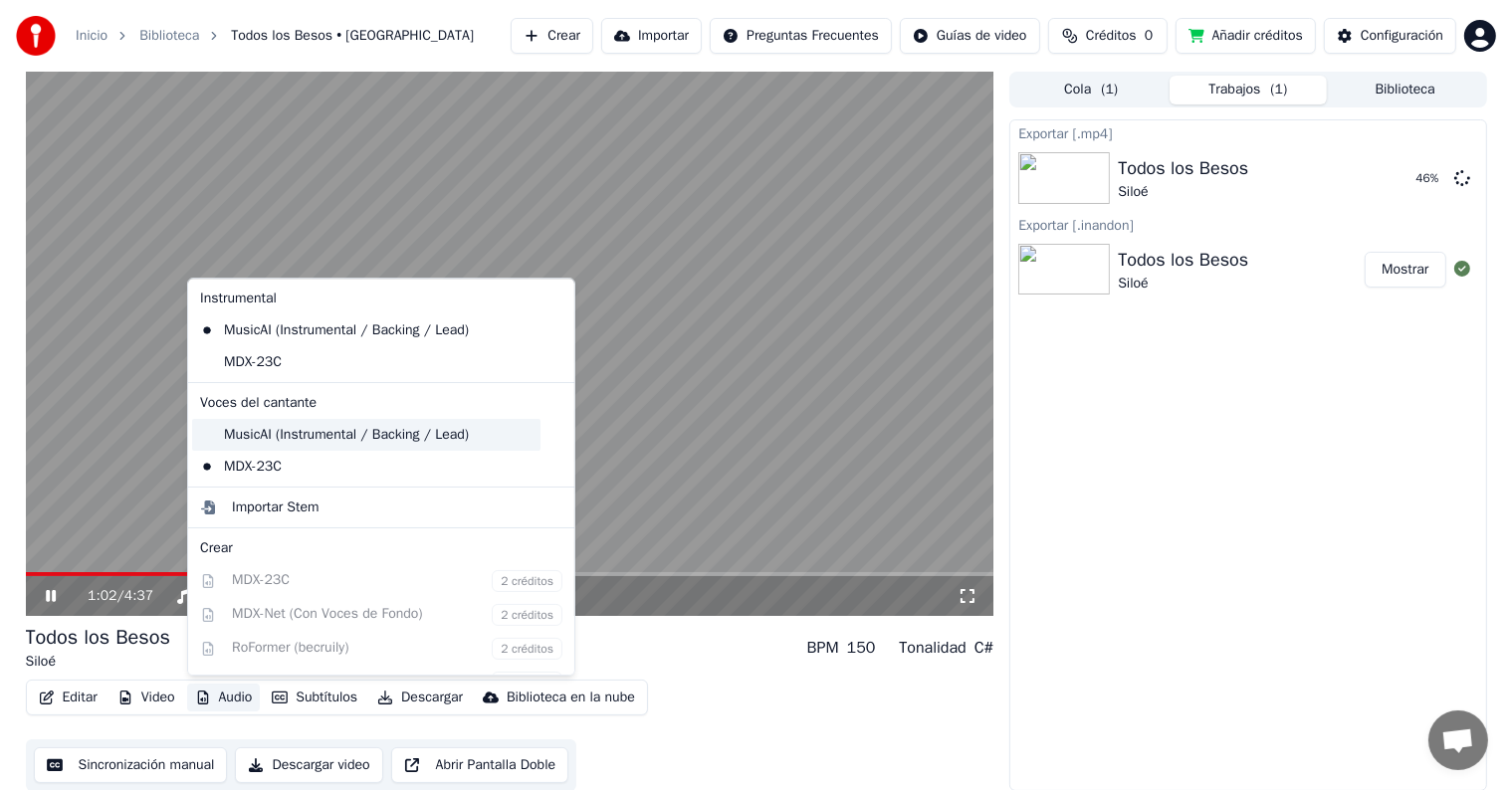 click on "MusicAI (Instrumental / Backing / Lead)" at bounding box center [366, 435] 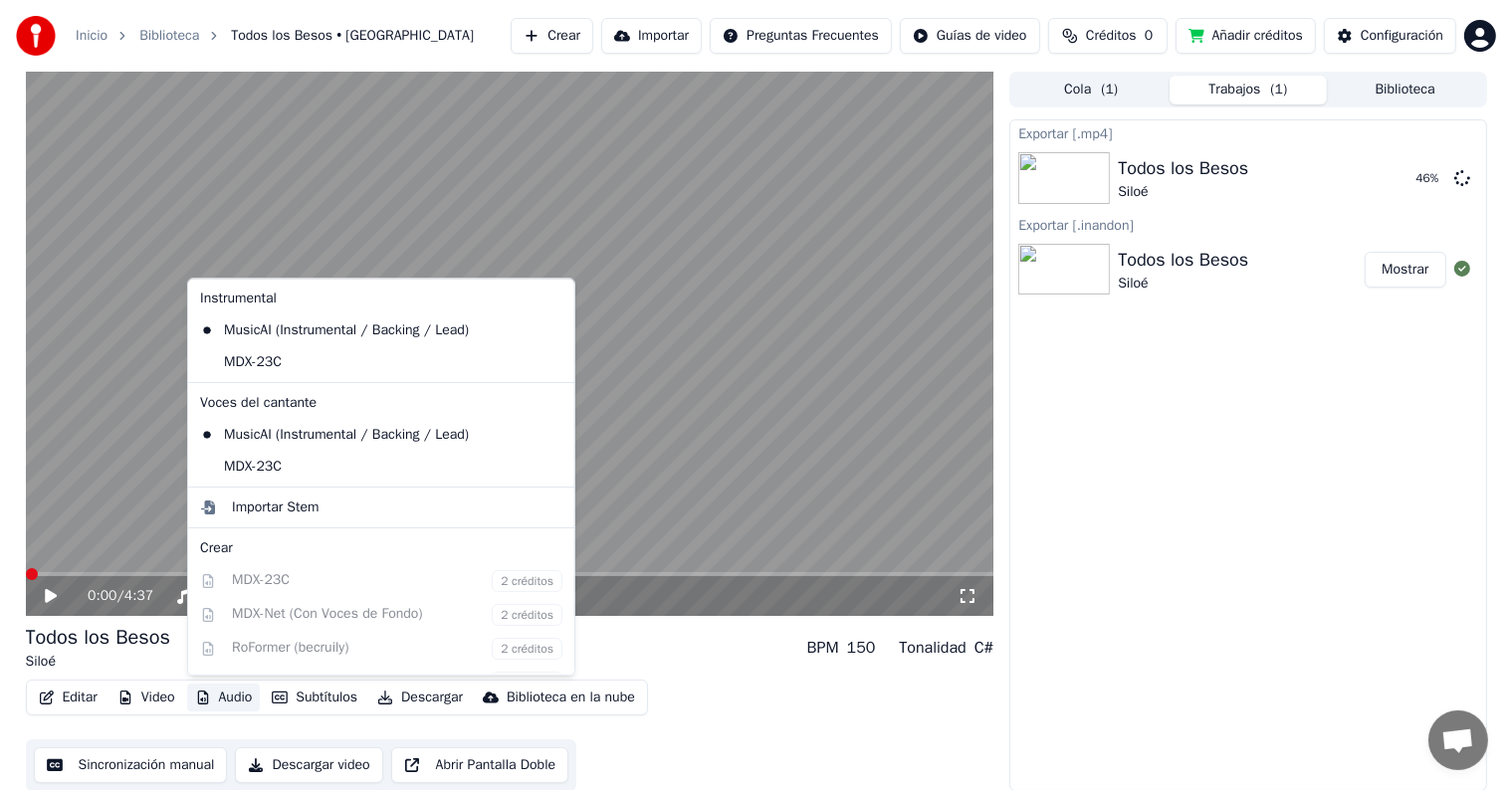 click on "Audio" at bounding box center [224, 697] 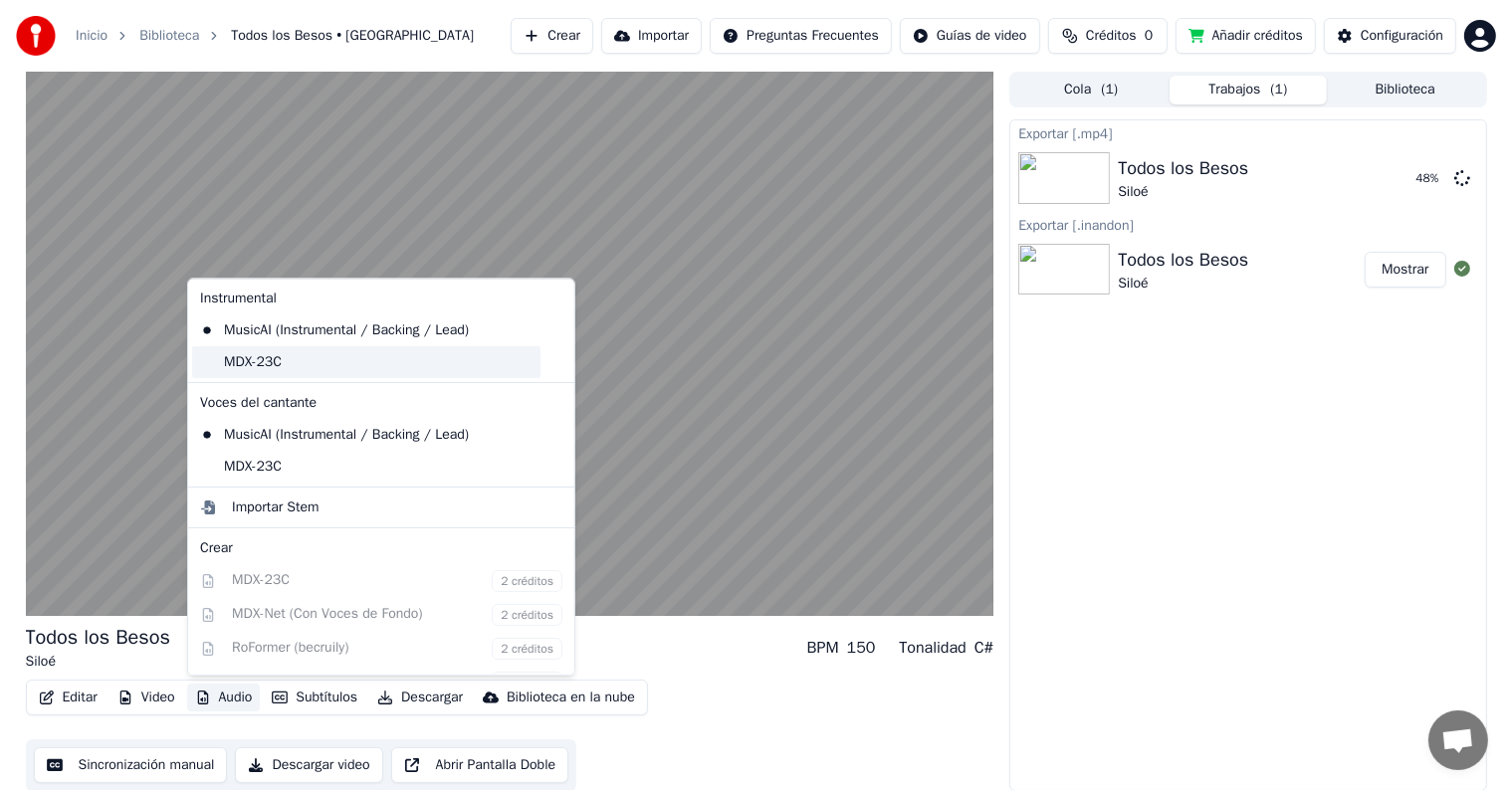 click on "MDX-23C" at bounding box center (366, 362) 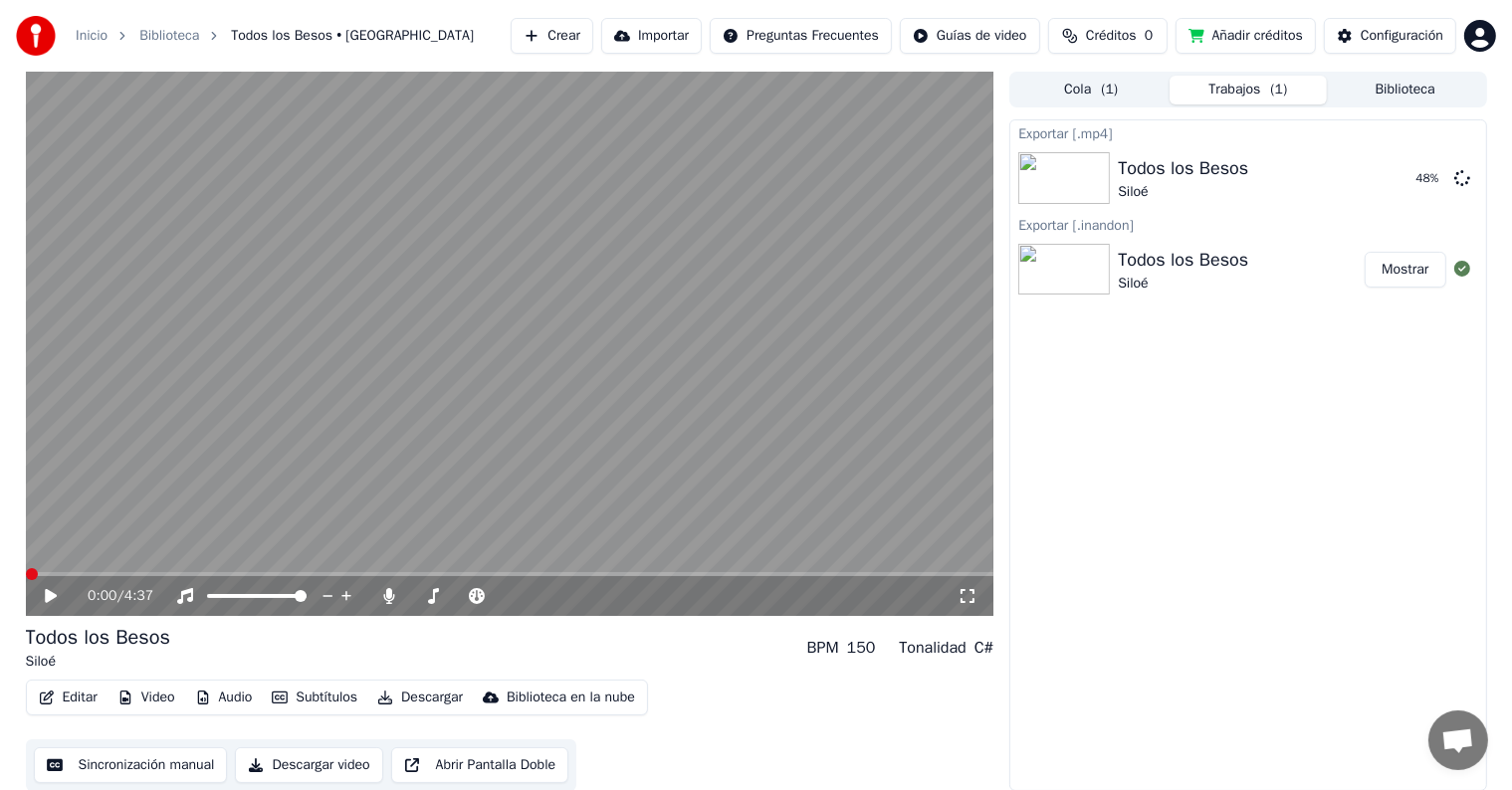 click on "Audio" at bounding box center [224, 697] 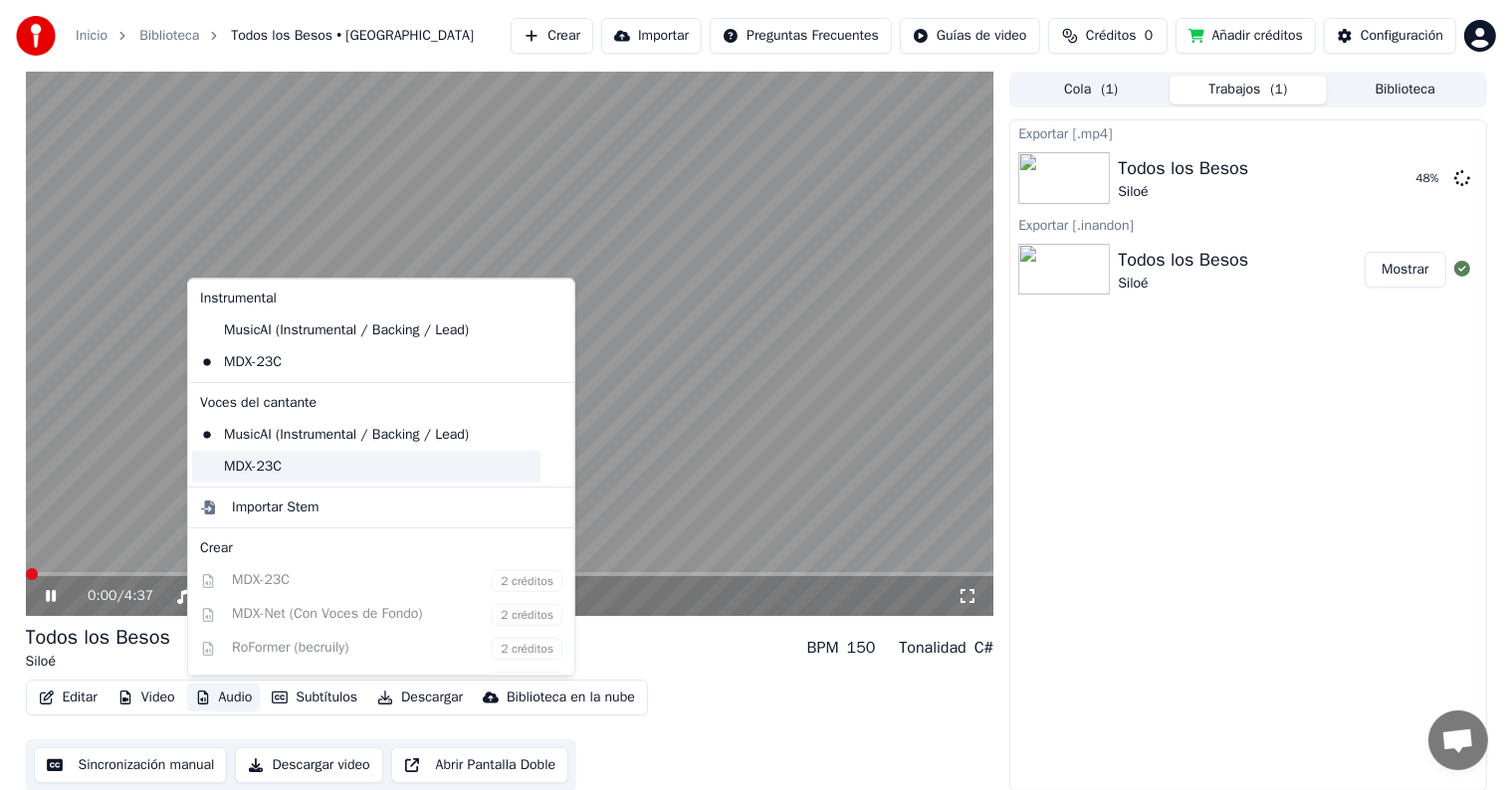 click on "MDX-23C" at bounding box center [366, 467] 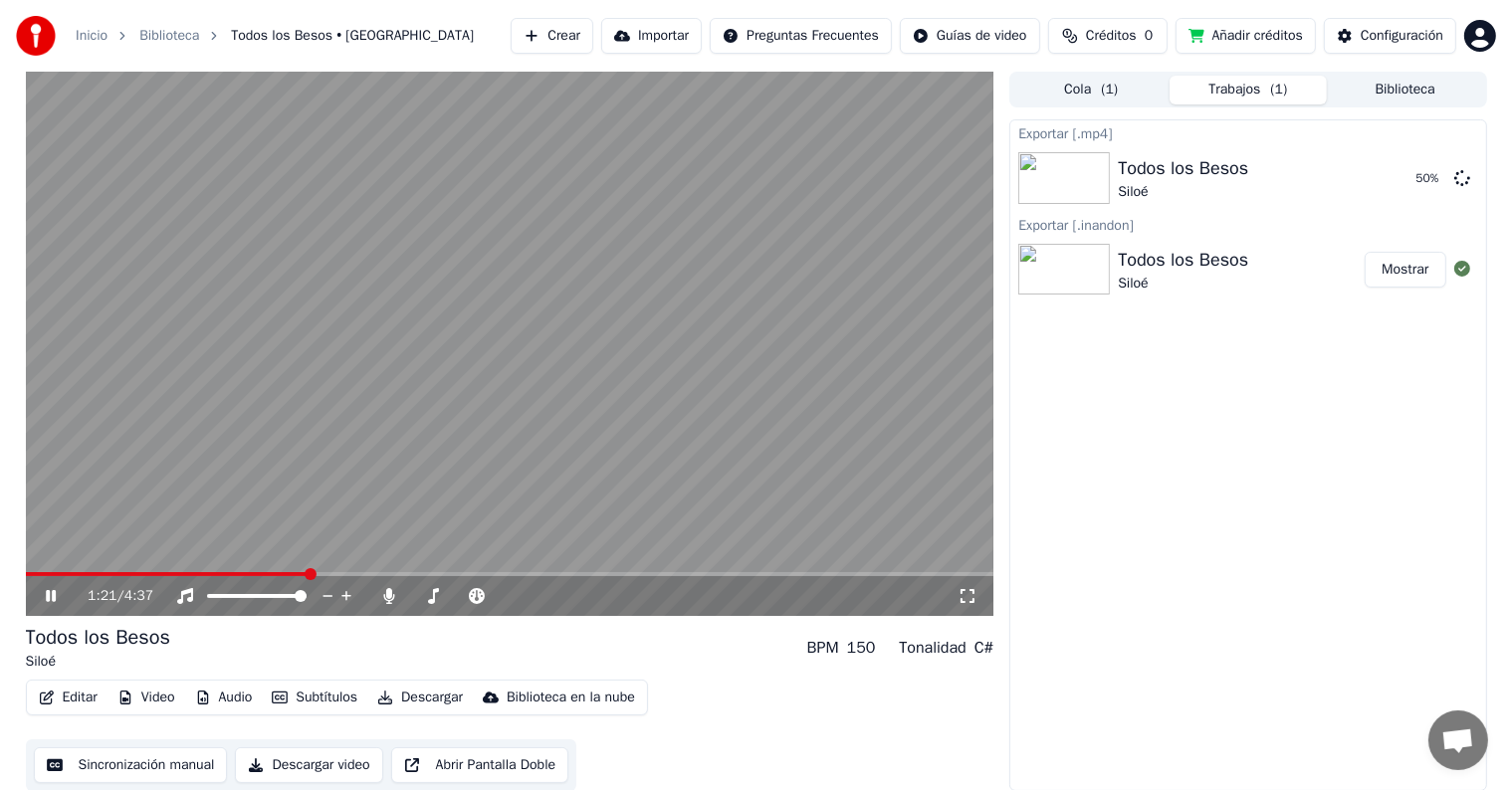 click at bounding box center (510, 574) 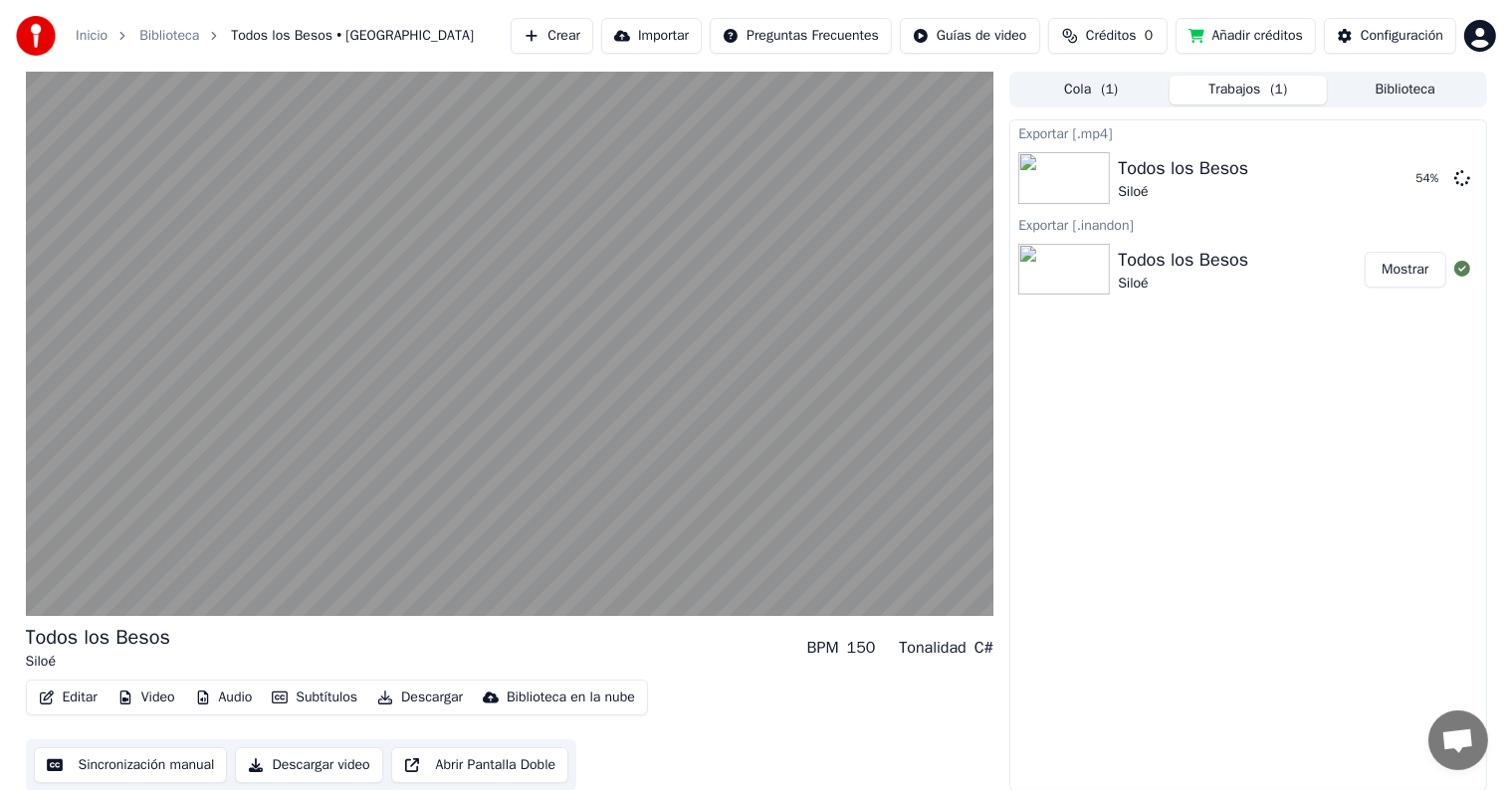scroll, scrollTop: 1, scrollLeft: 0, axis: vertical 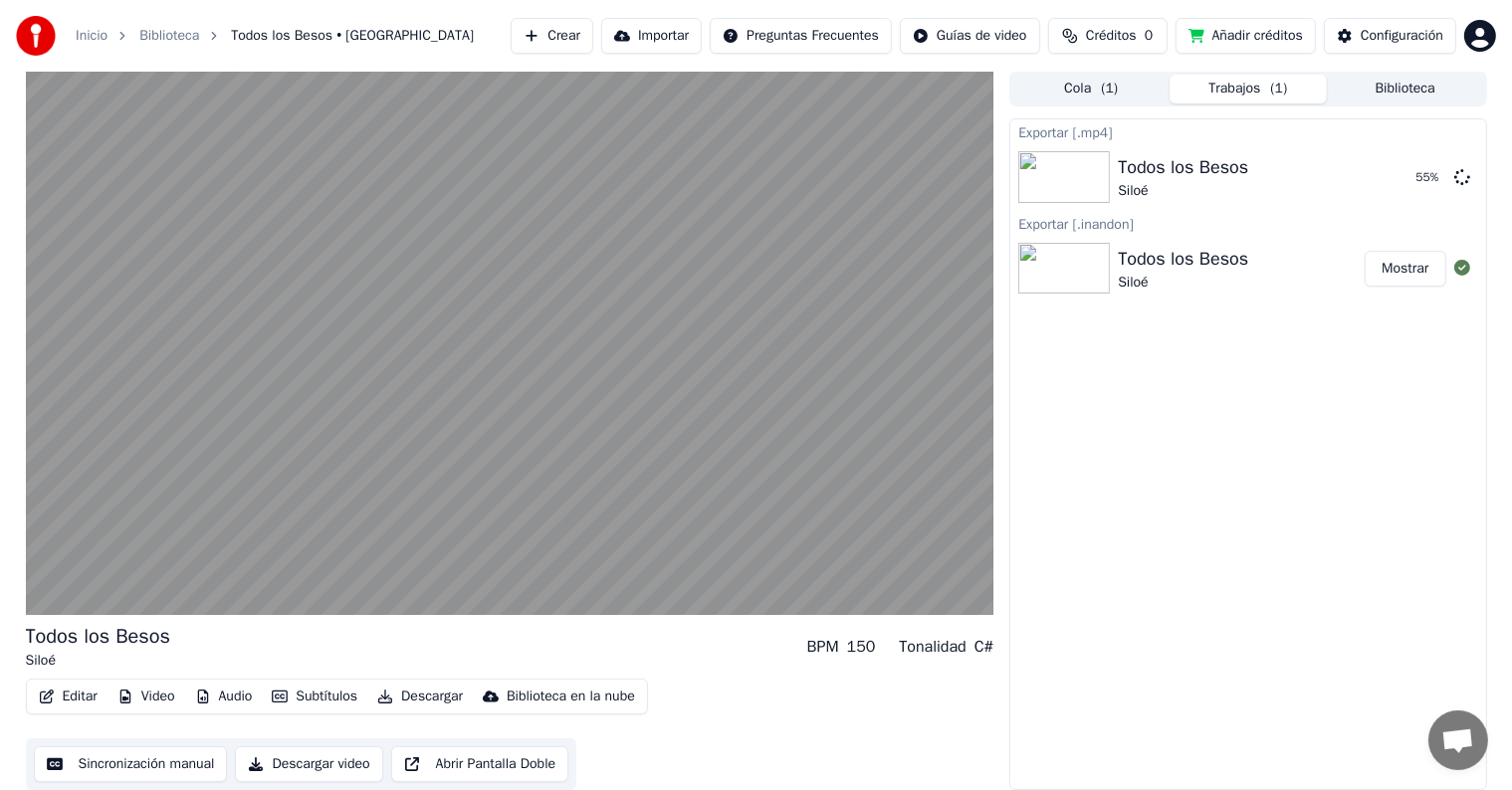 click on "Abrir Pantalla Doble" at bounding box center [480, 764] 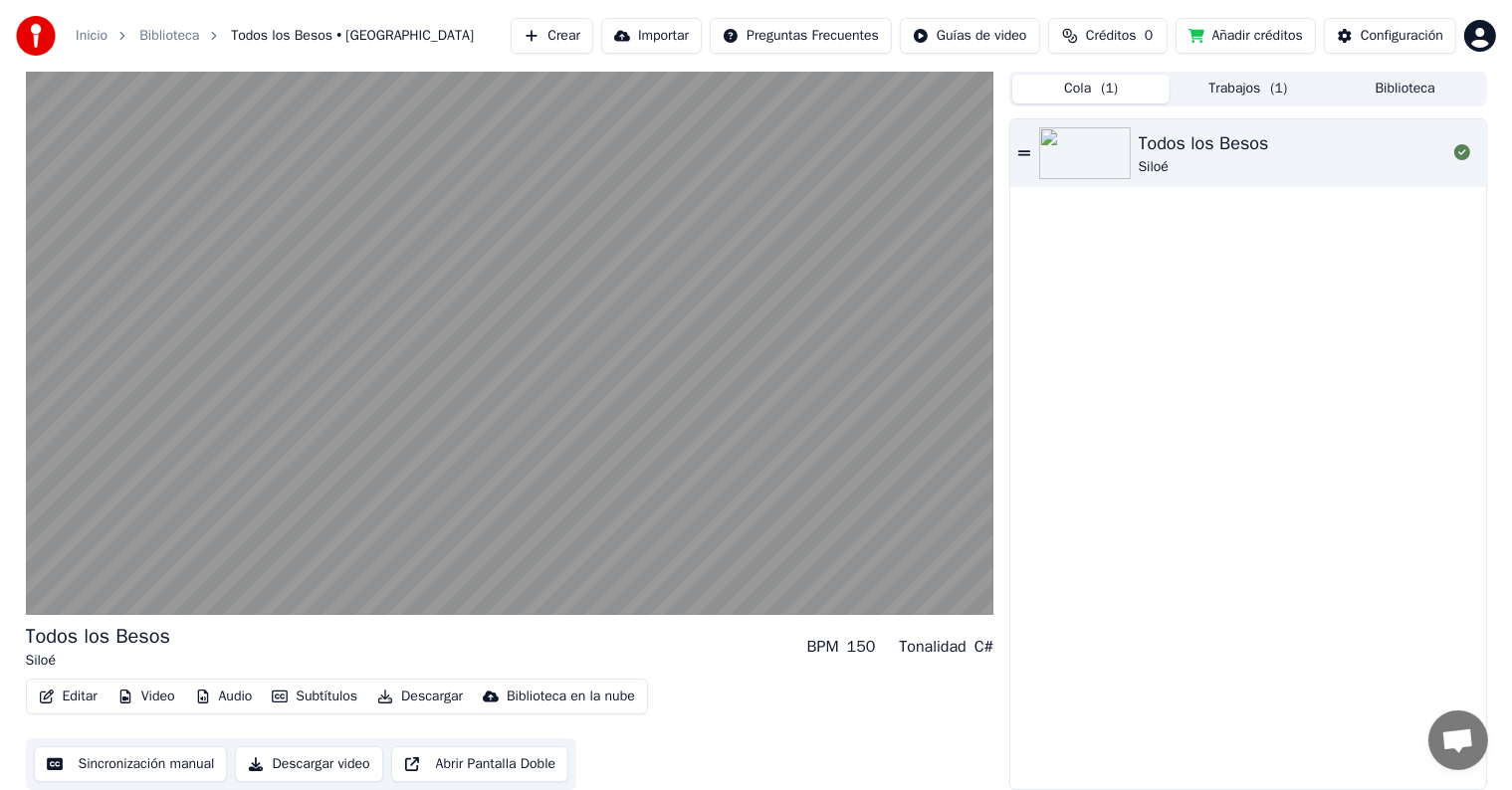 click on "Cola ( 1 )" at bounding box center [1091, 89] 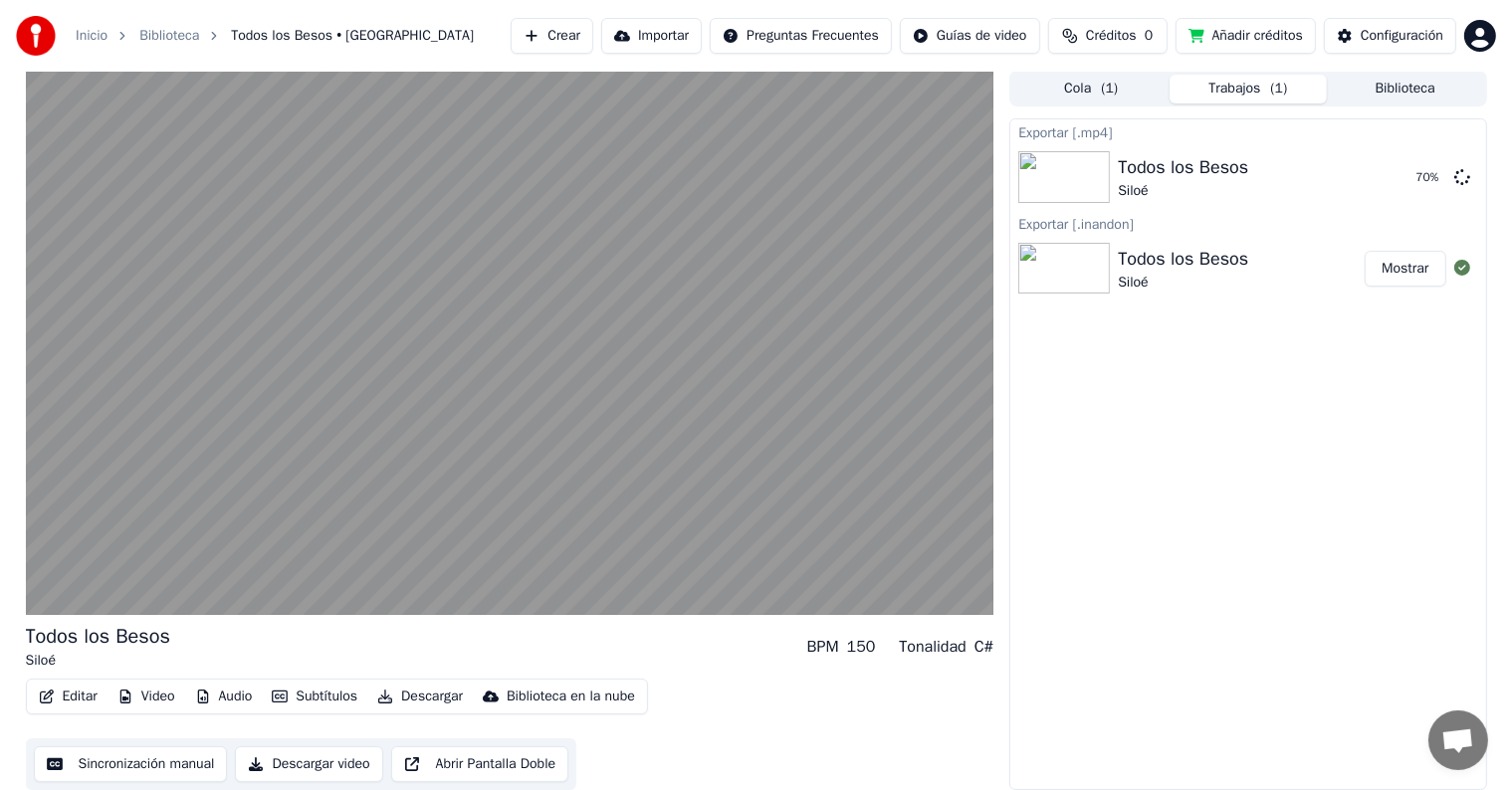 click on "Trabajos ( 1 )" at bounding box center [1248, 89] 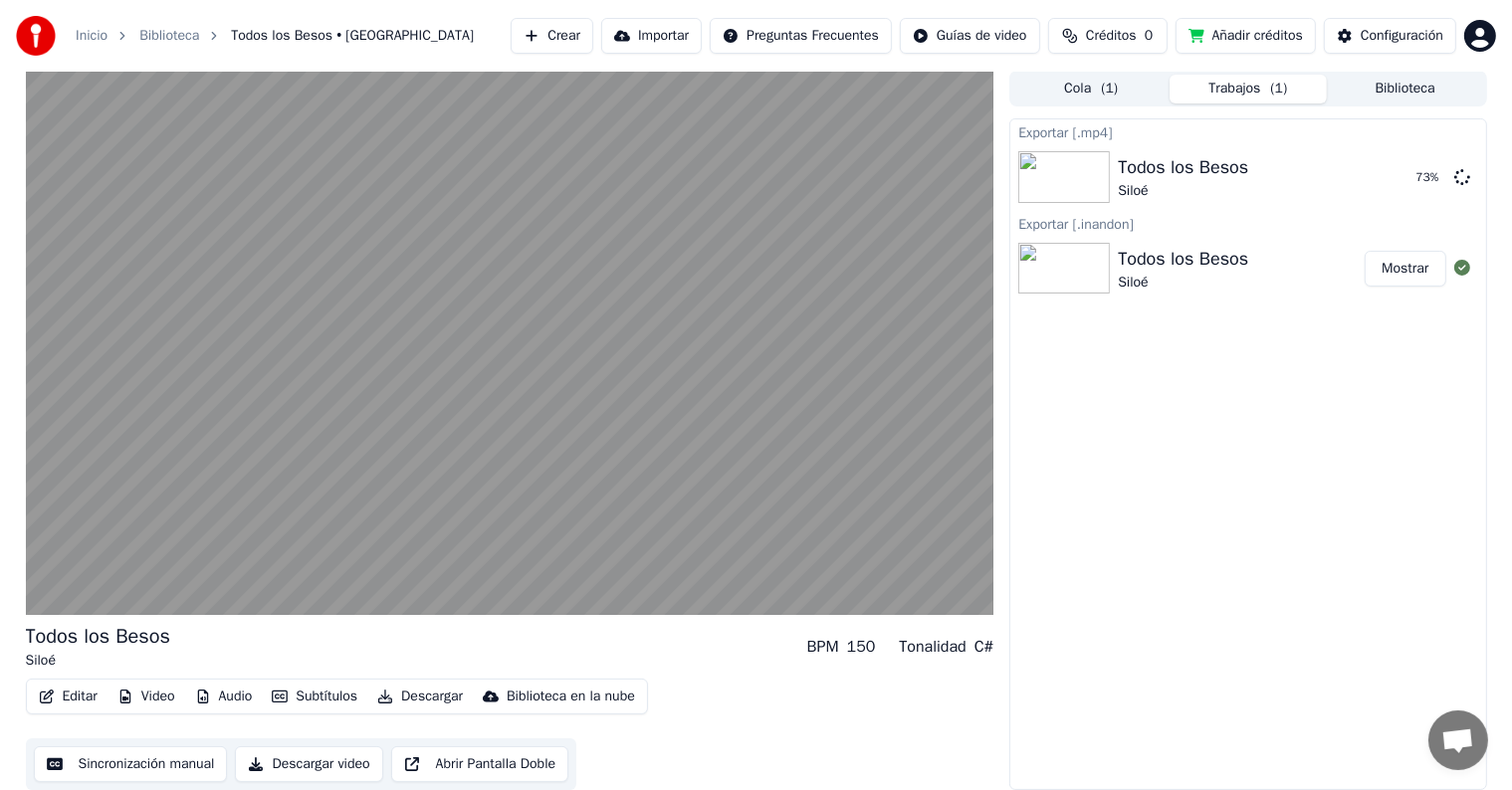 click on "Descargar video" at bounding box center [309, 764] 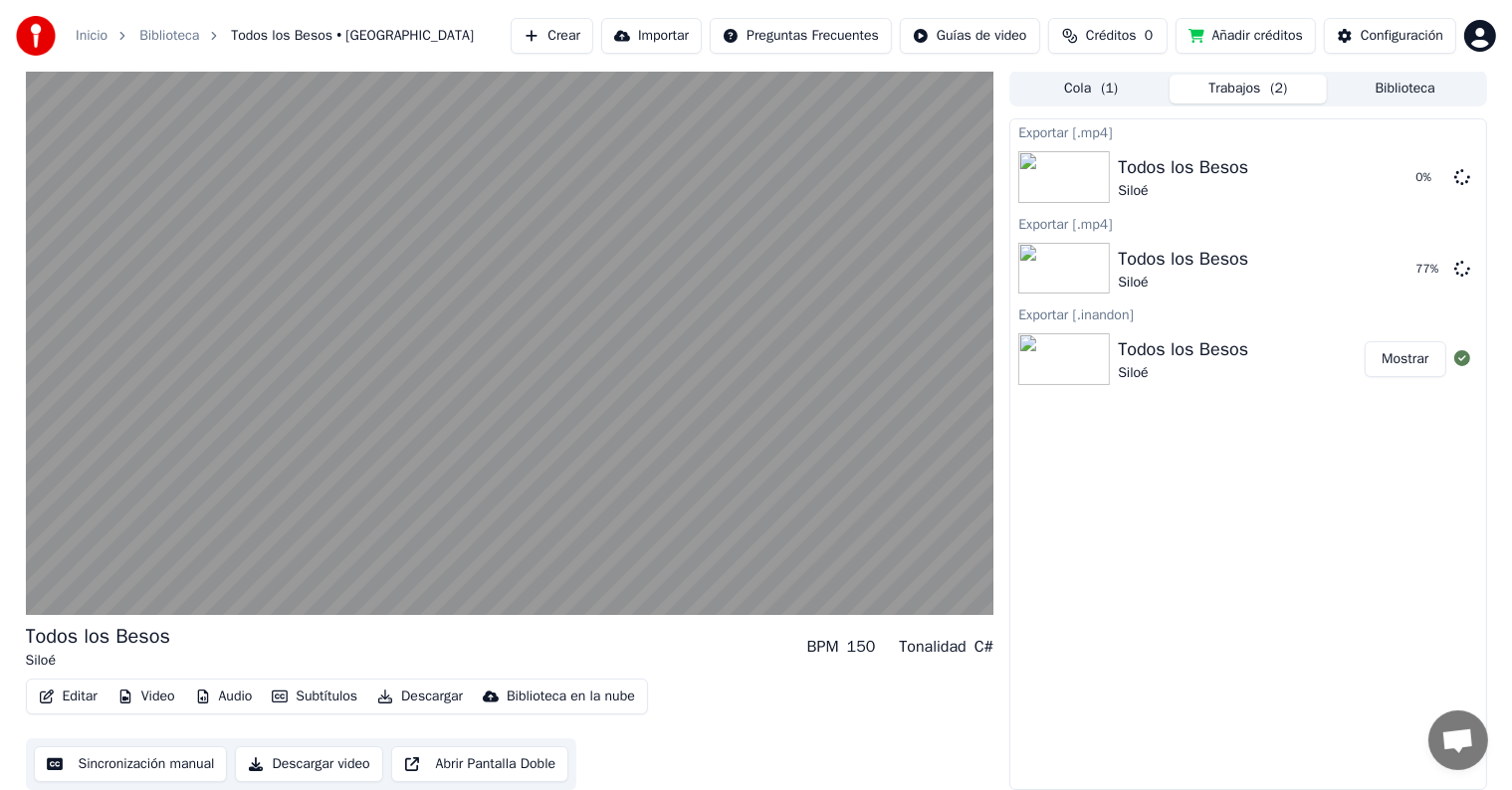 click on "( 1 )" at bounding box center [1109, 89] 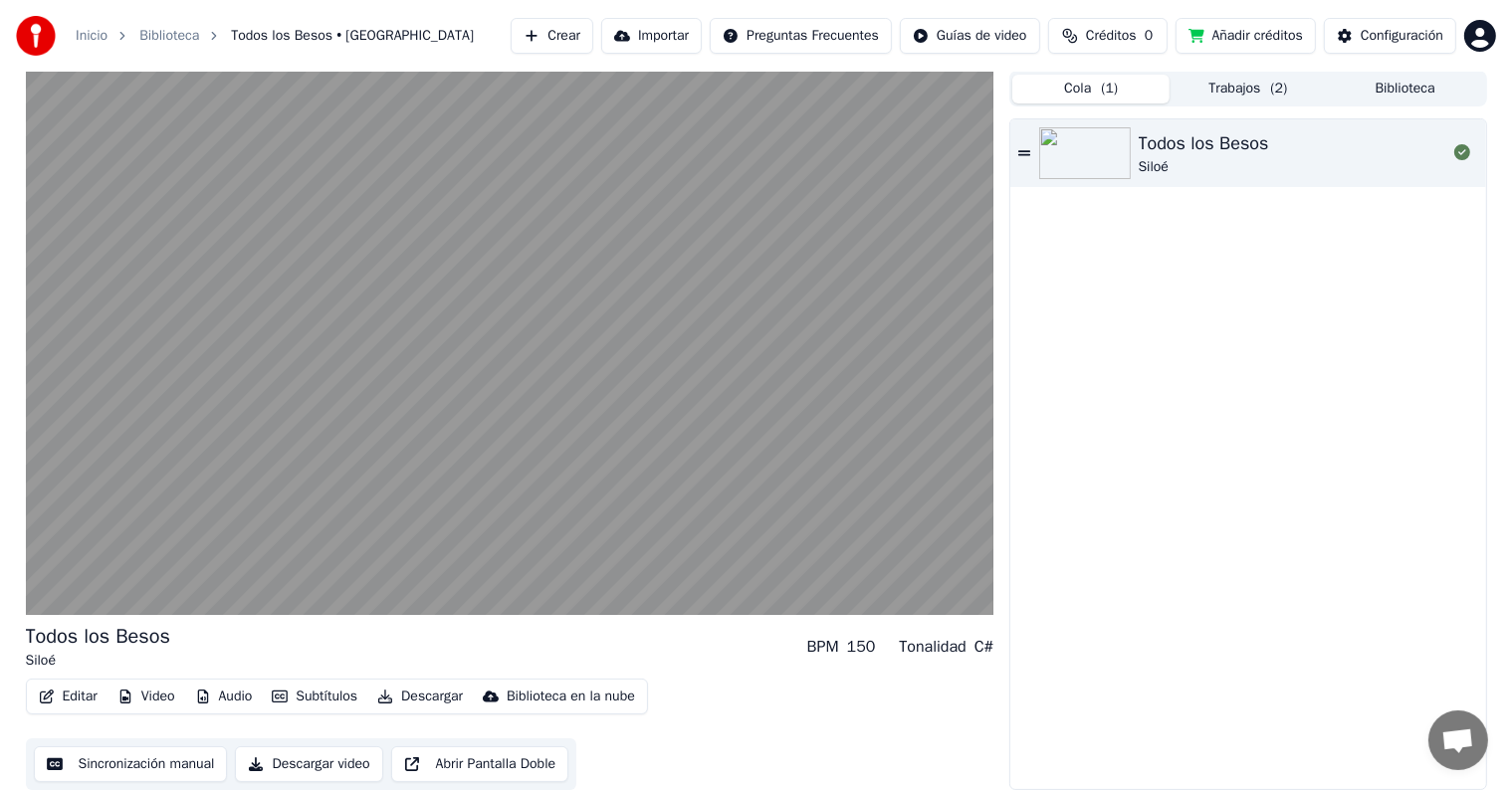 click on "Trabajos ( 2 )" at bounding box center [1248, 89] 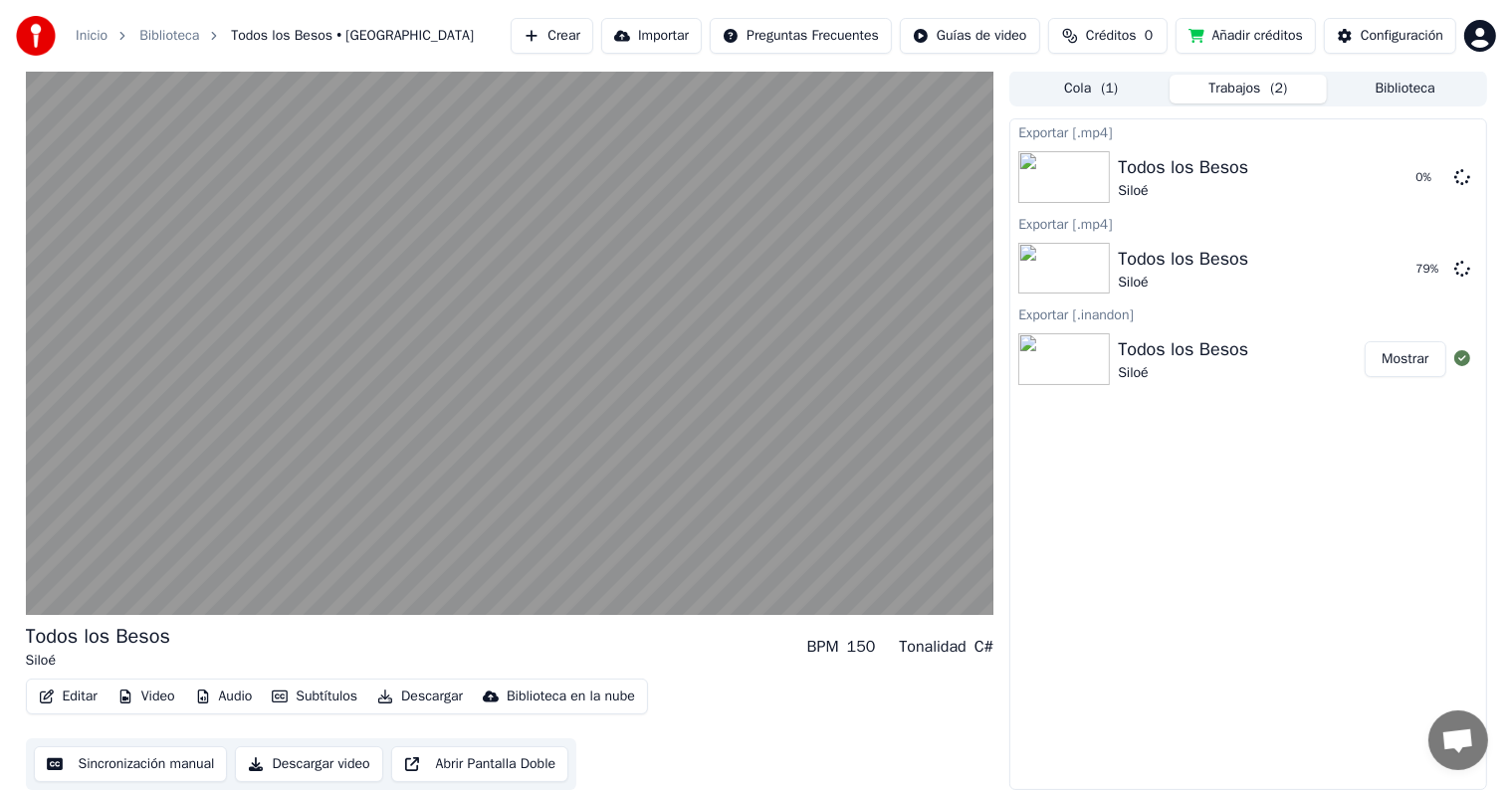 click on "Sincronización manual" at bounding box center (130, 764) 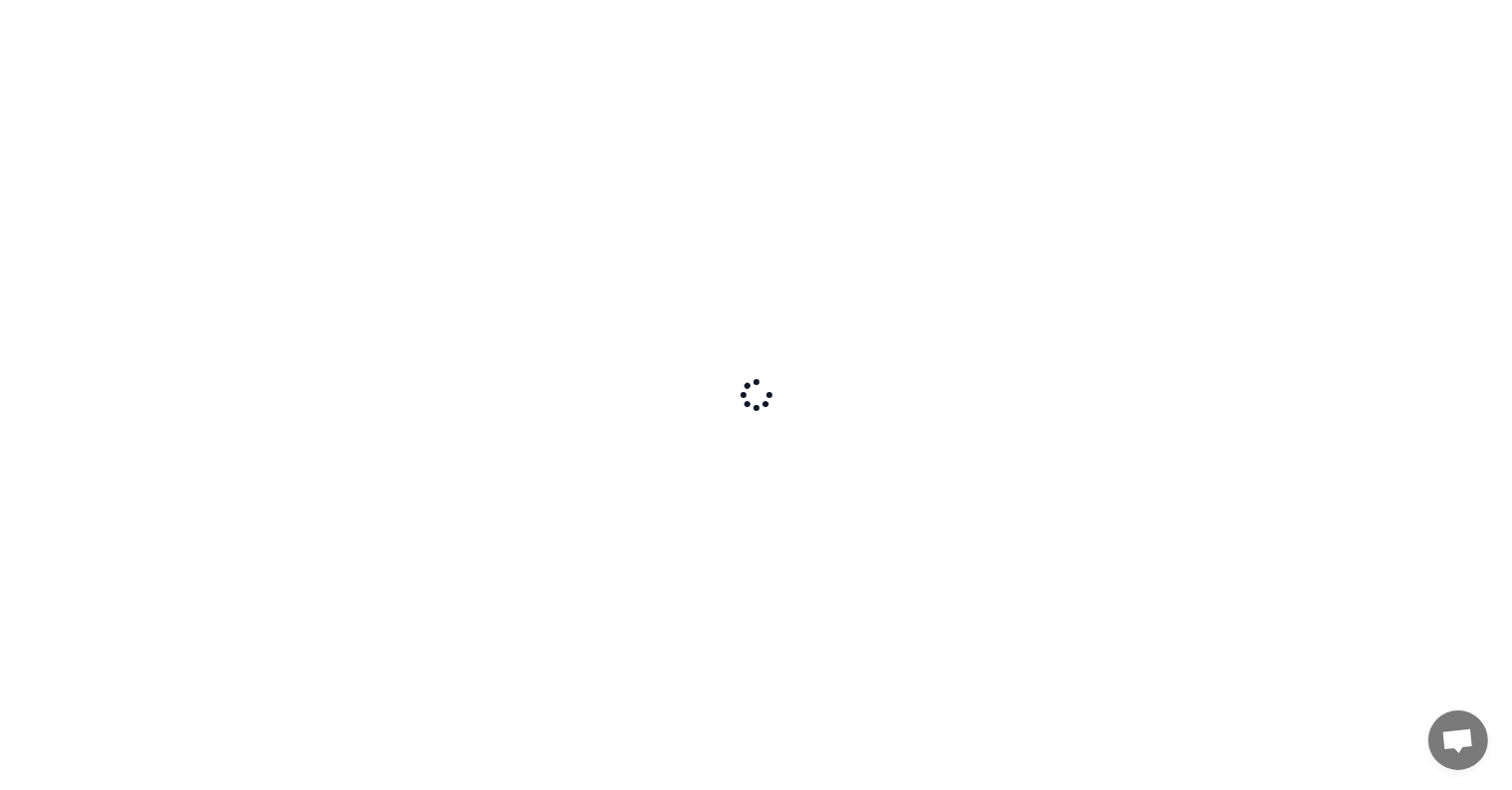 scroll, scrollTop: 0, scrollLeft: 0, axis: both 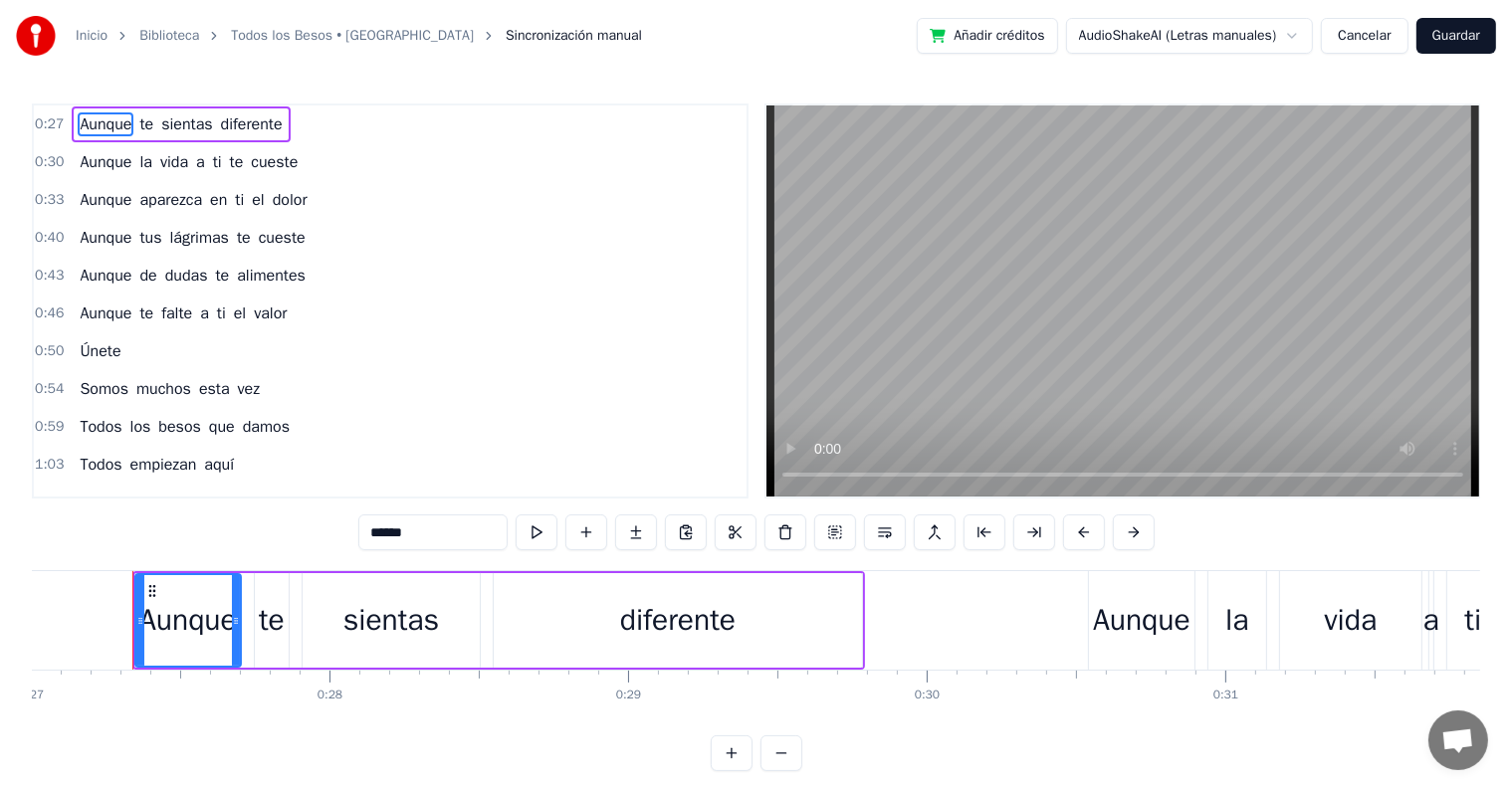click on "Todos los Besos • [GEOGRAPHIC_DATA]" at bounding box center (352, 36) 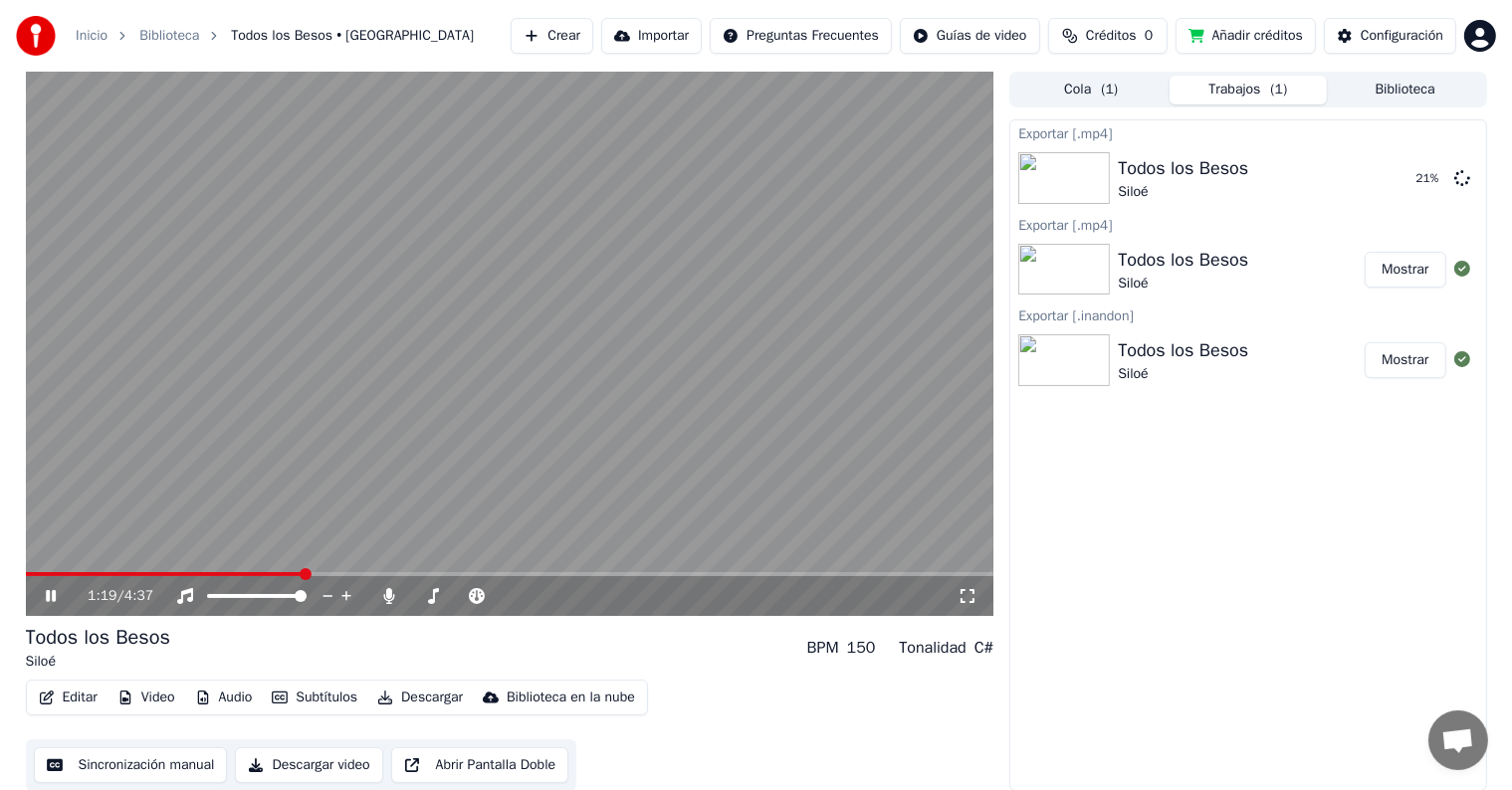click at bounding box center (510, 343) 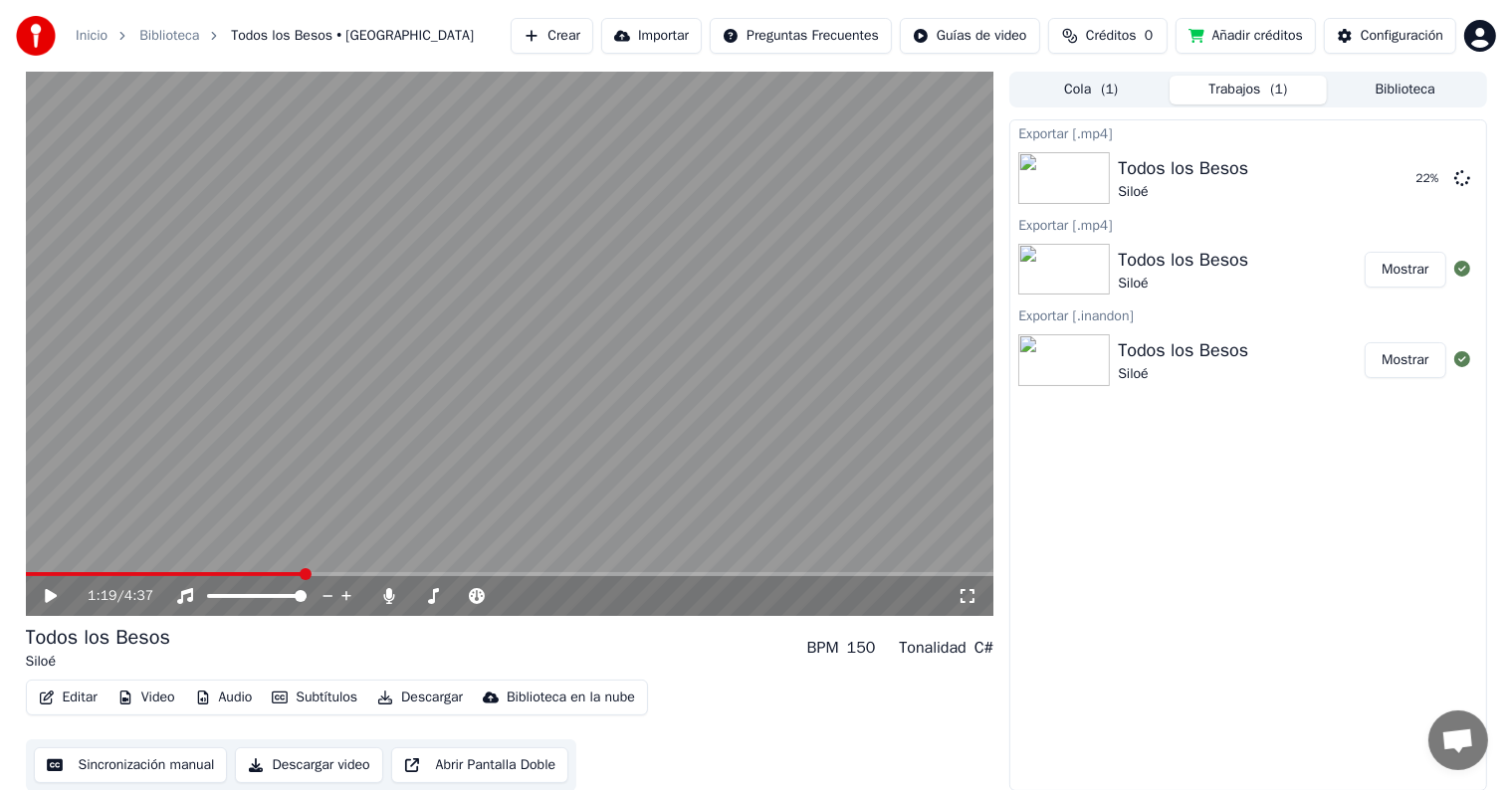 click on "Mostrar" at bounding box center [1404, 270] 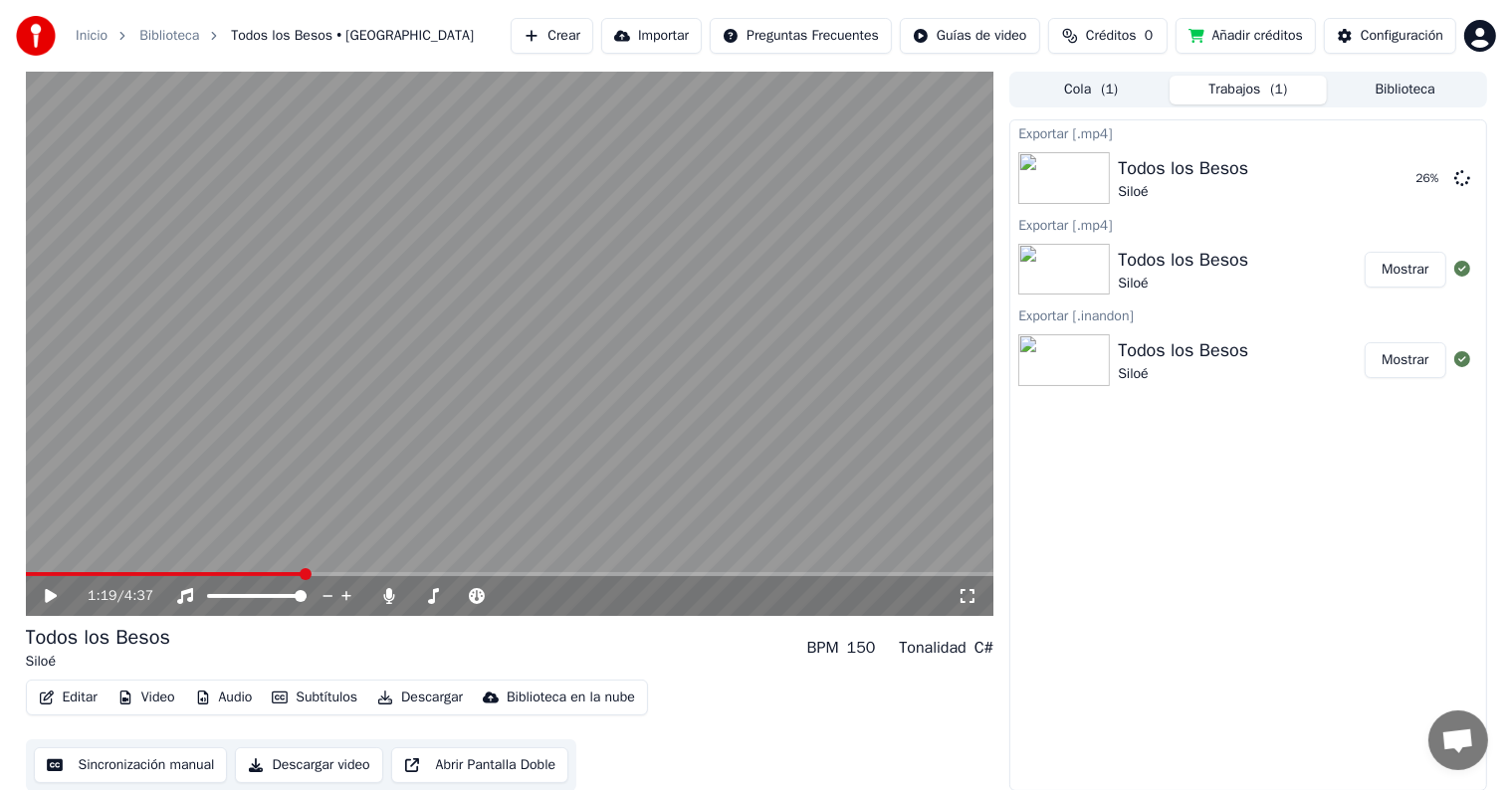 click on "Mostrar" at bounding box center [1404, 270] 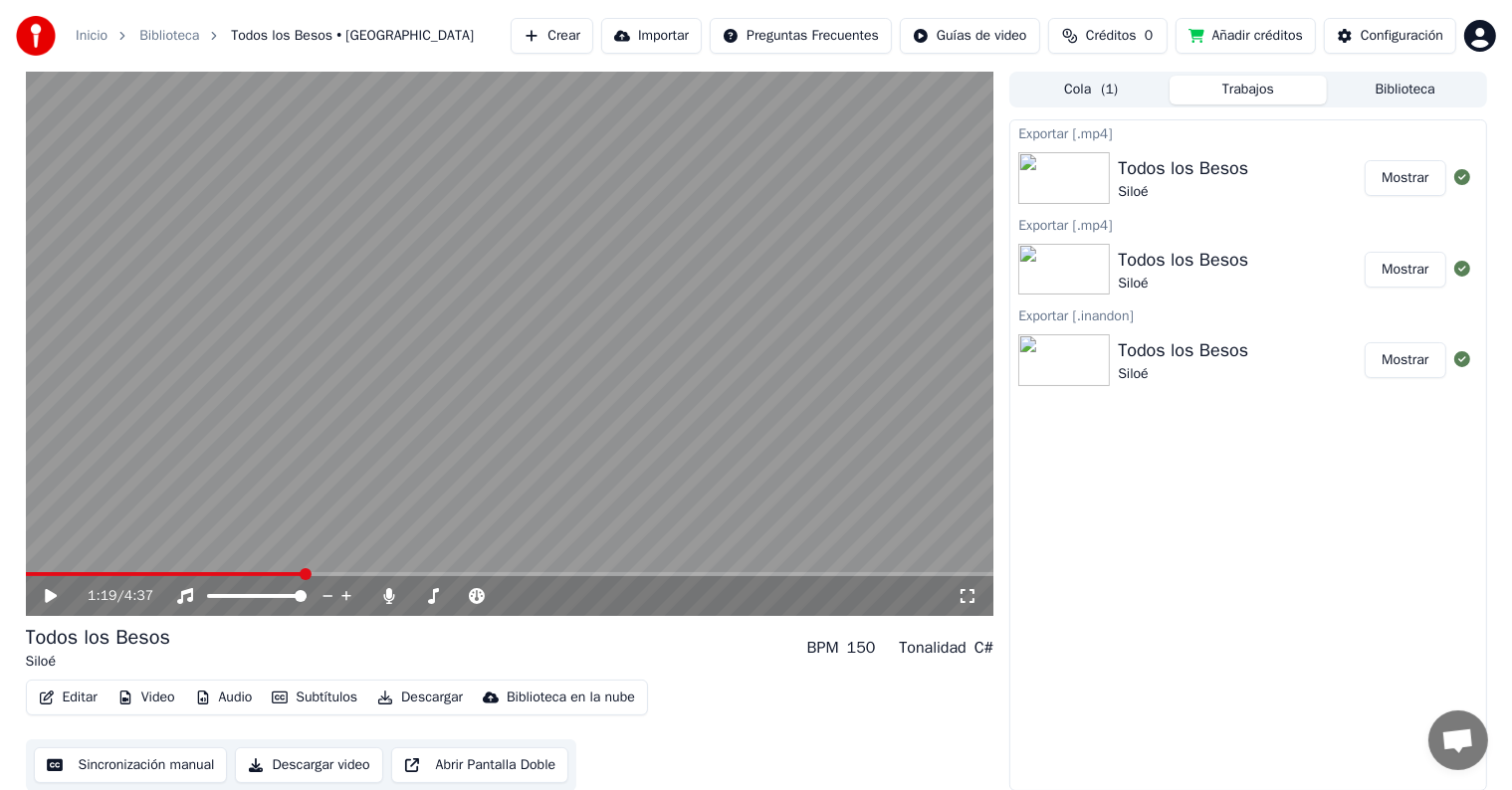 click on "Mostrar" at bounding box center (1404, 270) 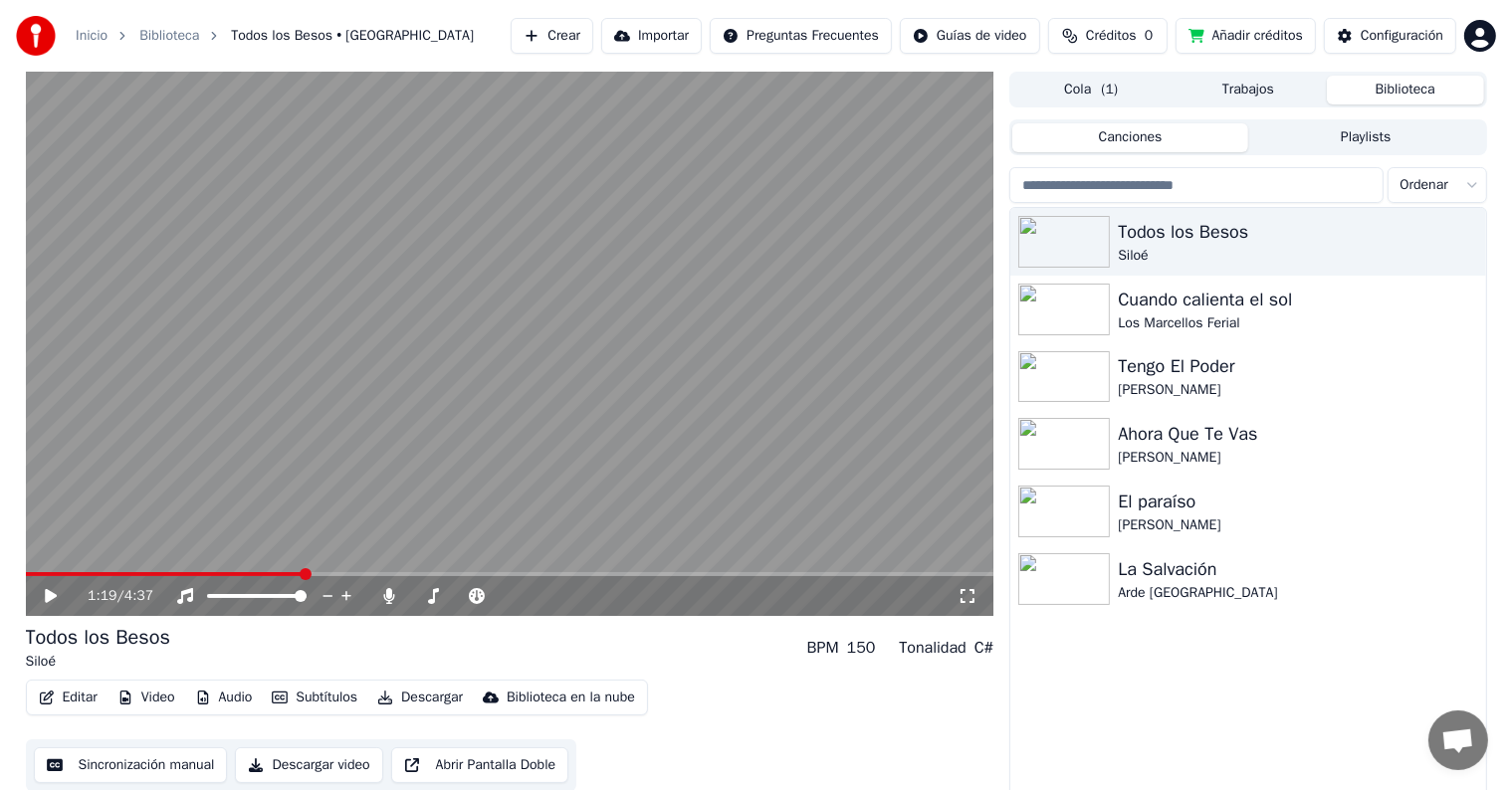 click on "Cola ( 1 )" at bounding box center (1091, 90) 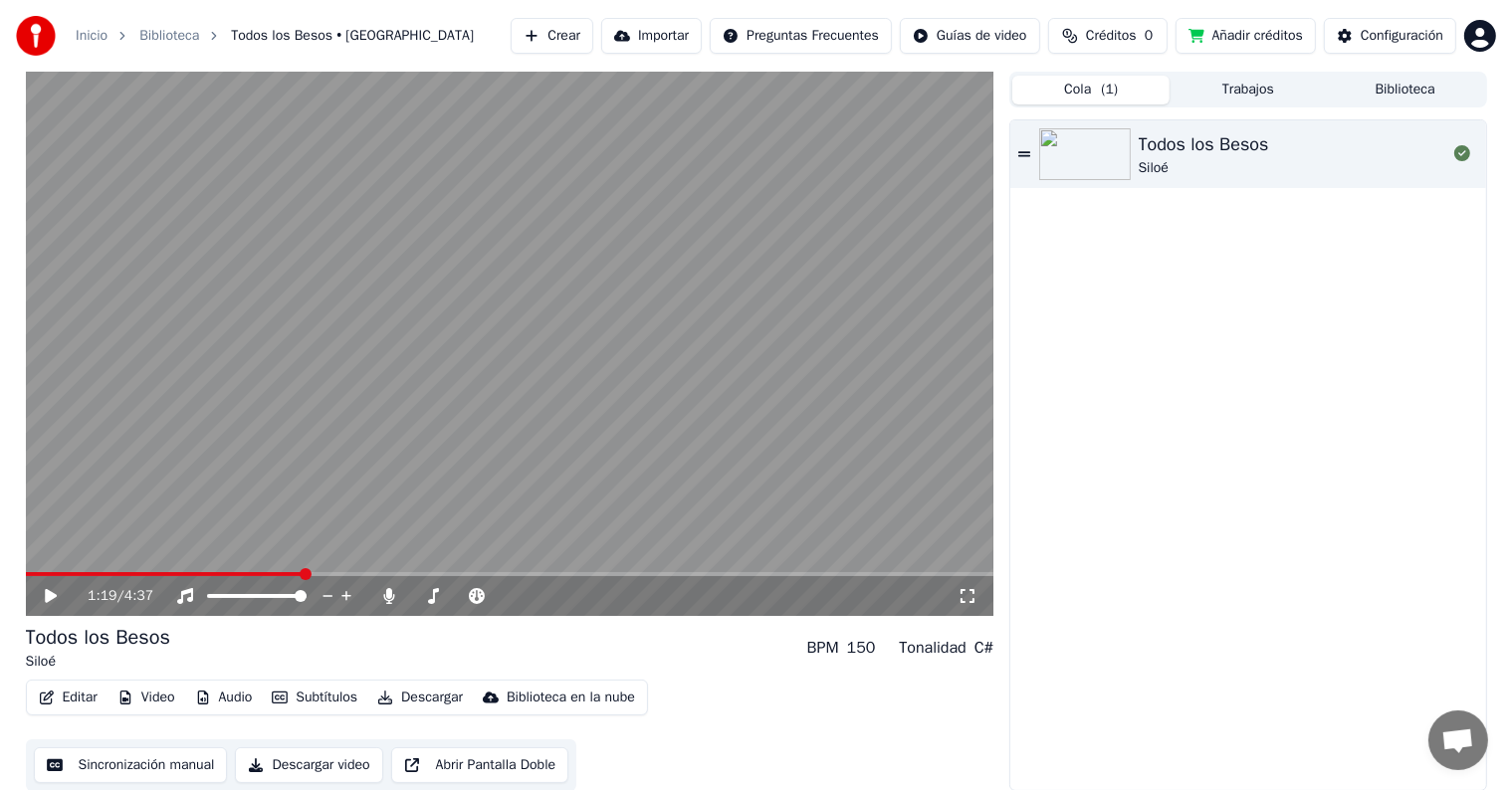 click on "Trabajos" at bounding box center (1248, 90) 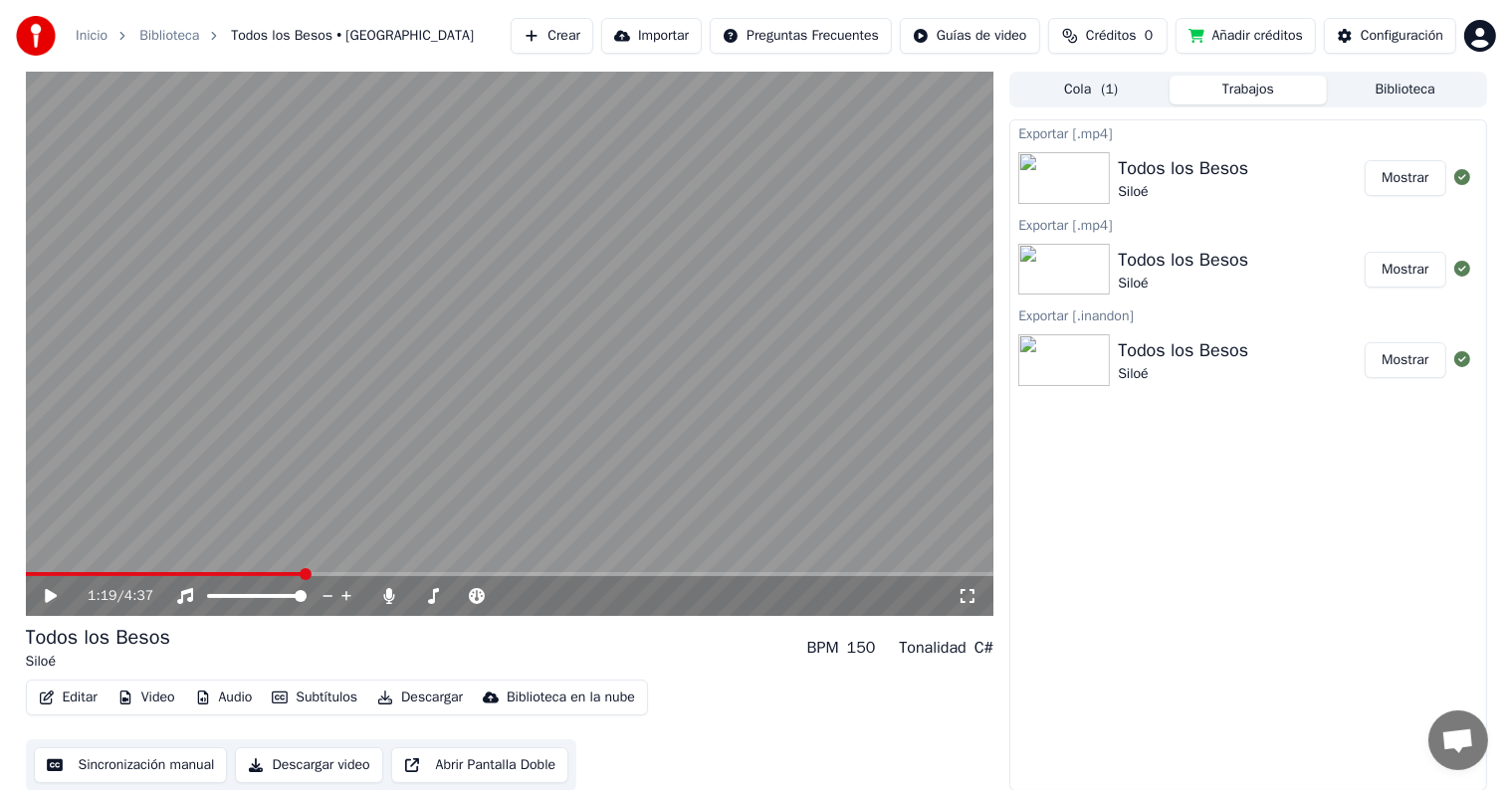click on "Cola ( 1 )" at bounding box center [1091, 90] 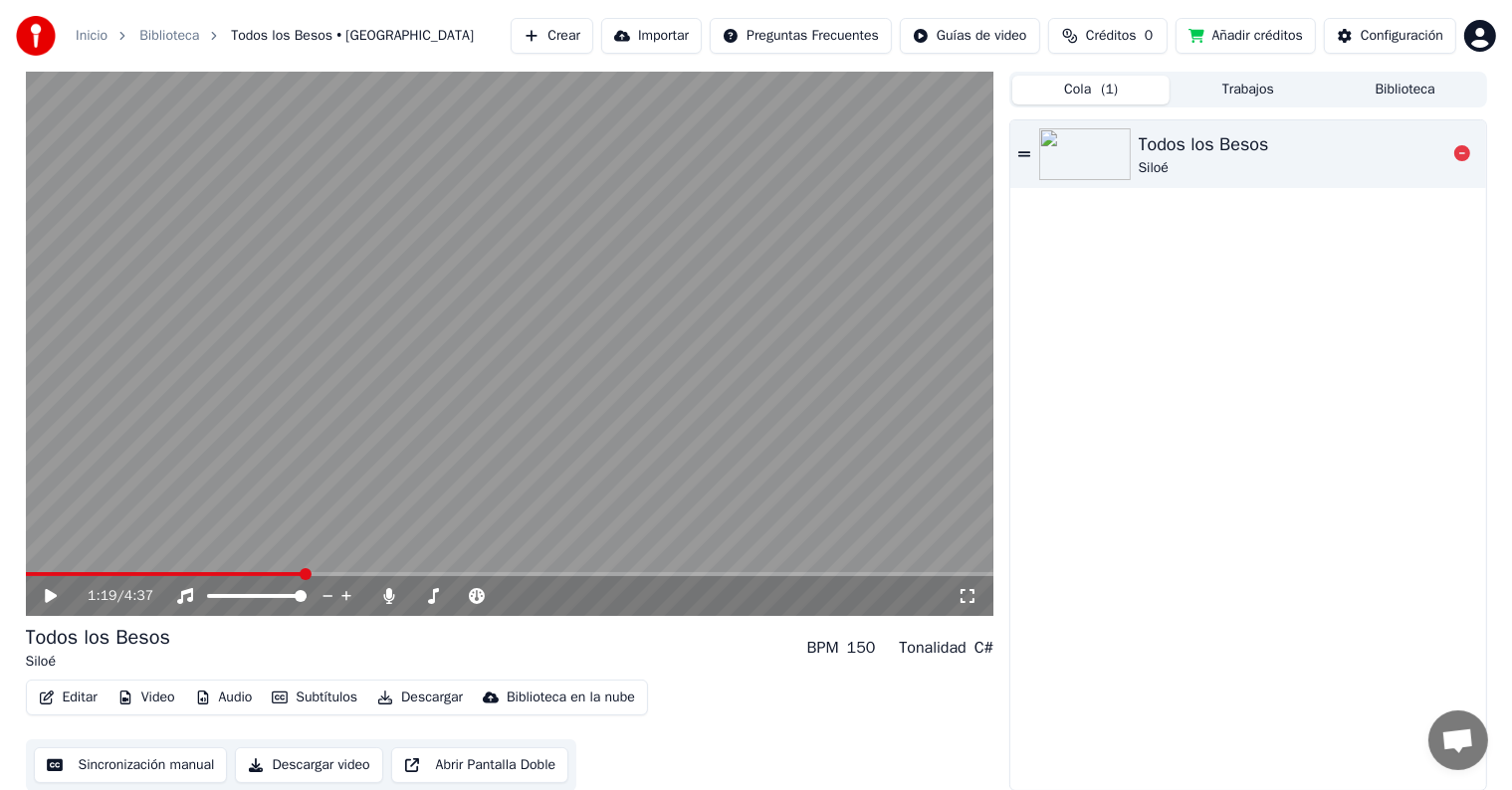 click on "Todos los Besos Siloé" at bounding box center (1292, 154) 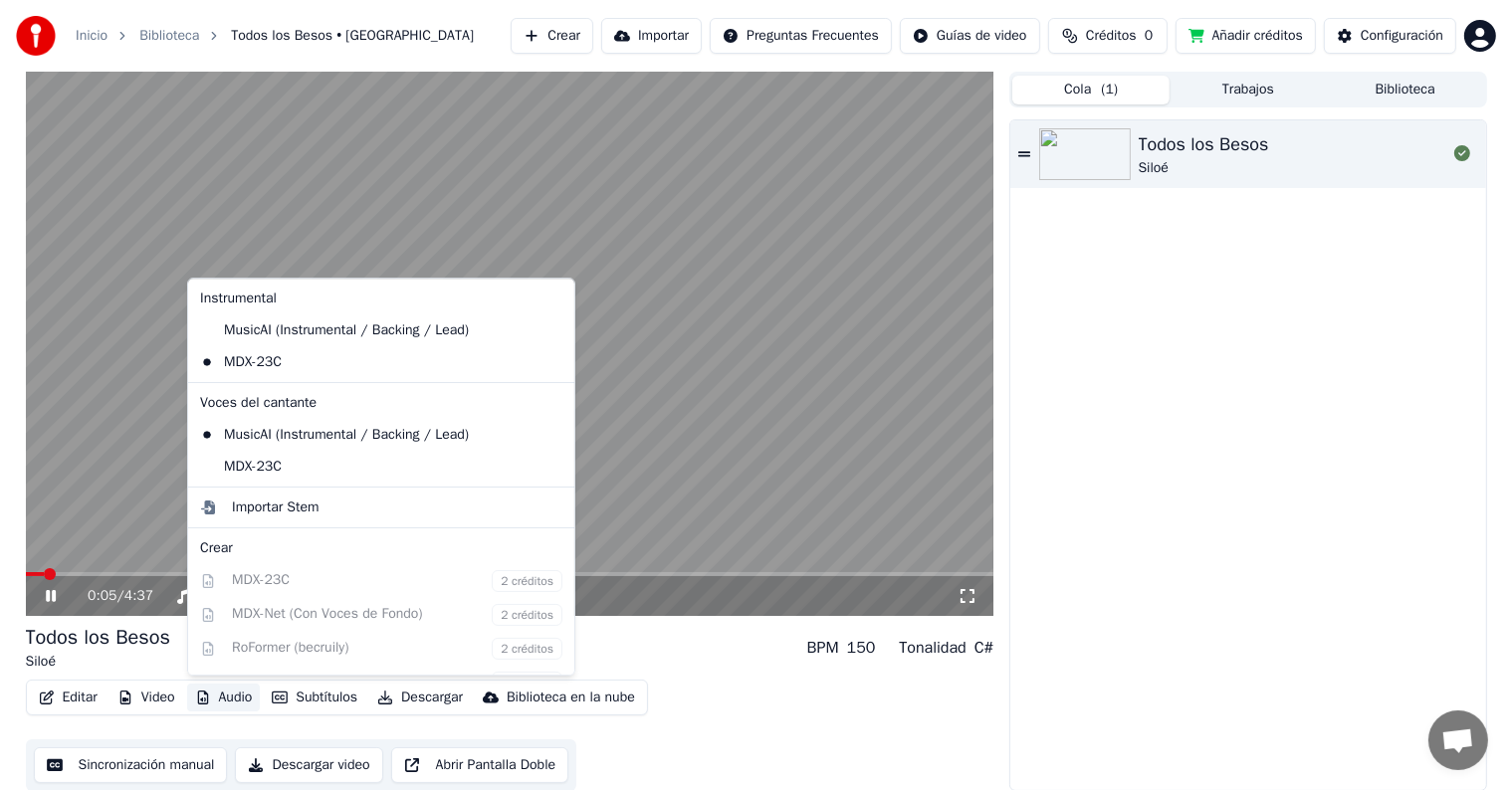 click on "Audio" at bounding box center (224, 697) 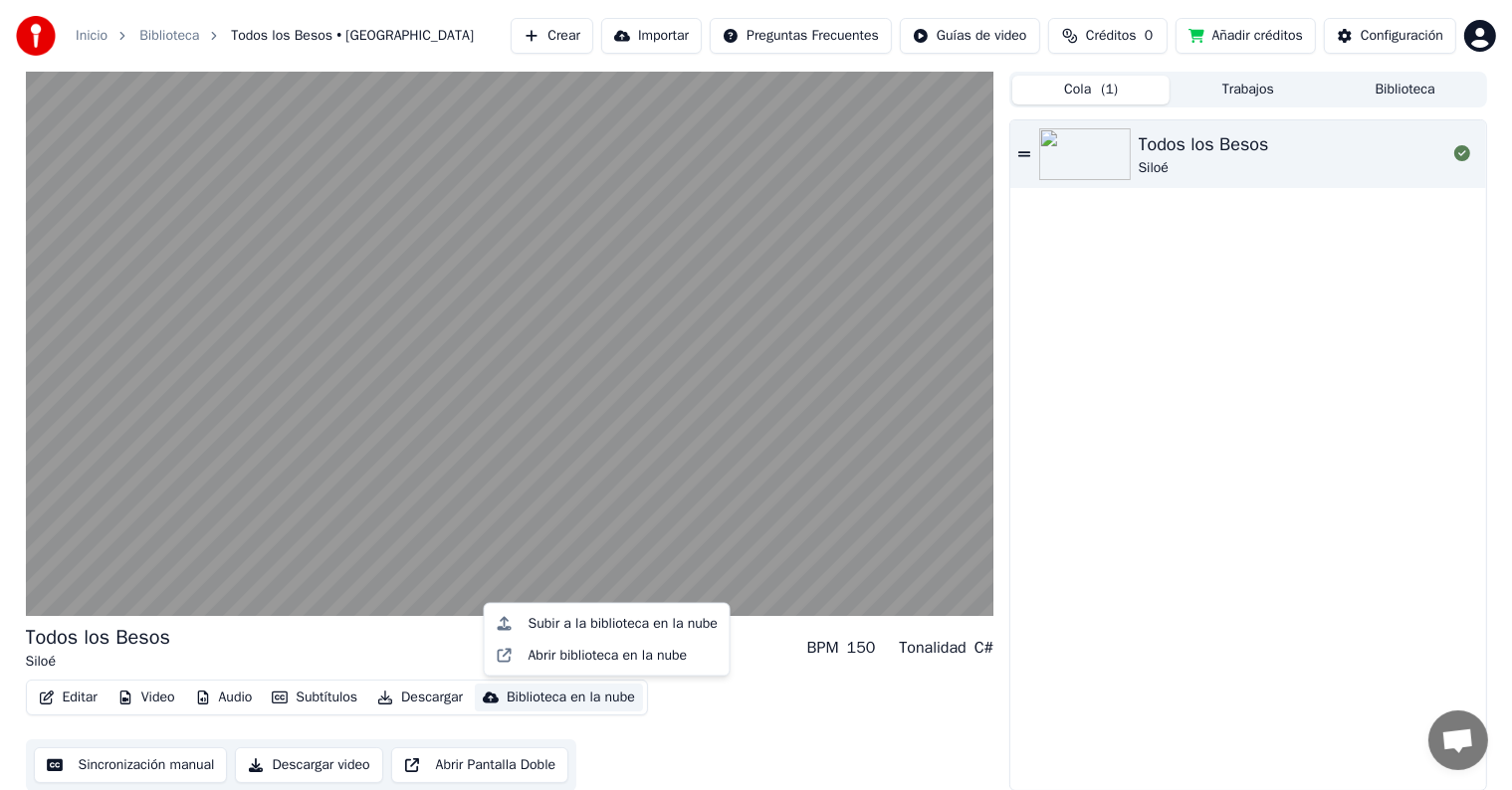 click on "Editar Video Audio Subtítulos Descargar Biblioteca en la nube Sincronización manual Descargar video Abrir Pantalla Doble" at bounding box center [510, 735] 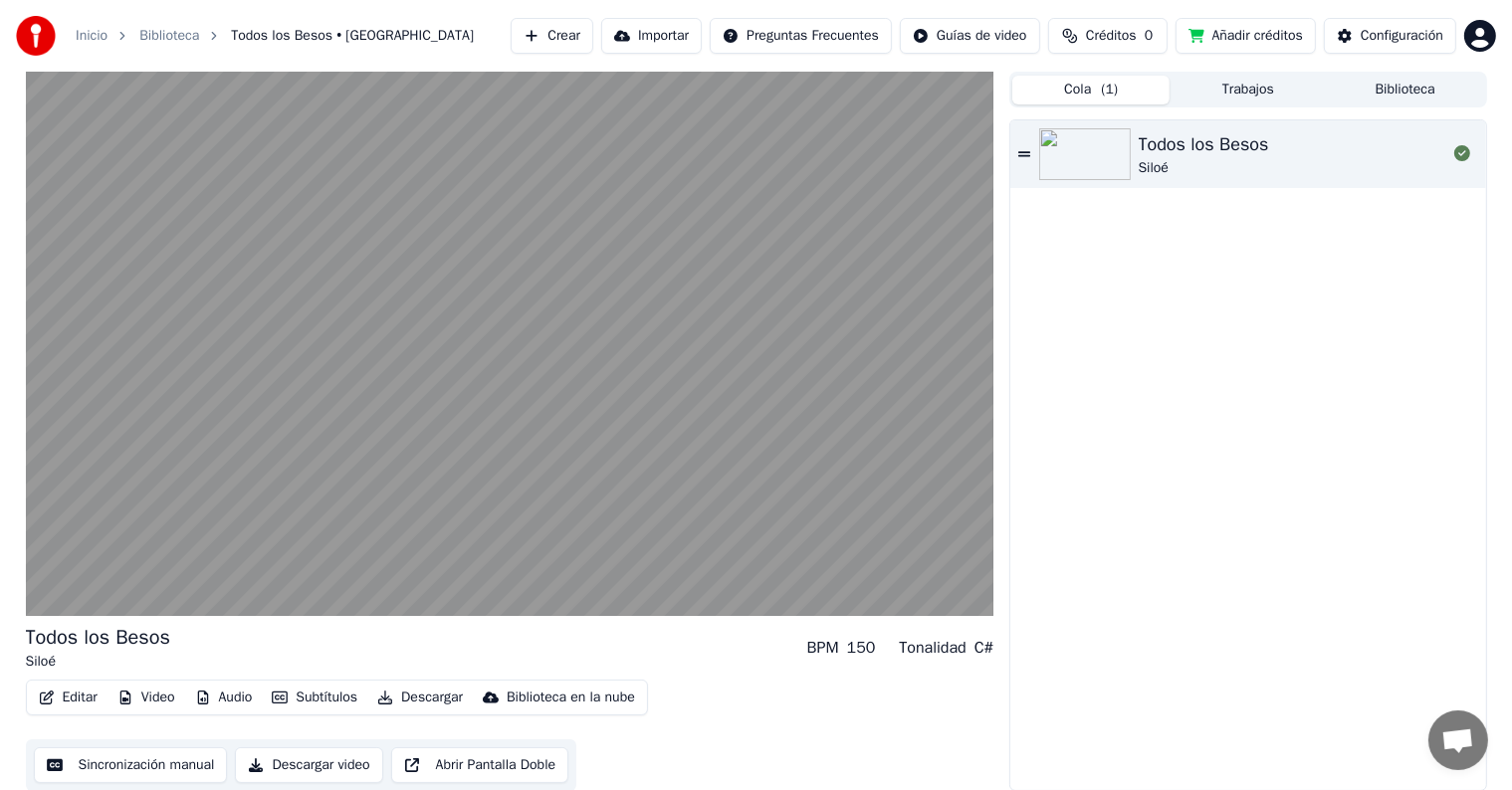 click on "Subtítulos" at bounding box center (315, 697) 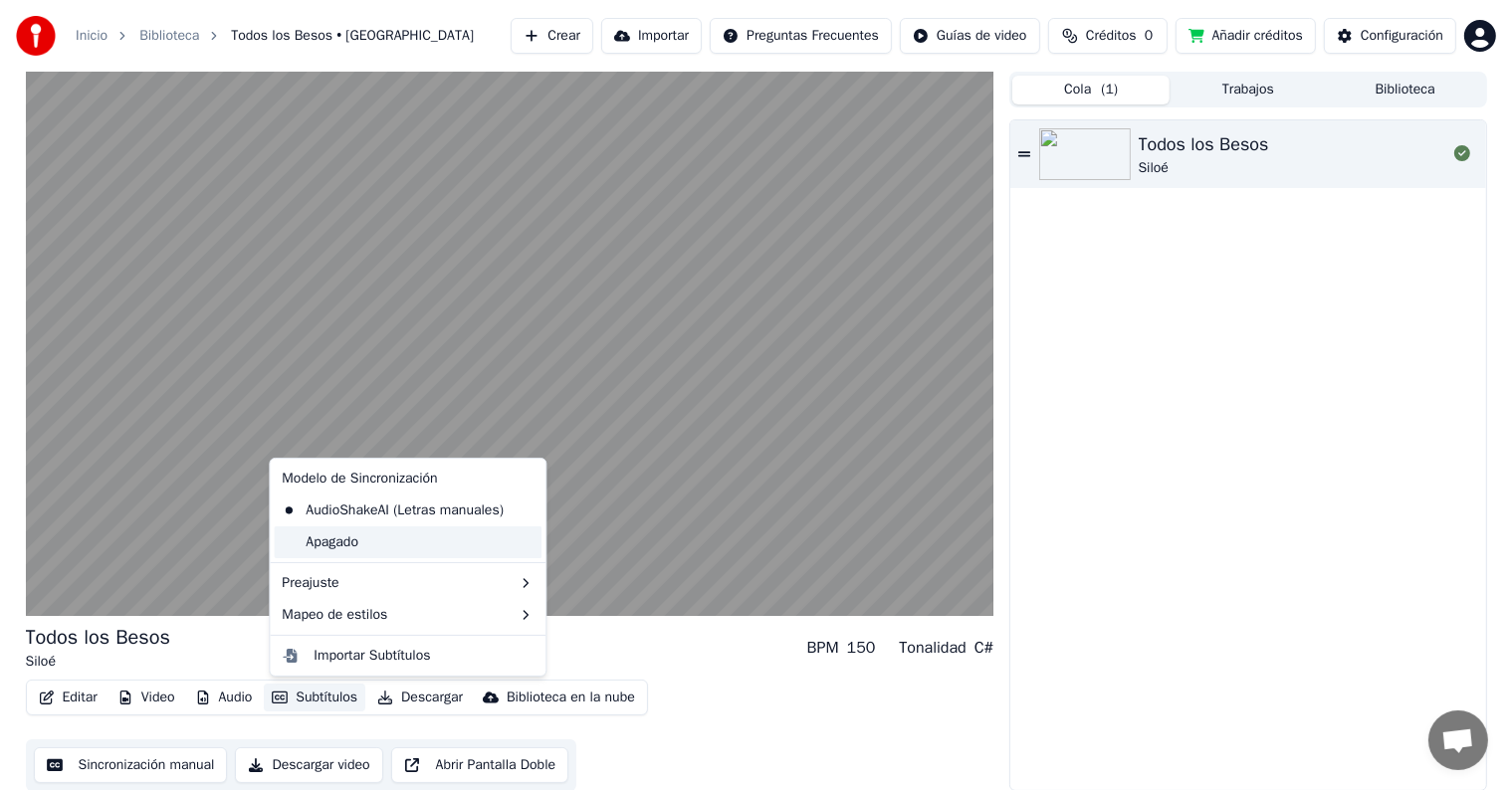click on "Apagado" at bounding box center (407, 542) 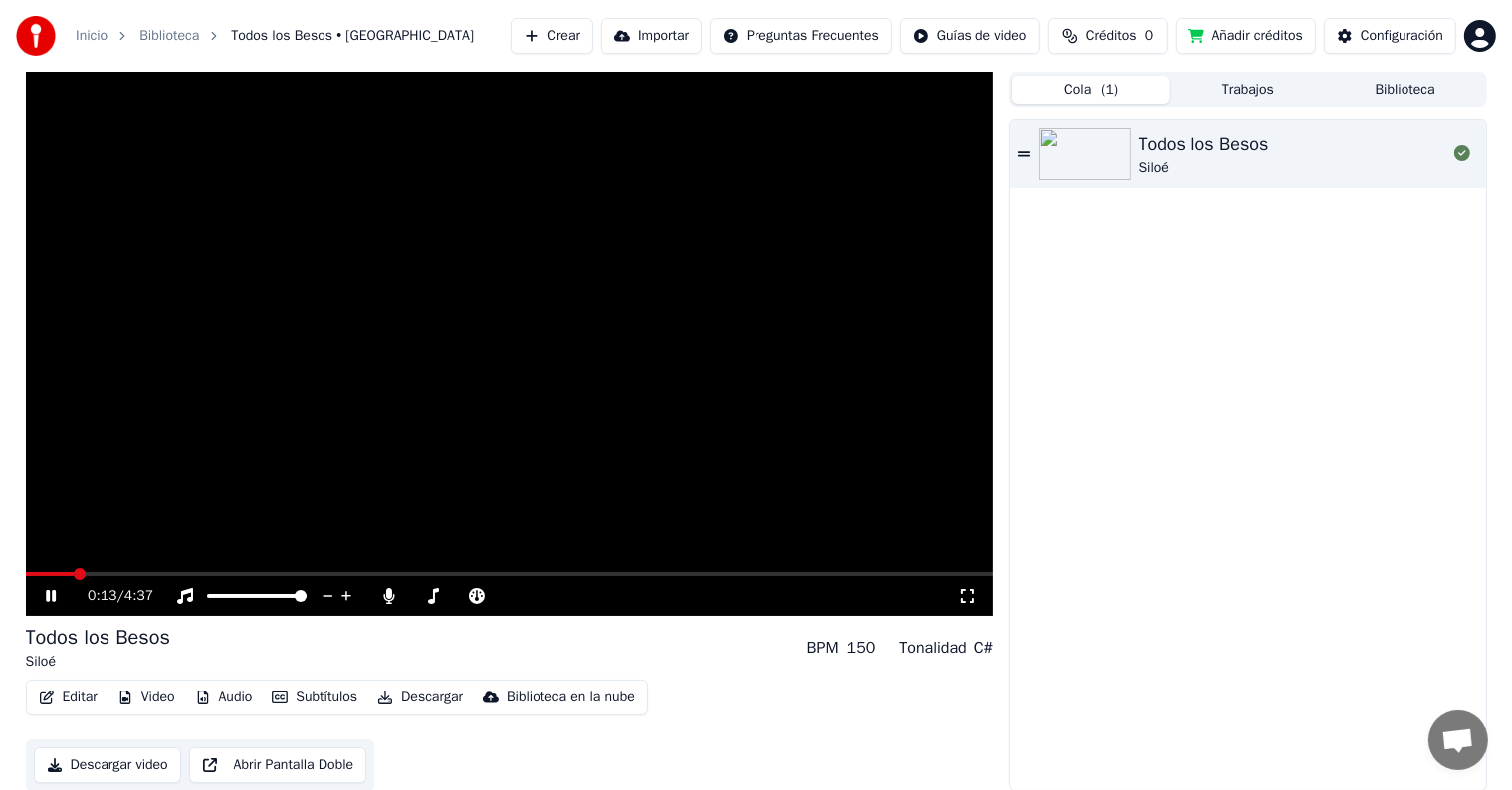 click on "Subtítulos" at bounding box center [315, 697] 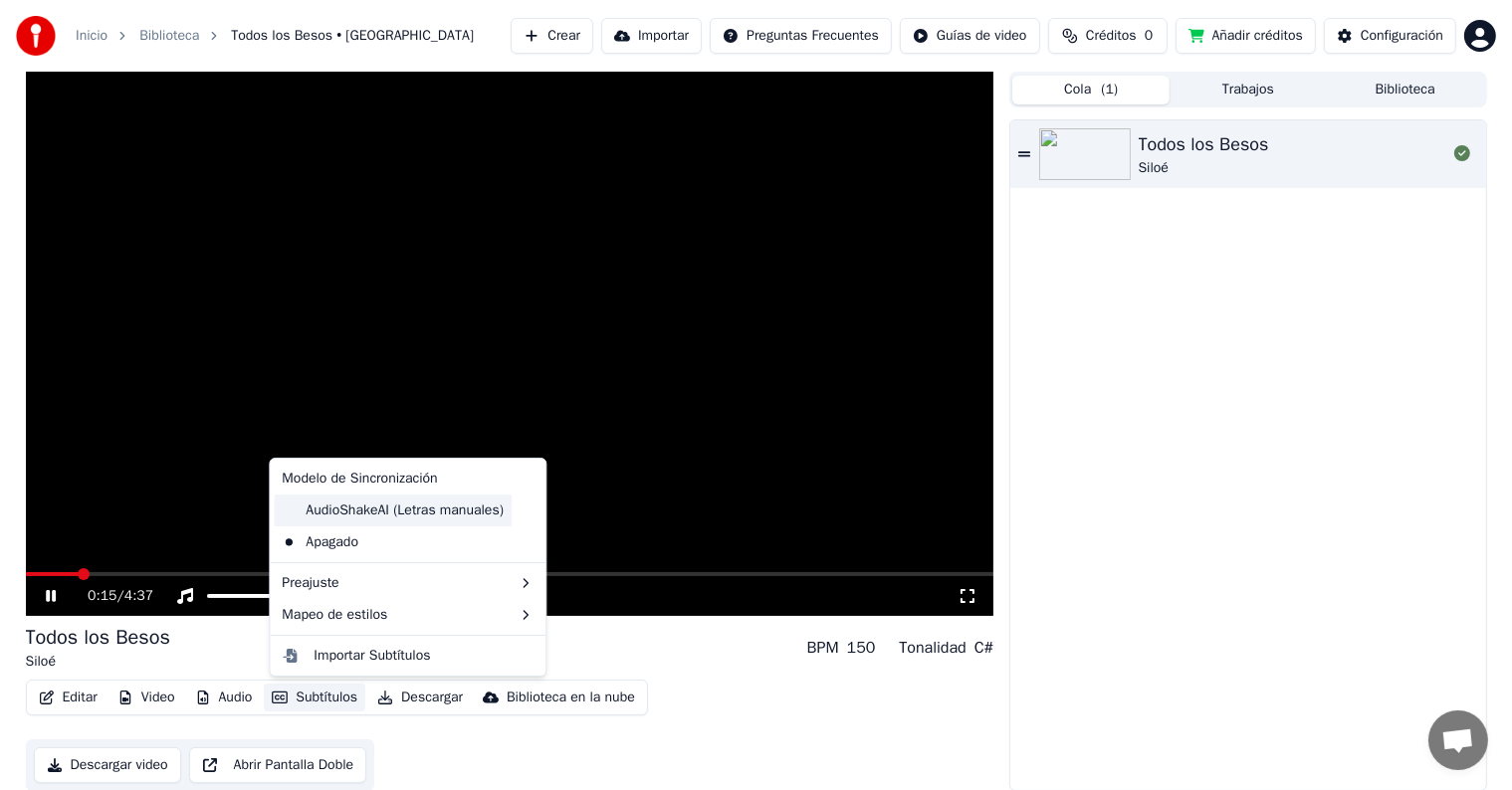 click on "AudioShakeAI (Letras manuales)" at bounding box center [392, 510] 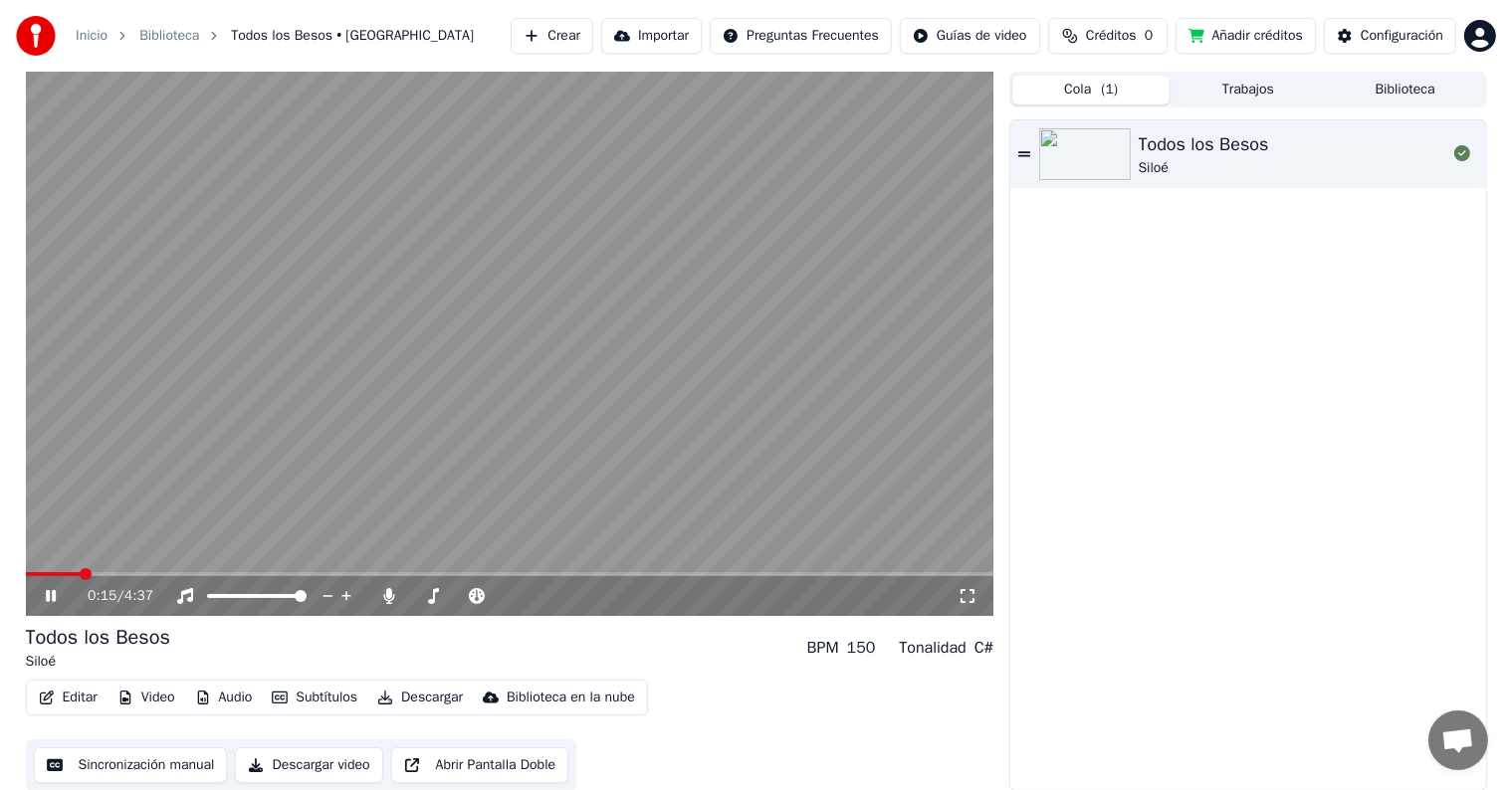 click on "Subtítulos" at bounding box center (315, 697) 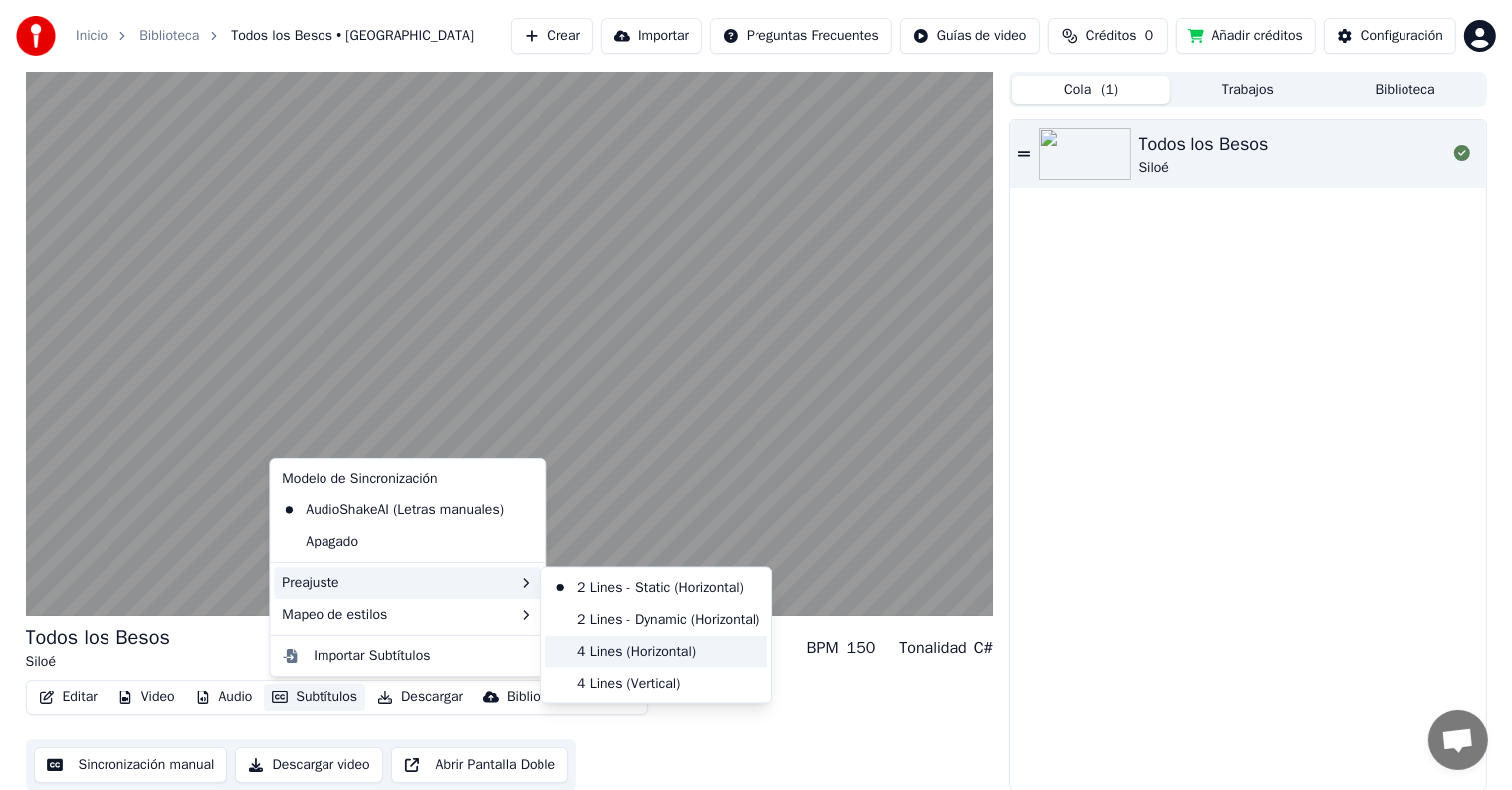 click on "4 Lines (Horizontal)" at bounding box center [656, 652] 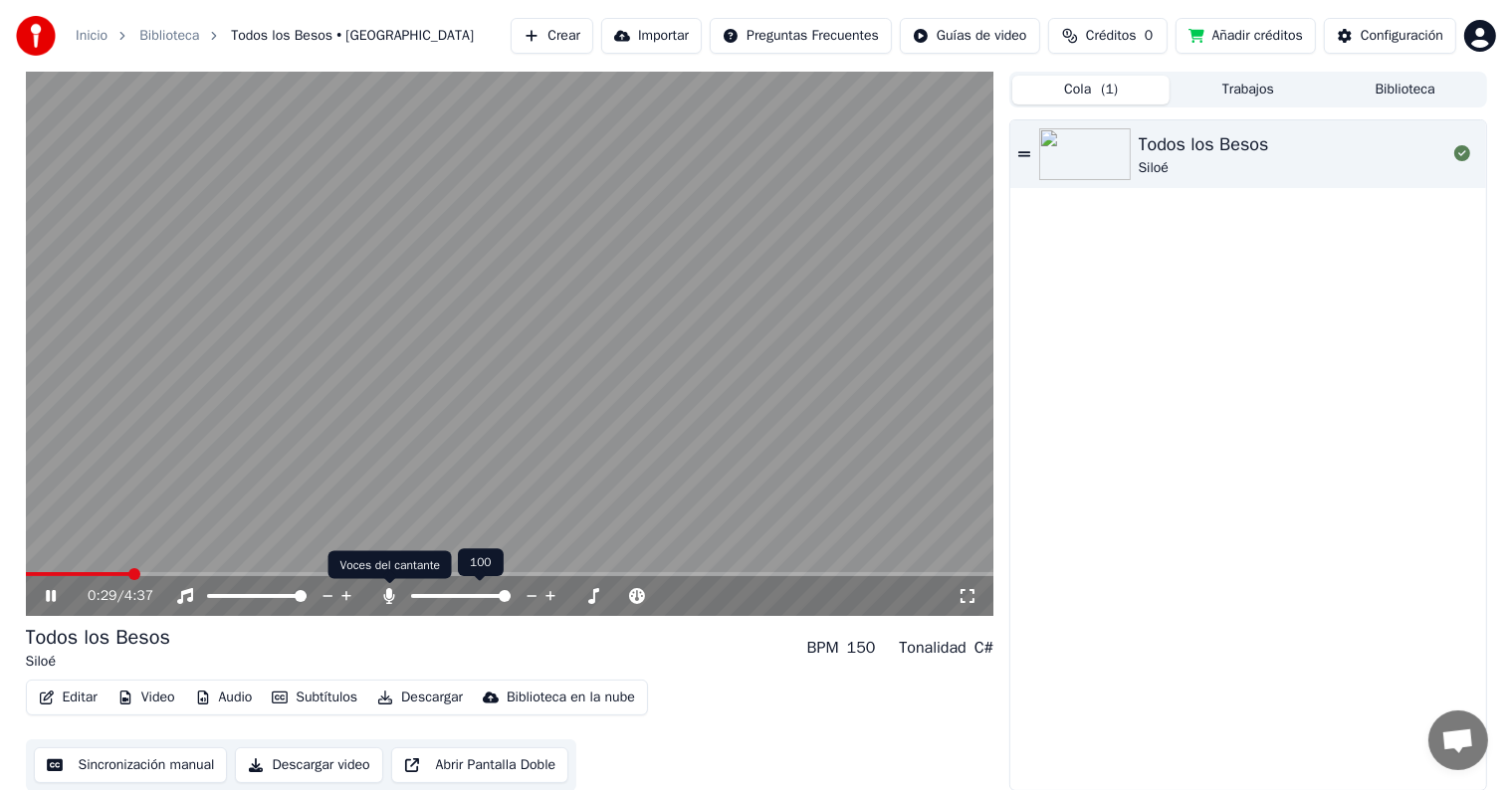 click 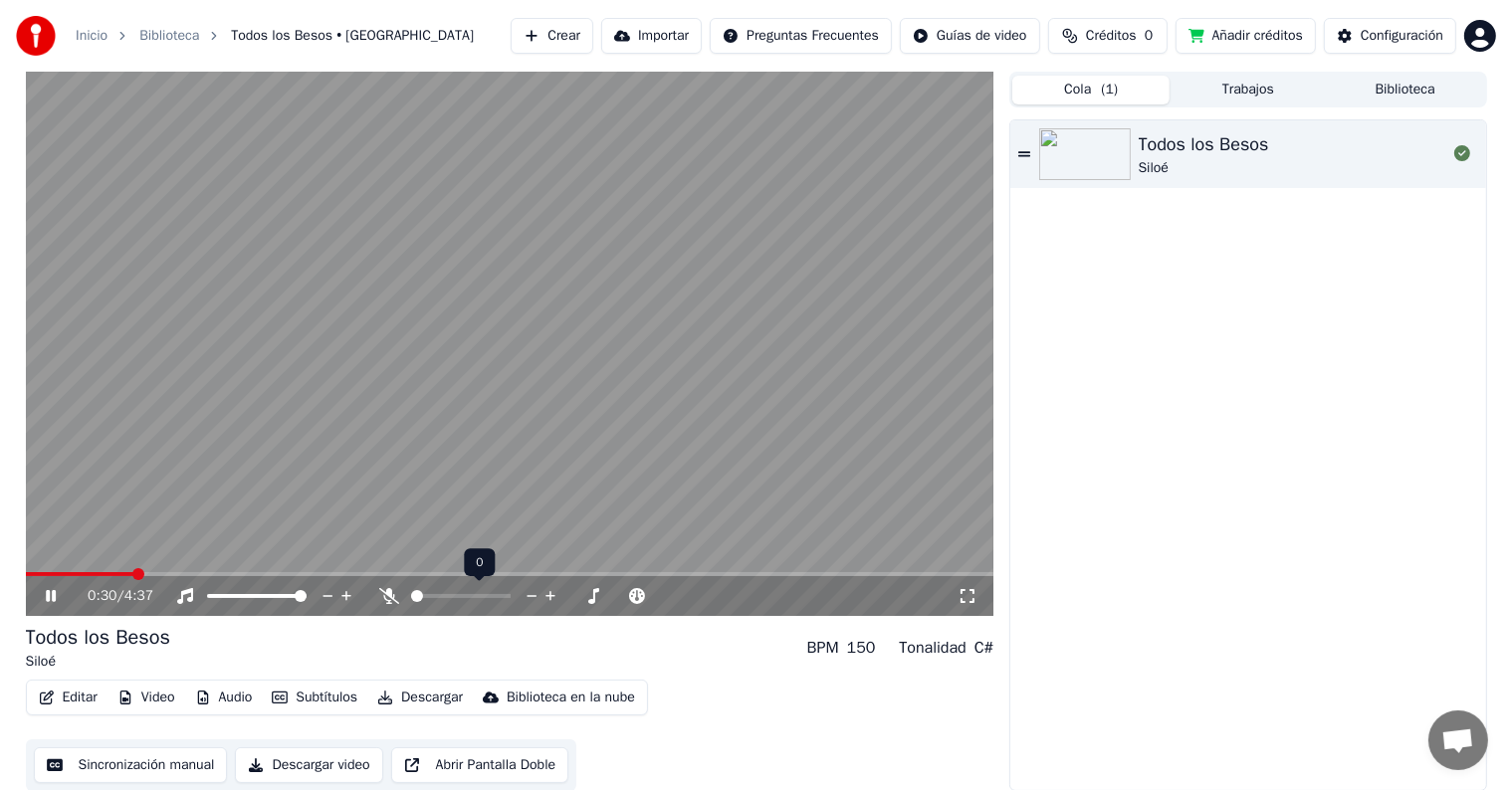 click 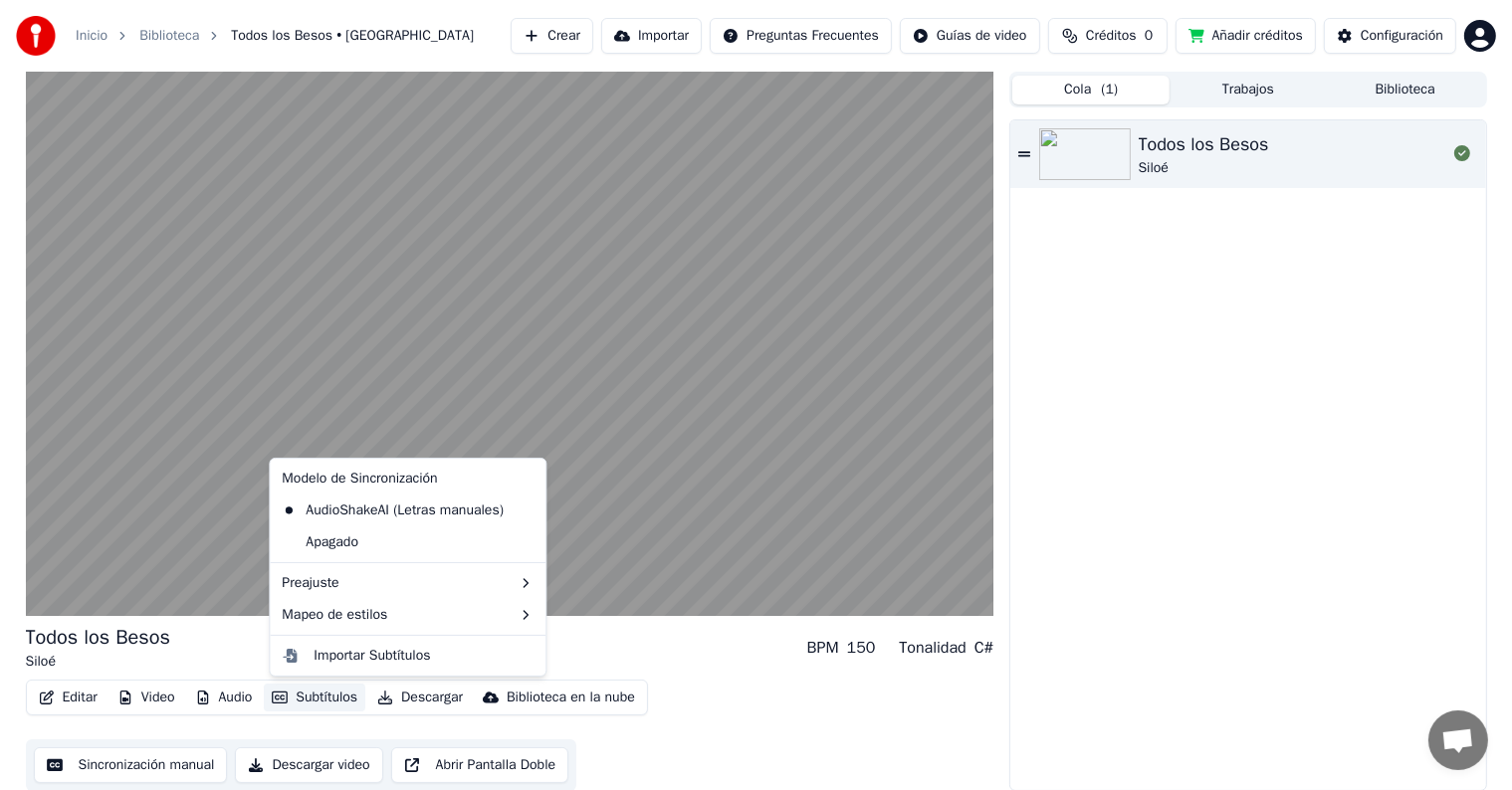 click on "Subtítulos" at bounding box center [315, 697] 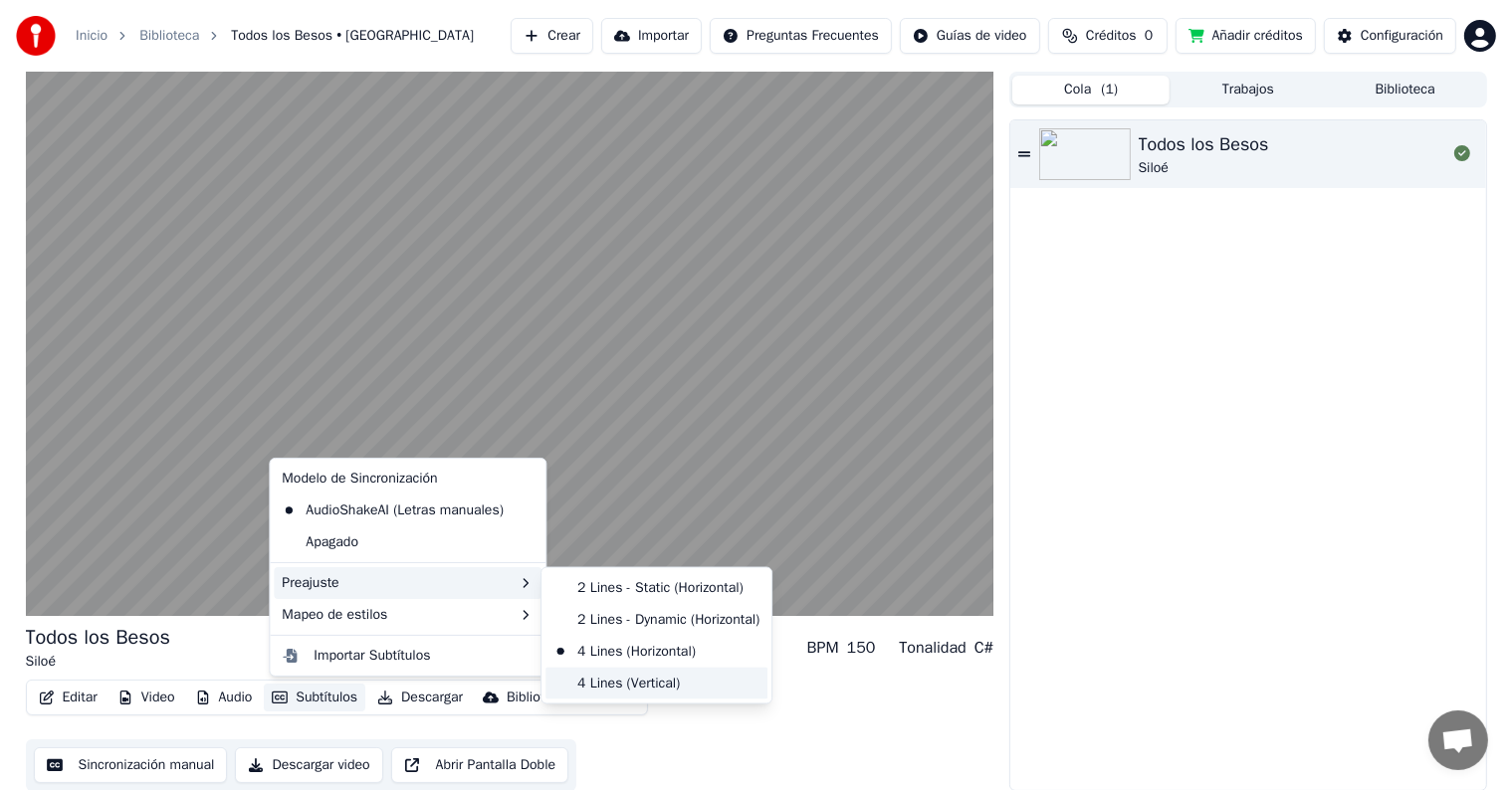 click on "4 Lines (Vertical)" at bounding box center [656, 684] 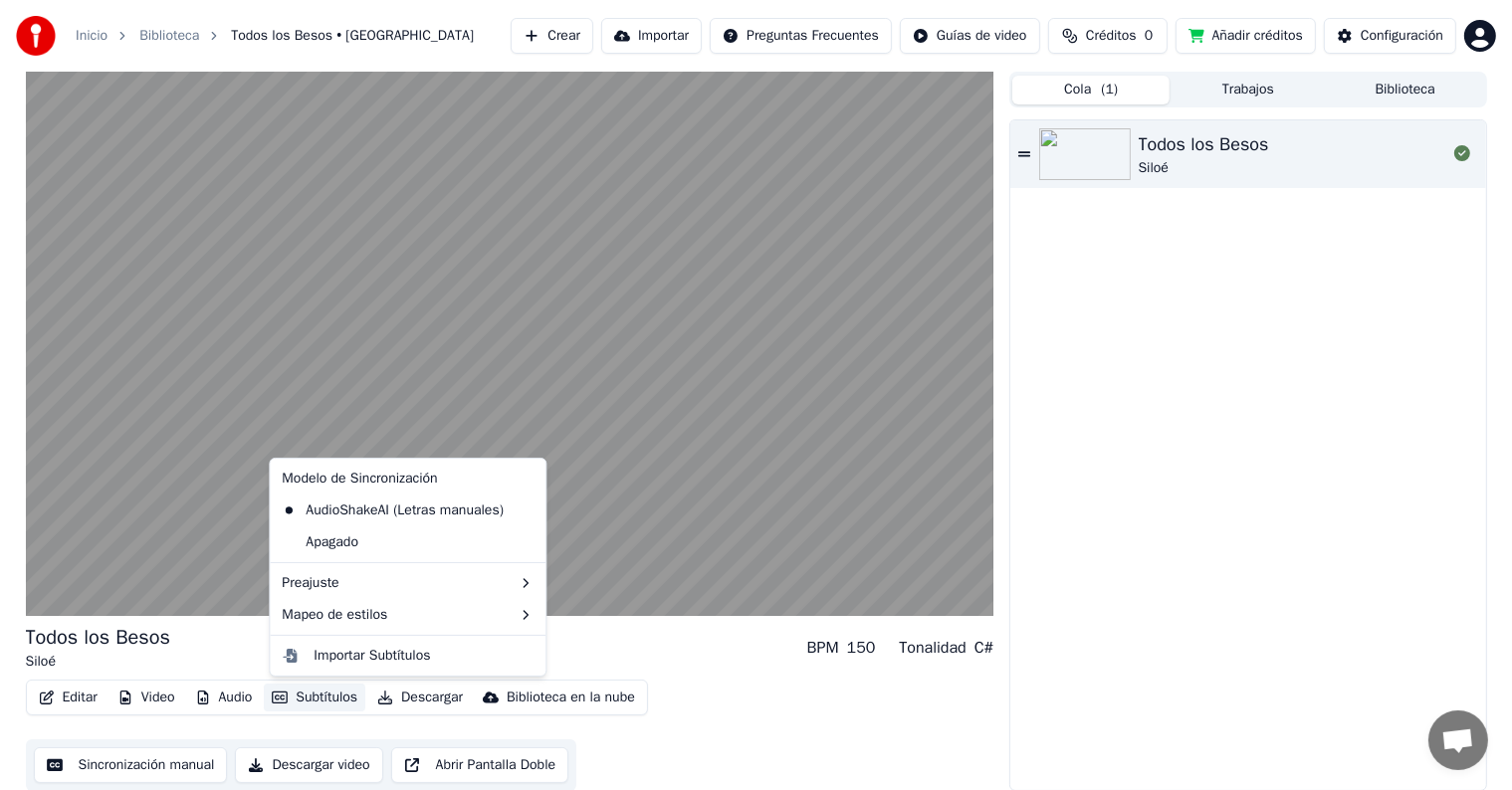 click on "Subtítulos" at bounding box center [315, 697] 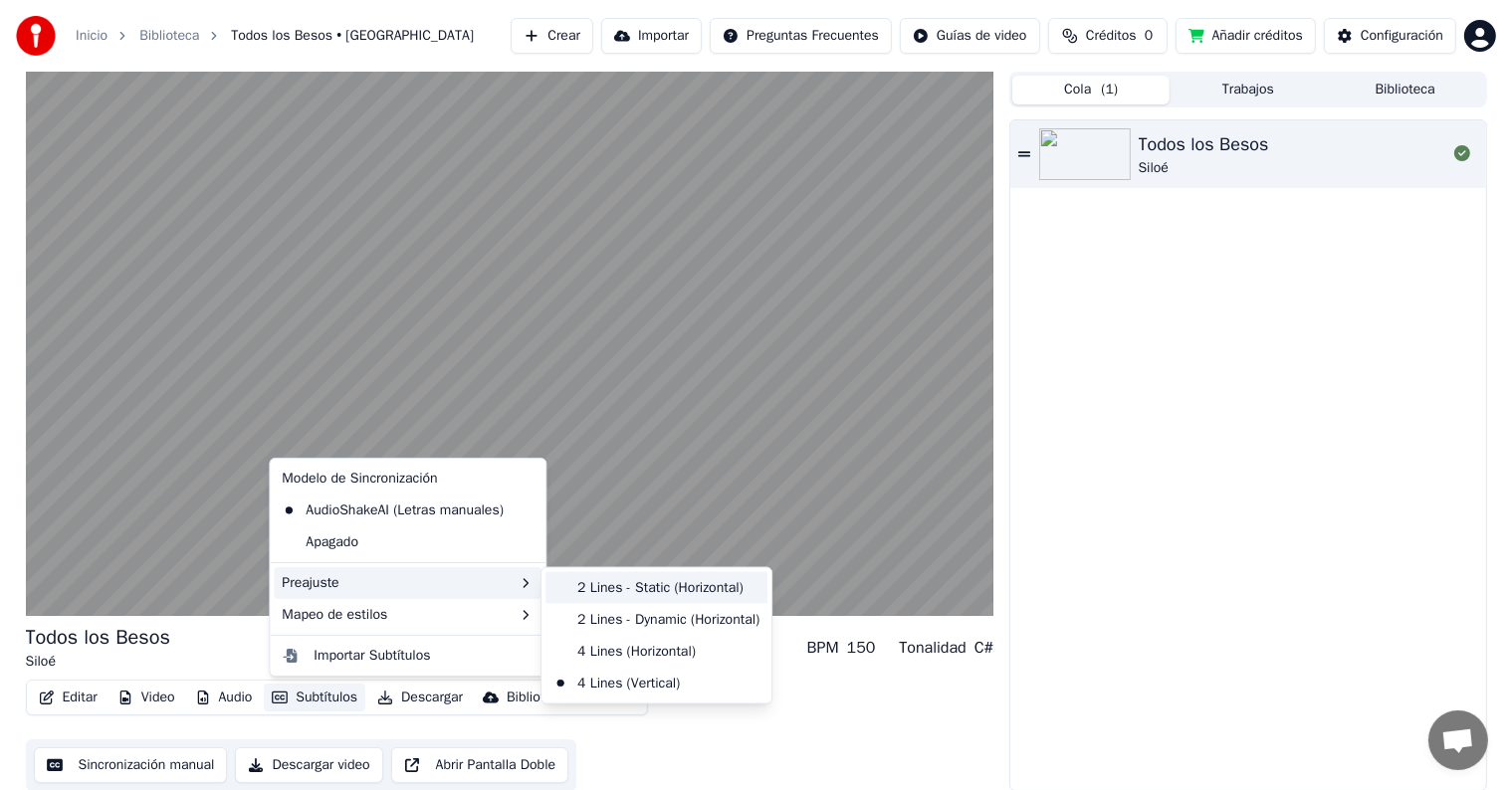 click on "2 Lines - Static (Horizontal)" at bounding box center (656, 588) 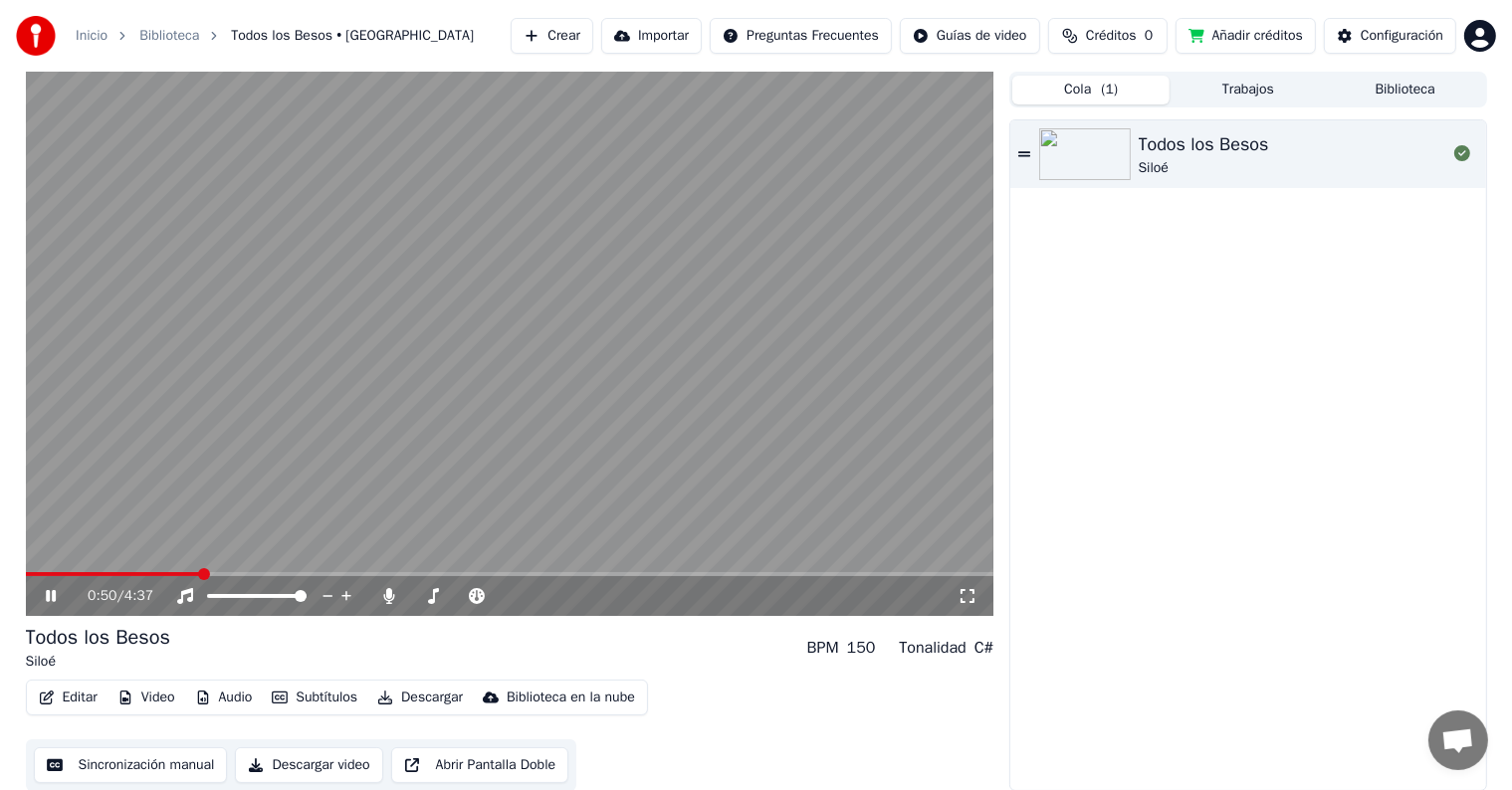 click on "Subtítulos" at bounding box center (315, 697) 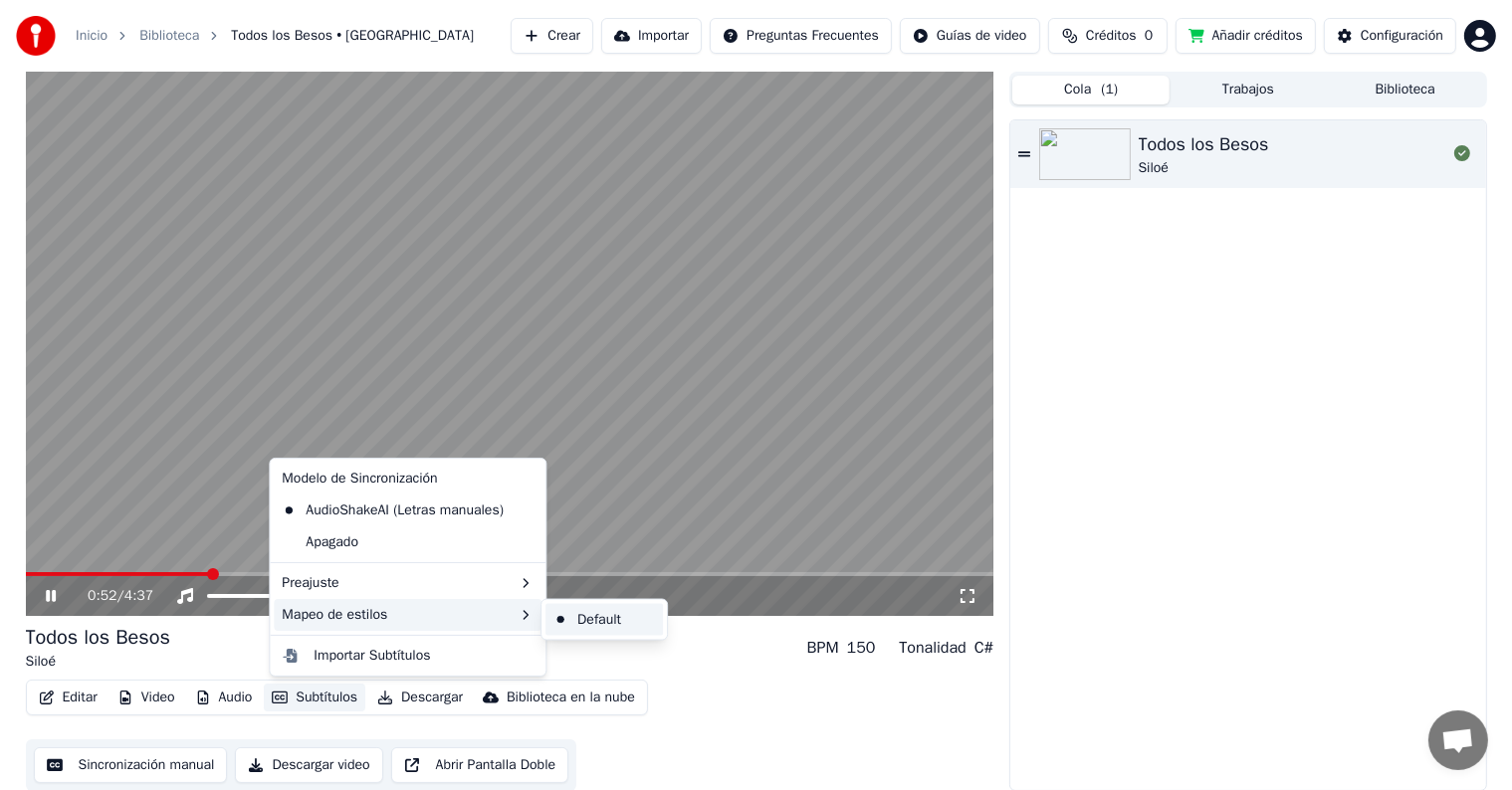 click on "Default" at bounding box center (604, 620) 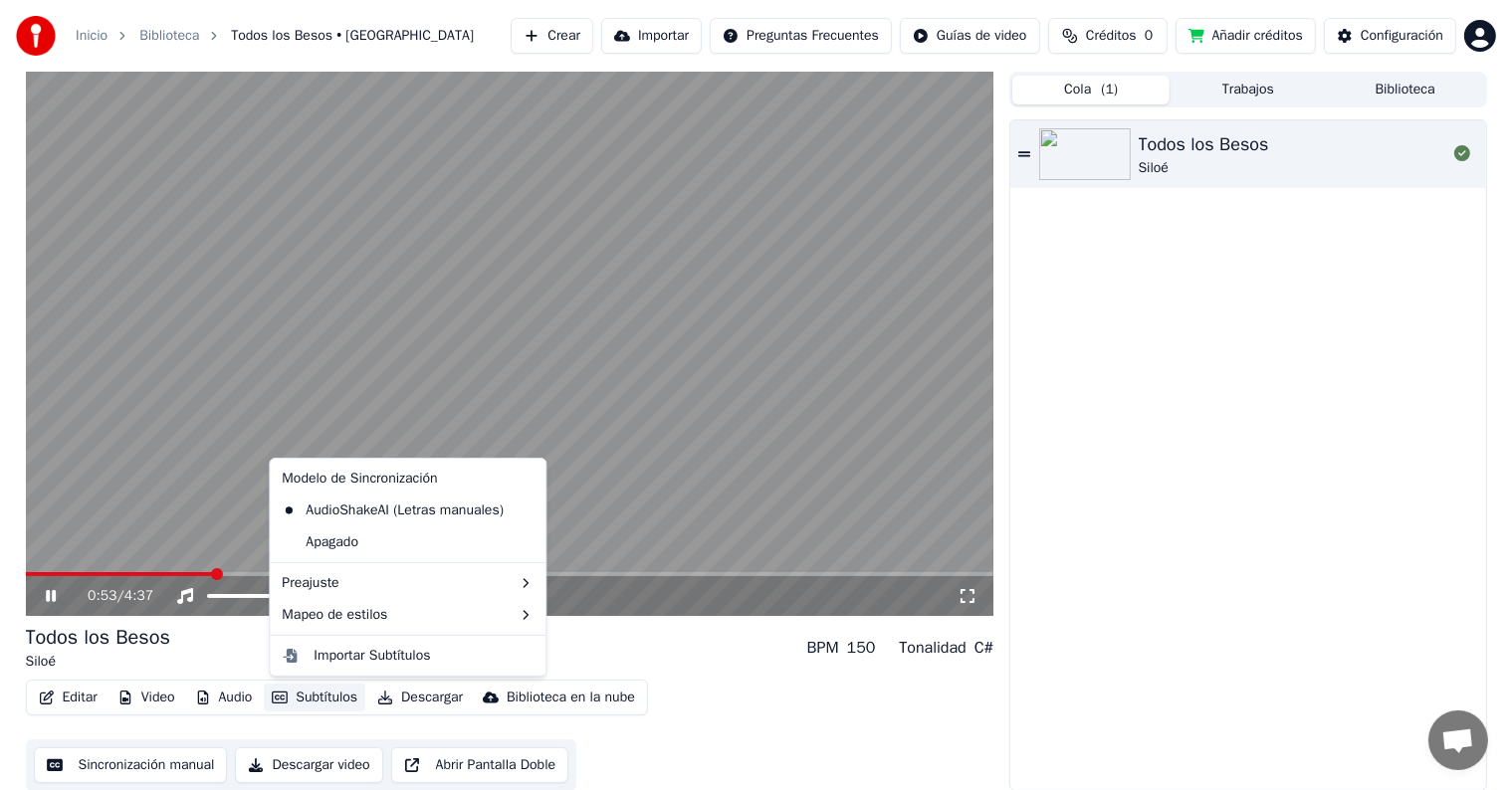 click on "Subtítulos" at bounding box center (315, 697) 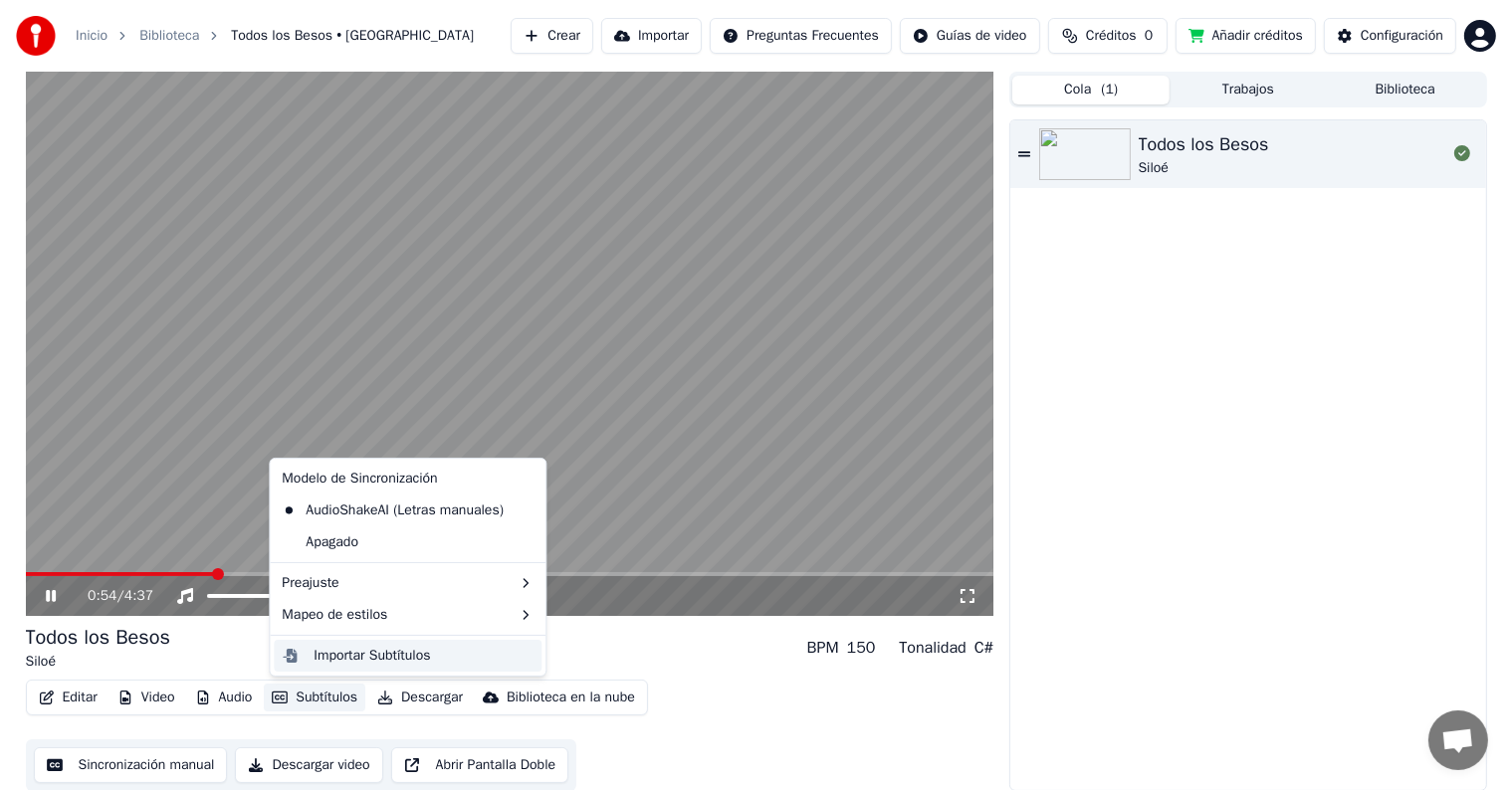 click on "Importar Subtítulos" at bounding box center [371, 656] 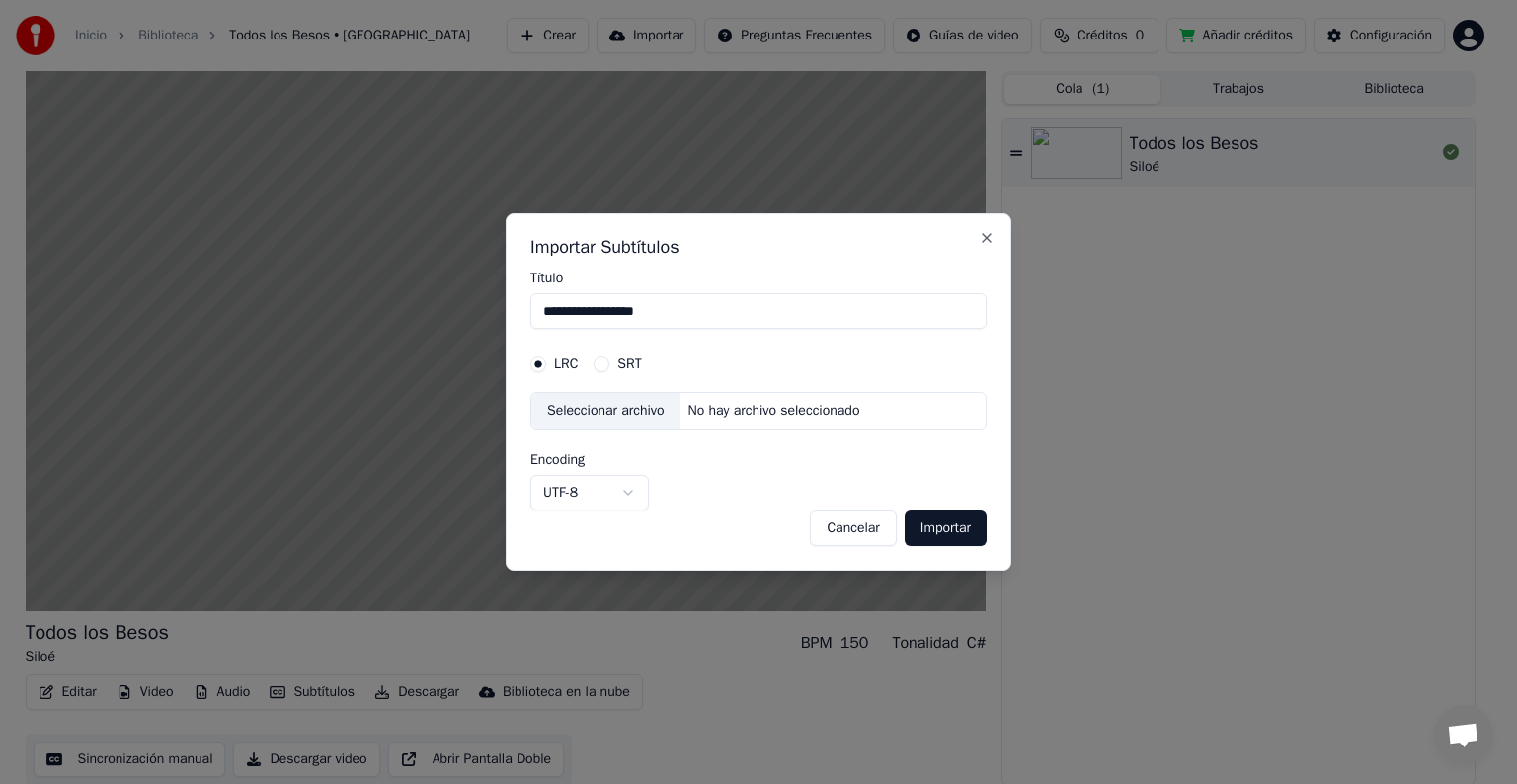 click on "**********" at bounding box center (750, 392) 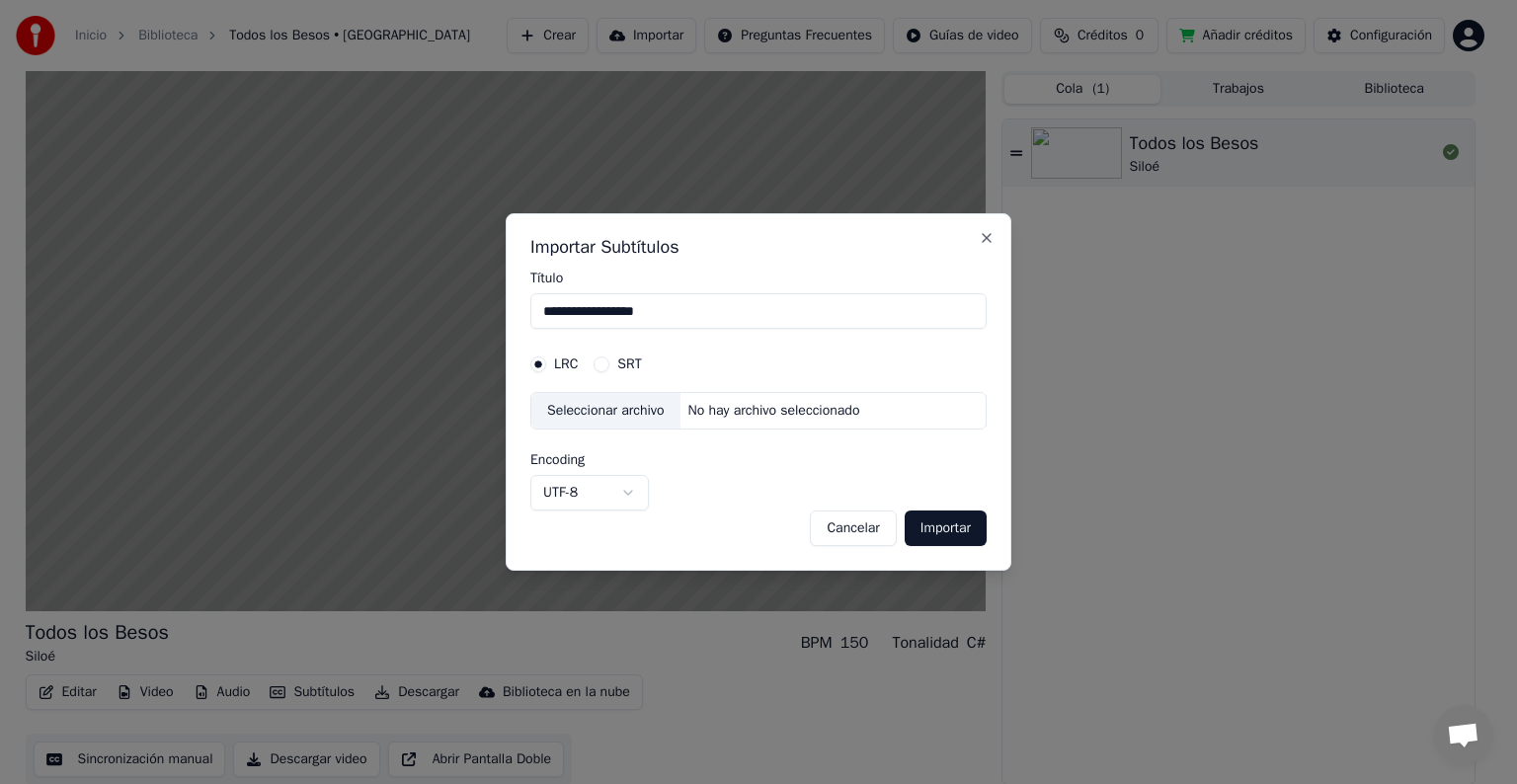 click on "**********" at bounding box center (750, 392) 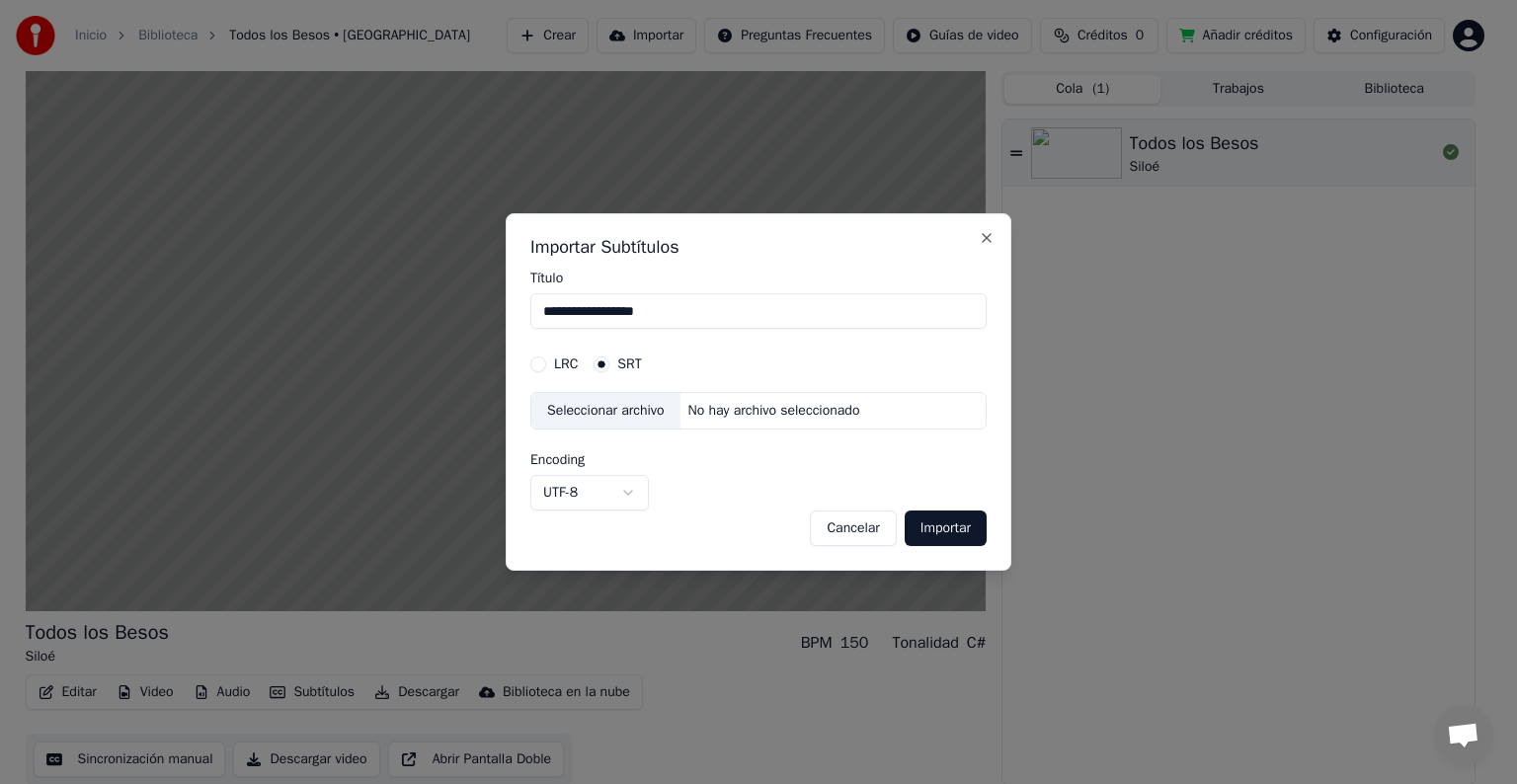 click on "Cancelar" at bounding box center (852, 528) 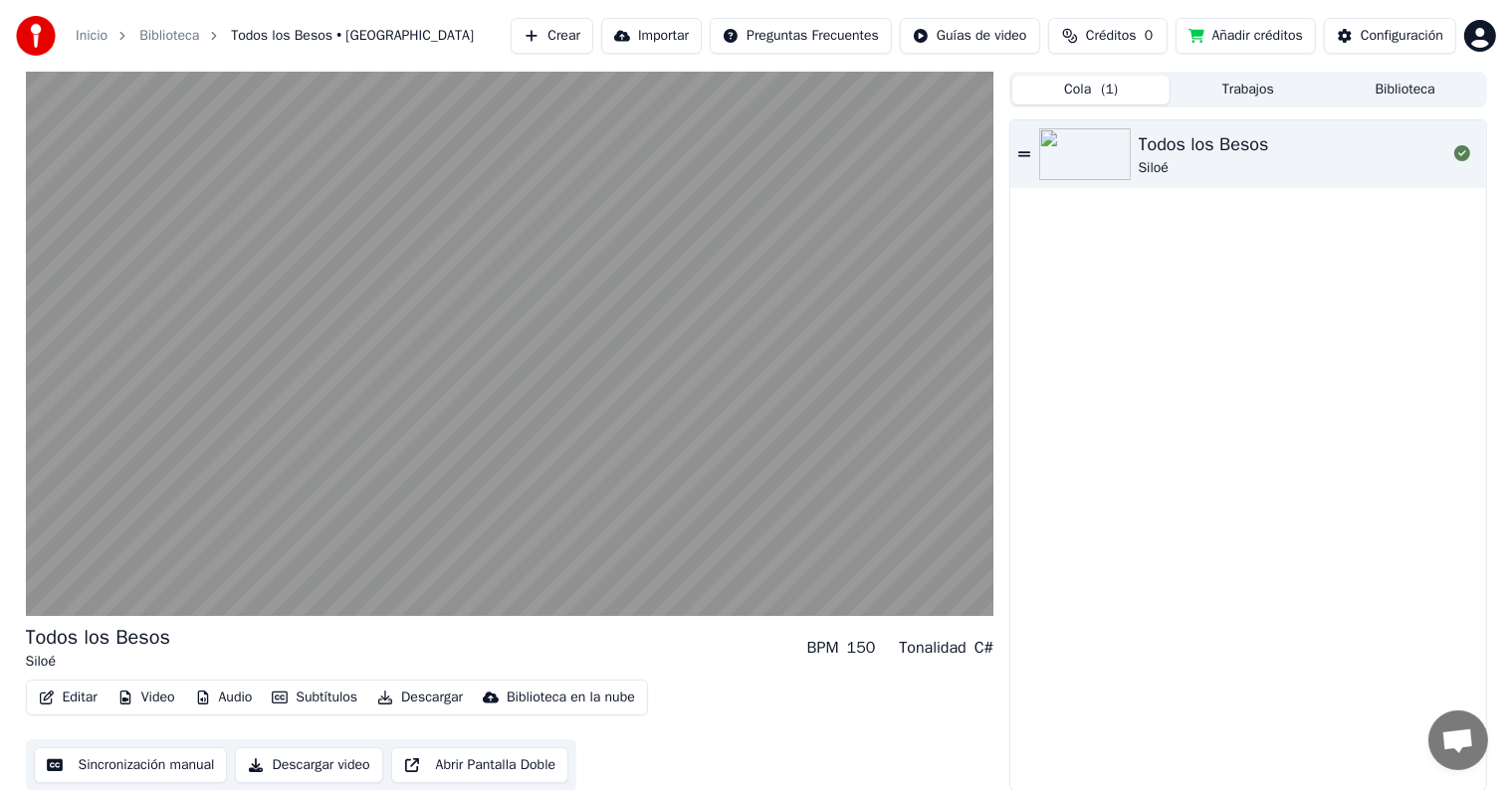 click on "Sincronización manual" at bounding box center [130, 765] 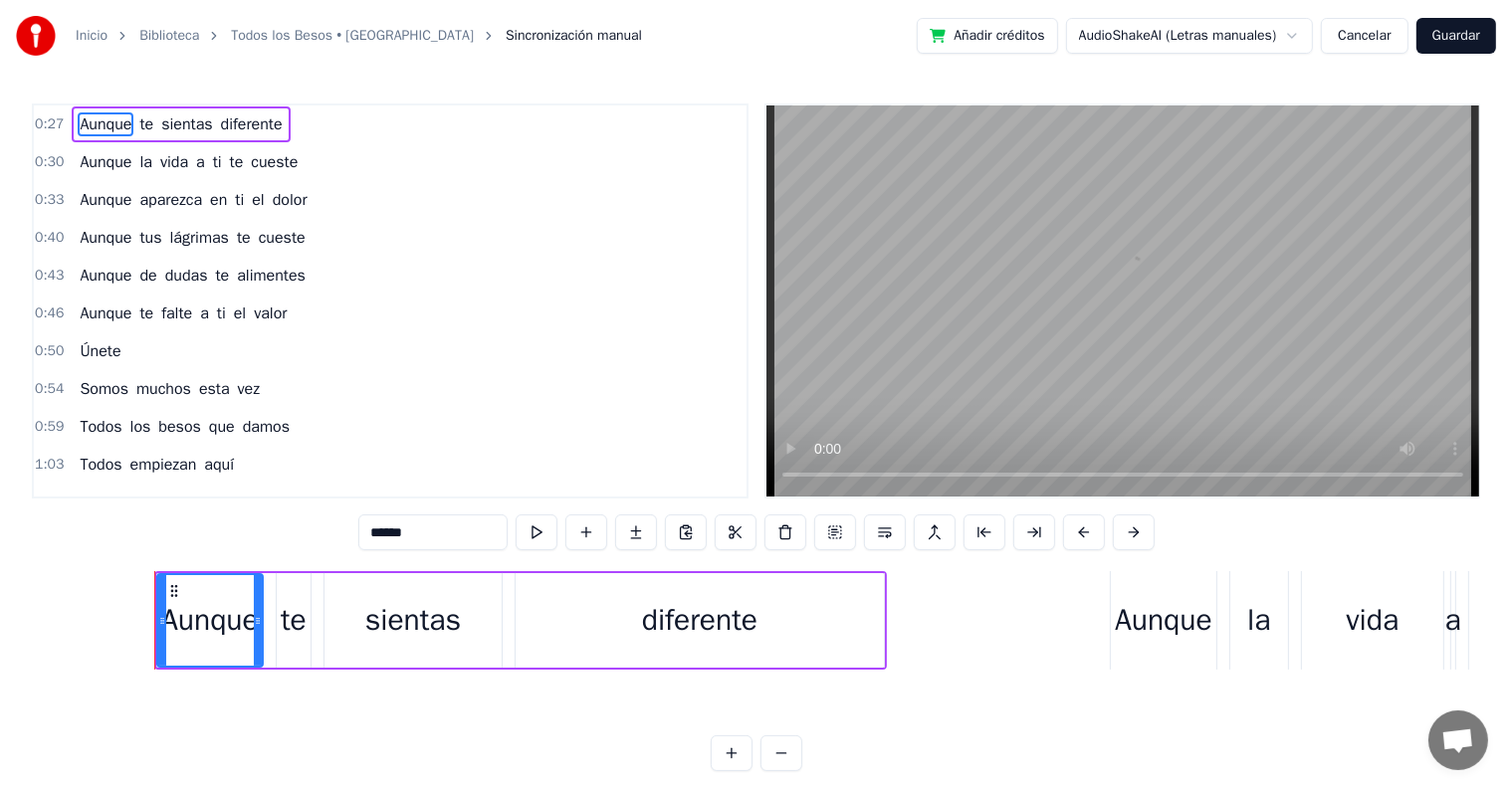 scroll, scrollTop: 0, scrollLeft: 8064, axis: horizontal 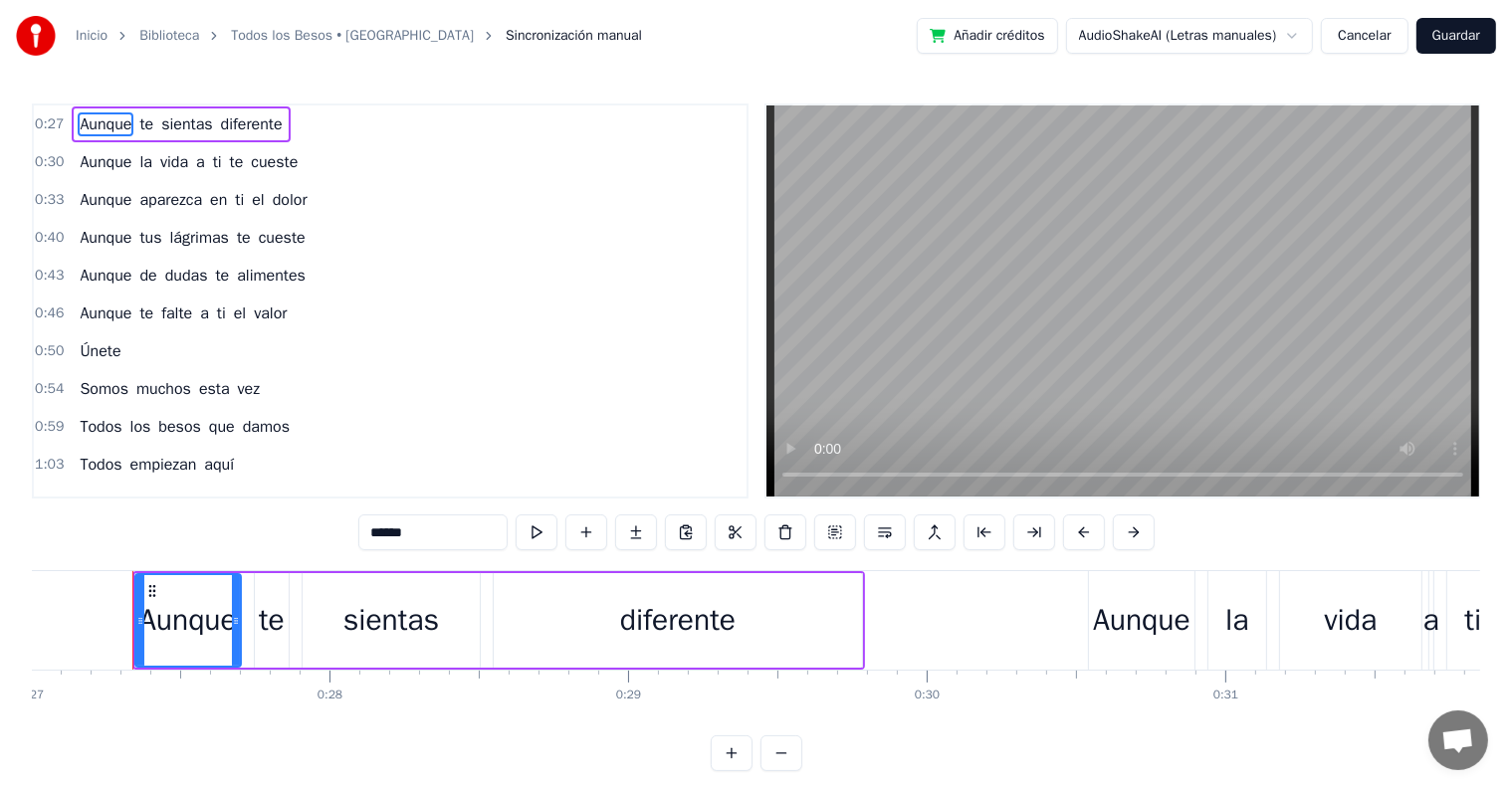 click on "Inicio Biblioteca Todos los Besos • Siloé Sincronización manual Añadir créditos AudioShakeAI (Letras manuales) Cancelar Guardar 0:27 Aunque te sientas diferente 0:30 Aunque la vida a ti te cueste 0:33 Aunque aparezca en ti el dolor 0:40 Aunque tus lágrimas te cueste 0:43 Aunque de dudas te alimentes 0:46 Aunque te falte a ti el valor 0:50 Únete 0:54 Somos muchos esta vez 0:59 Todos los besos que damos 1:03 Todos empiezan aquí 1:06 Y se nos va de las manos, ¡oh!, eh 1:12 Todos los besos que damos 1:15 Todos me saben a ti 1:19 Quiero gritarlo más alto 1:[DEMOGRAPHIC_DATA] quiero gritarlo más alto 1:37 Cuando haces caso a tanta gente 1:40 Cuando les compras lo que mienten 1:44 Cuando te das al qué dirán 1:50 La vida es tuya, sé valiente 1:53 No tengas miedo al miedo y corre 1:56 De frente a tu velocidad 2:01 Únete 2:04 Somos muchos esta vez 2:07 Únete 2:10 Somos muchos esta vez 2:16 Todos los besos que damos 2:19 Todos empiezan aquí 2:23 Y se nos va de las manos, ¡oh!, oh 2:29 Todos los besos que damos me" at bounding box center [756, 401] 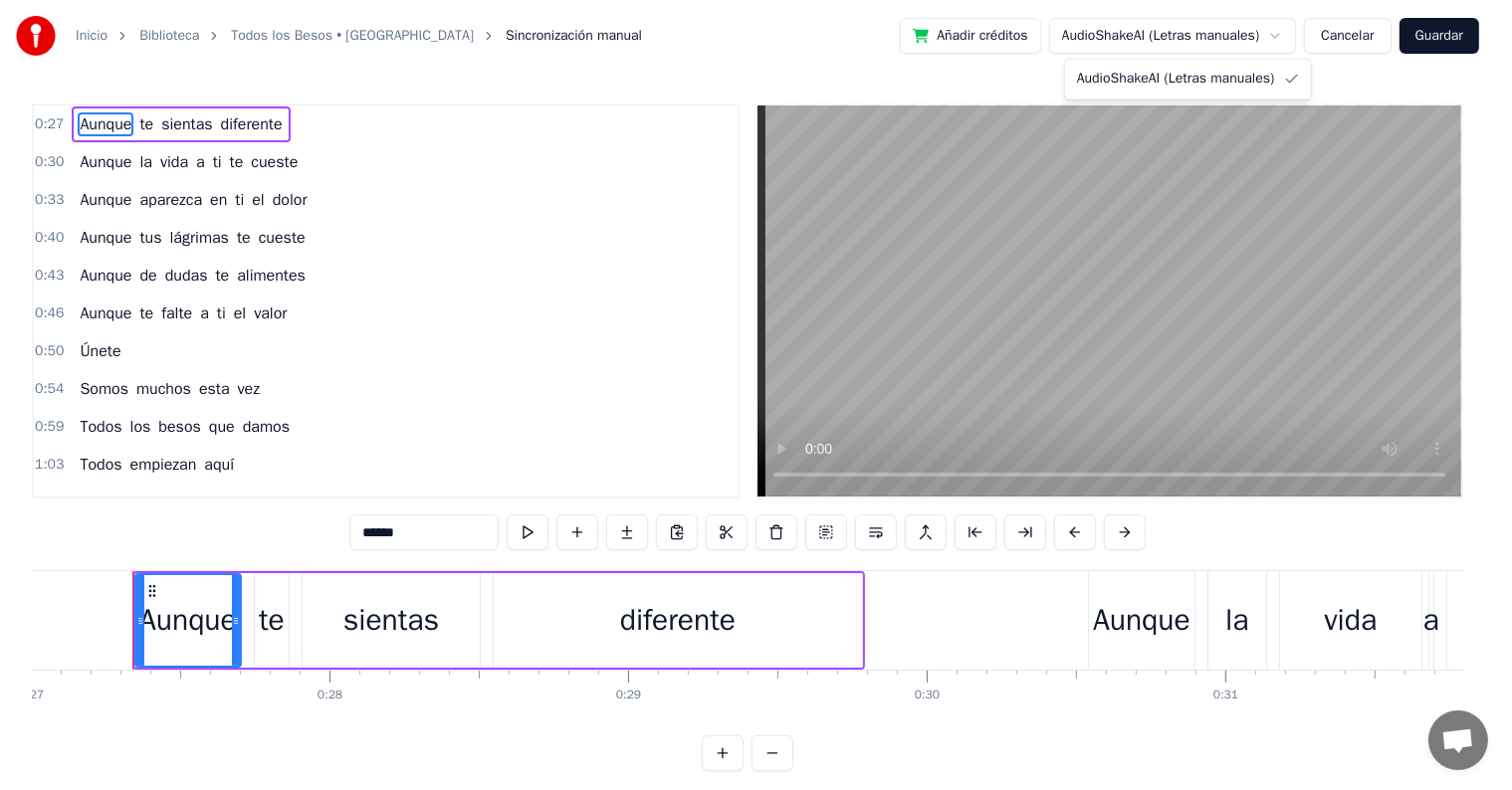 click on "Inicio Biblioteca Todos los Besos • Siloé Sincronización manual Añadir créditos AudioShakeAI (Letras manuales) Cancelar Guardar 0:27 Aunque te sientas diferente 0:30 Aunque la vida a ti te cueste 0:33 Aunque aparezca en ti el dolor 0:40 Aunque tus lágrimas te cueste 0:43 Aunque de dudas te alimentes 0:46 Aunque te falte a ti el valor 0:50 Únete 0:54 Somos muchos esta vez 0:59 Todos los besos que damos 1:03 Todos empiezan aquí 1:06 Y se nos va de las manos, ¡oh!, eh 1:12 Todos los besos que damos 1:15 Todos me saben a ti 1:19 Quiero gritarlo más alto 1:[DEMOGRAPHIC_DATA] quiero gritarlo más alto 1:37 Cuando haces caso a tanta gente 1:40 Cuando les compras lo que mienten 1:44 Cuando te das al qué dirán 1:50 La vida es tuya, sé valiente 1:53 No tengas miedo al miedo y corre 1:56 De frente a tu velocidad 2:01 Únete 2:04 Somos muchos esta vez 2:07 Únete 2:10 Somos muchos esta vez 2:16 Todos los besos que damos 2:19 Todos empiezan aquí 2:23 Y se nos va de las manos, ¡oh!, oh 2:29 Todos los besos que damos me" at bounding box center [756, 401] 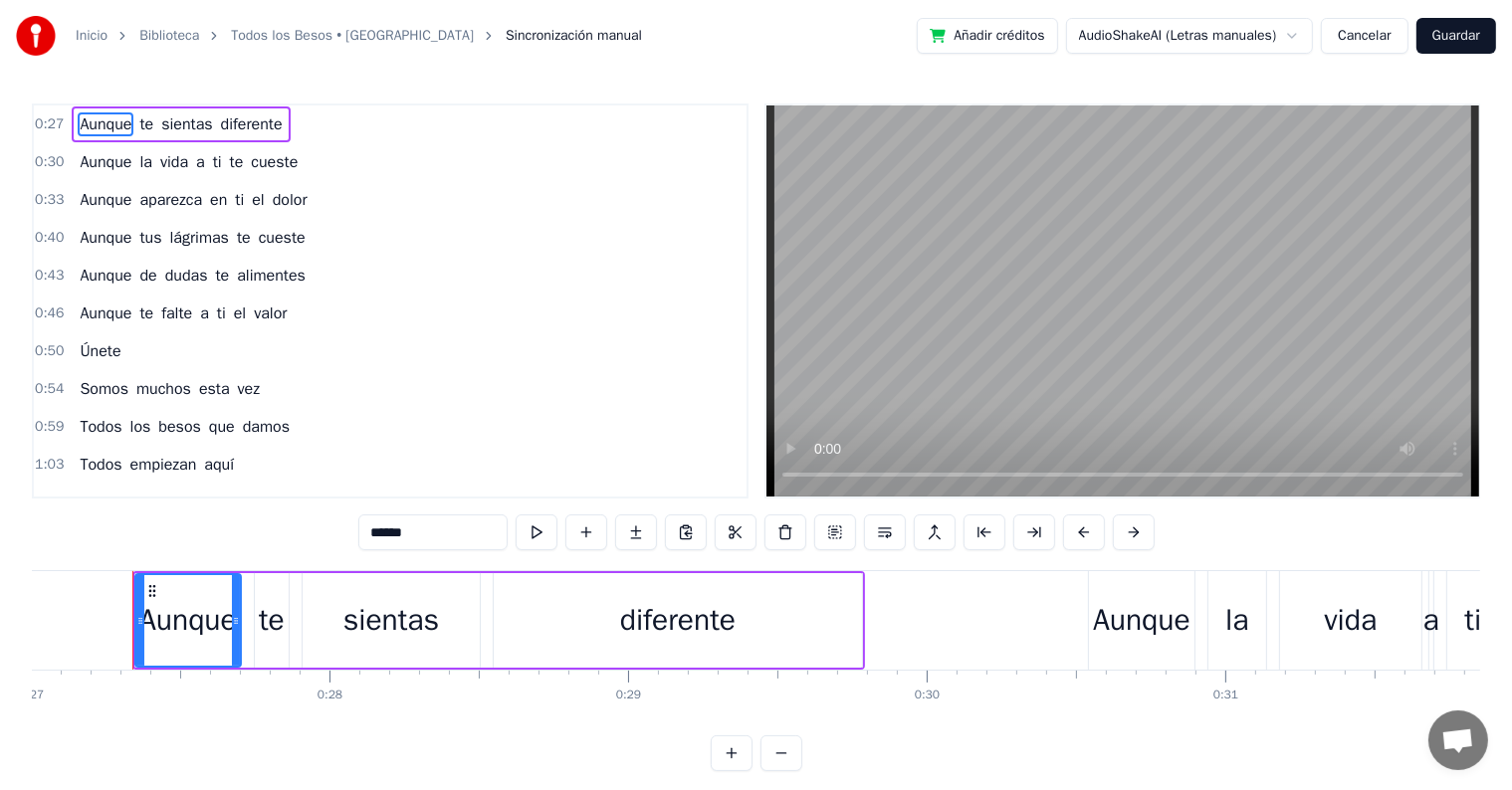 click on "Cancelar" at bounding box center (1364, 36) 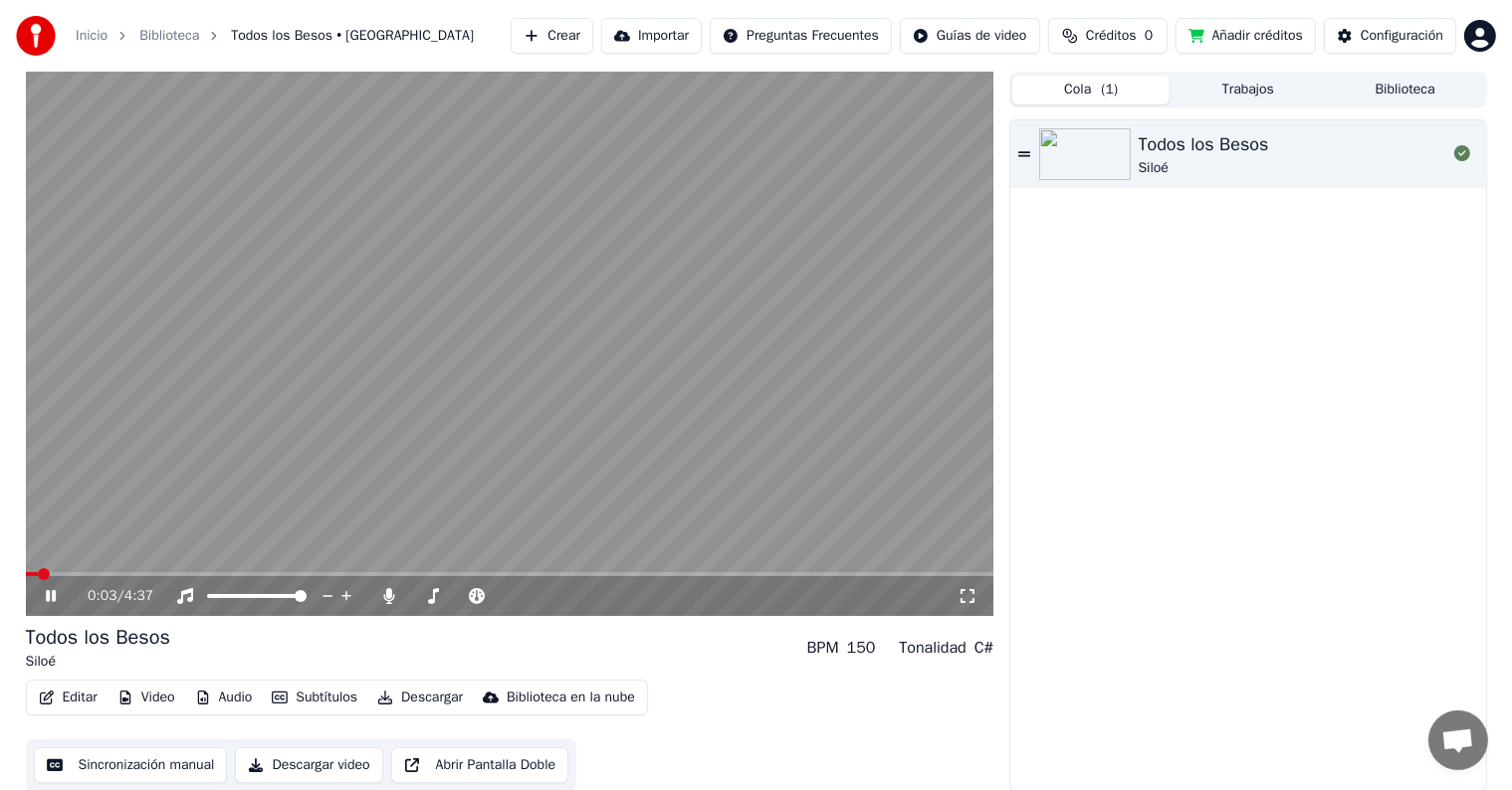 click on "Editar" at bounding box center [68, 697] 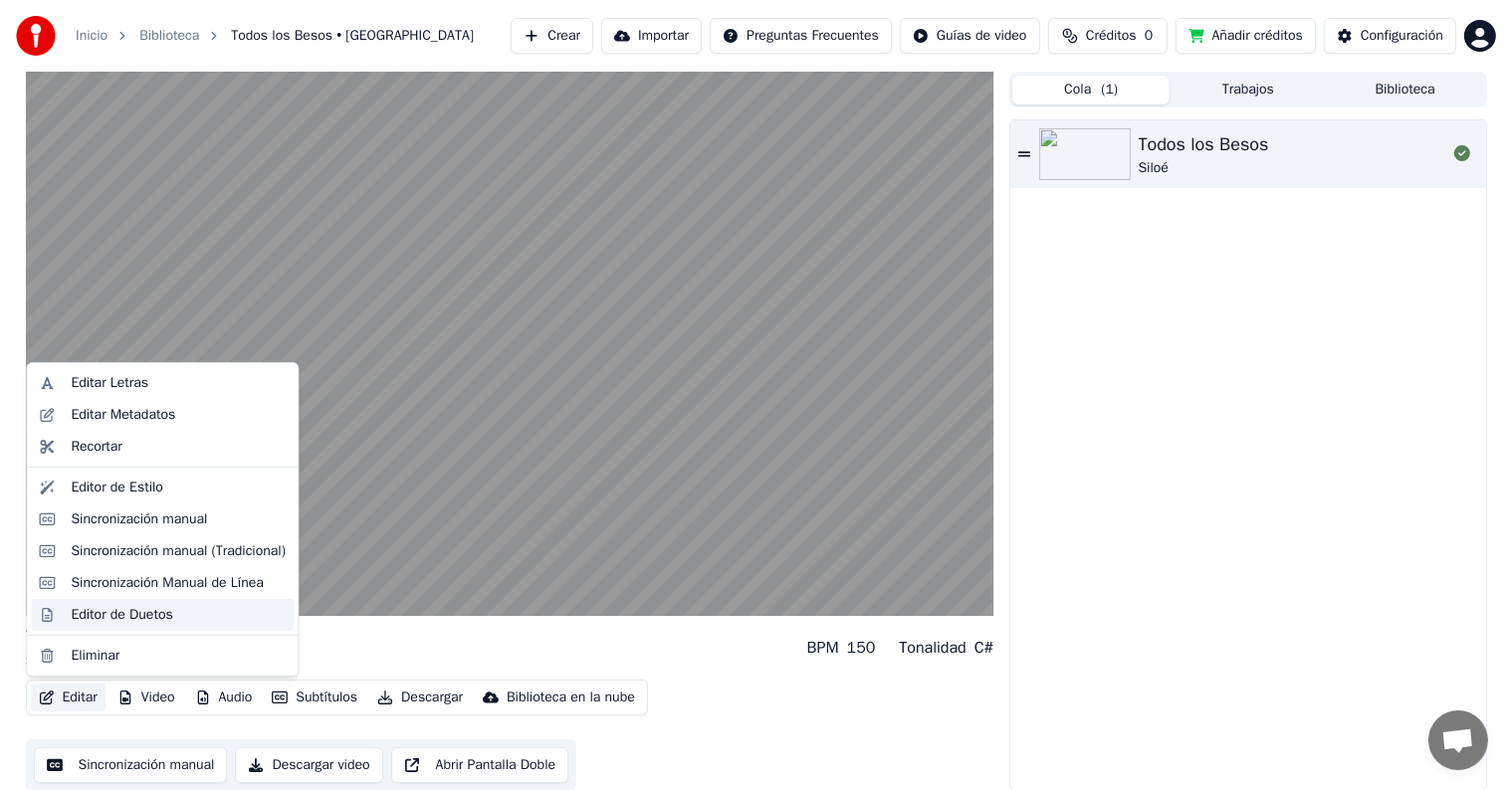 click on "Editor de Duetos" at bounding box center [121, 615] 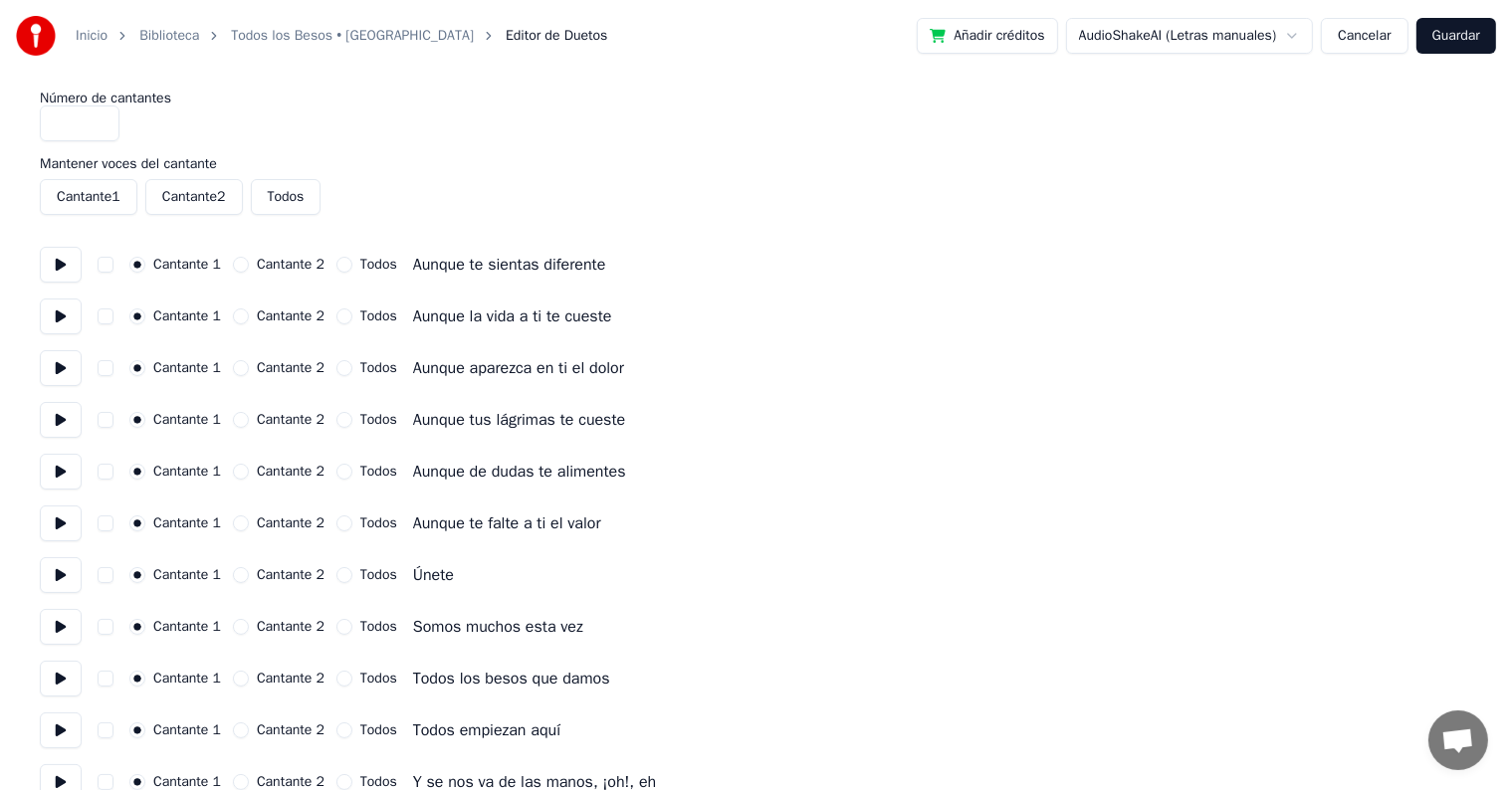 click on "Cantante  1" at bounding box center [89, 197] 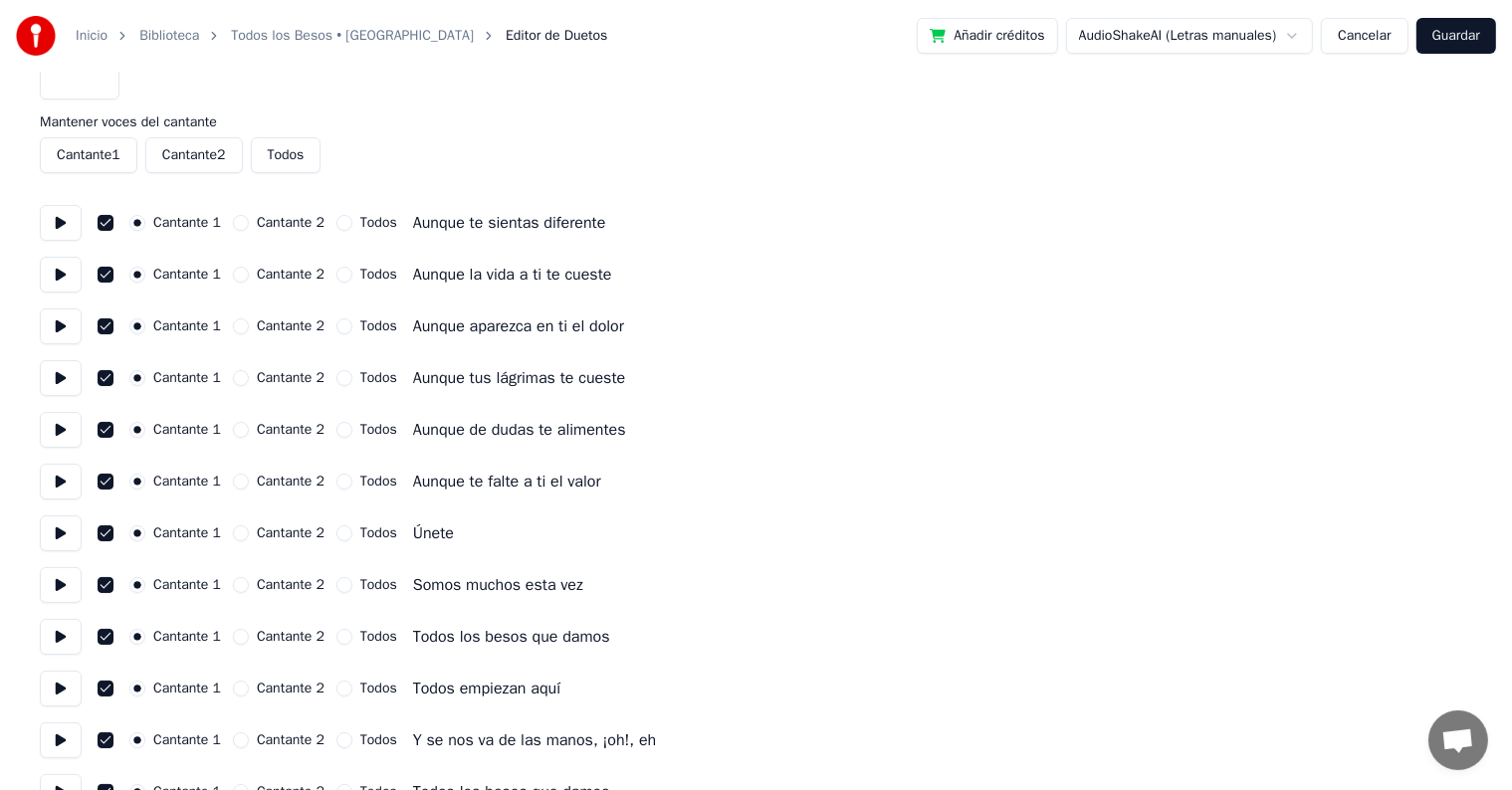 scroll, scrollTop: 0, scrollLeft: 0, axis: both 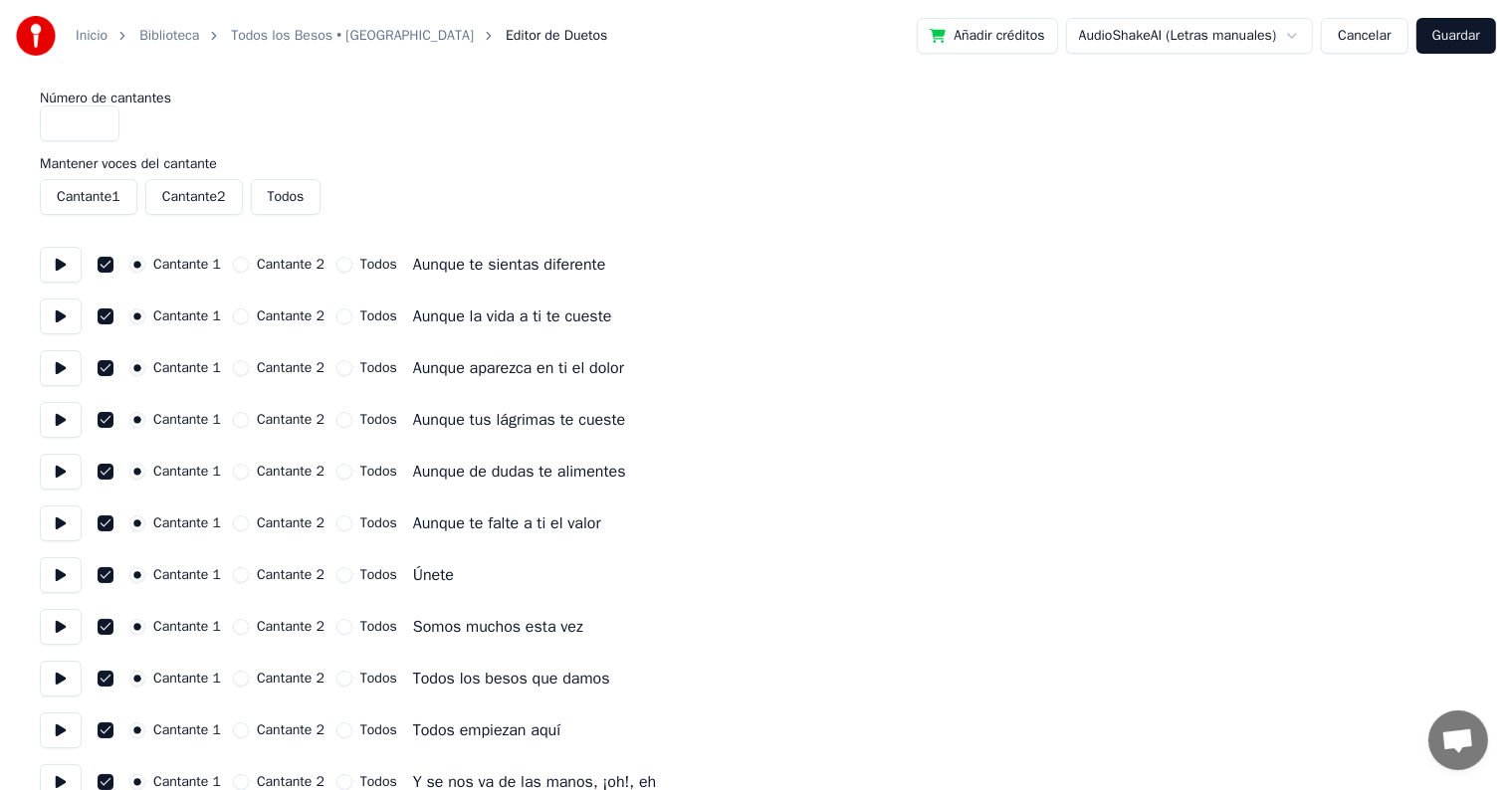 click on "*" at bounding box center (80, 123) 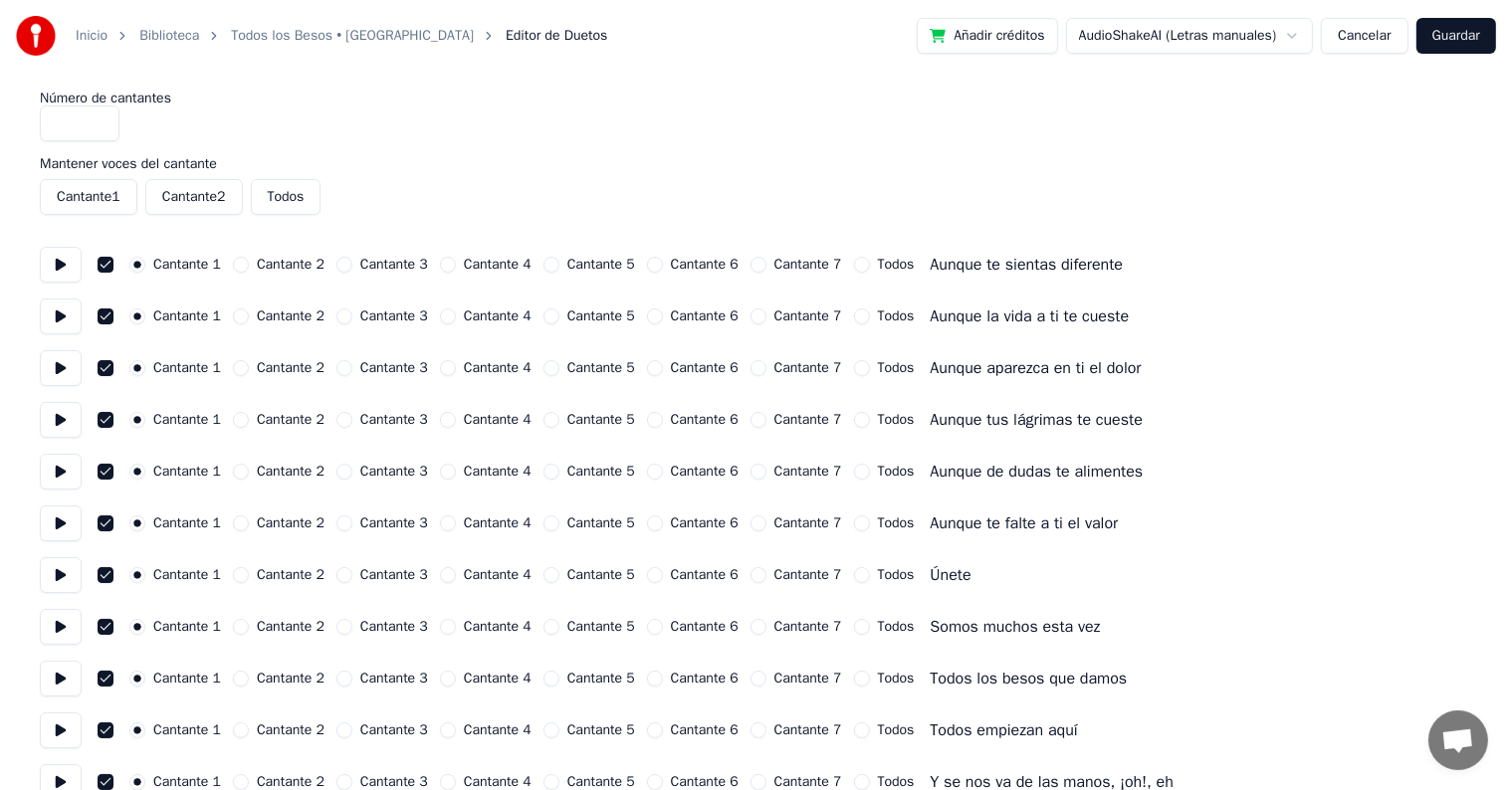 click on "*" at bounding box center [80, 123] 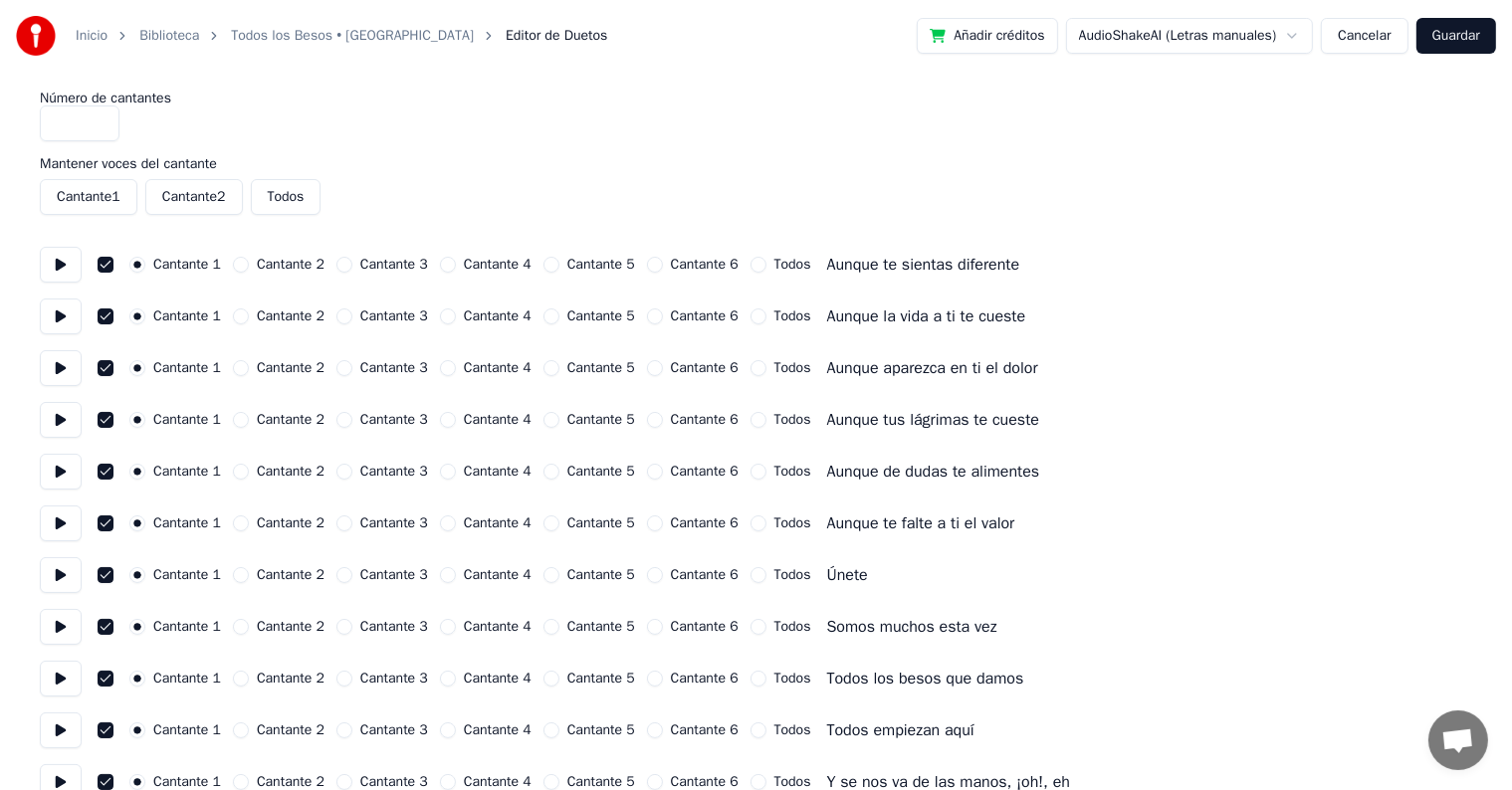 click on "*" at bounding box center (80, 123) 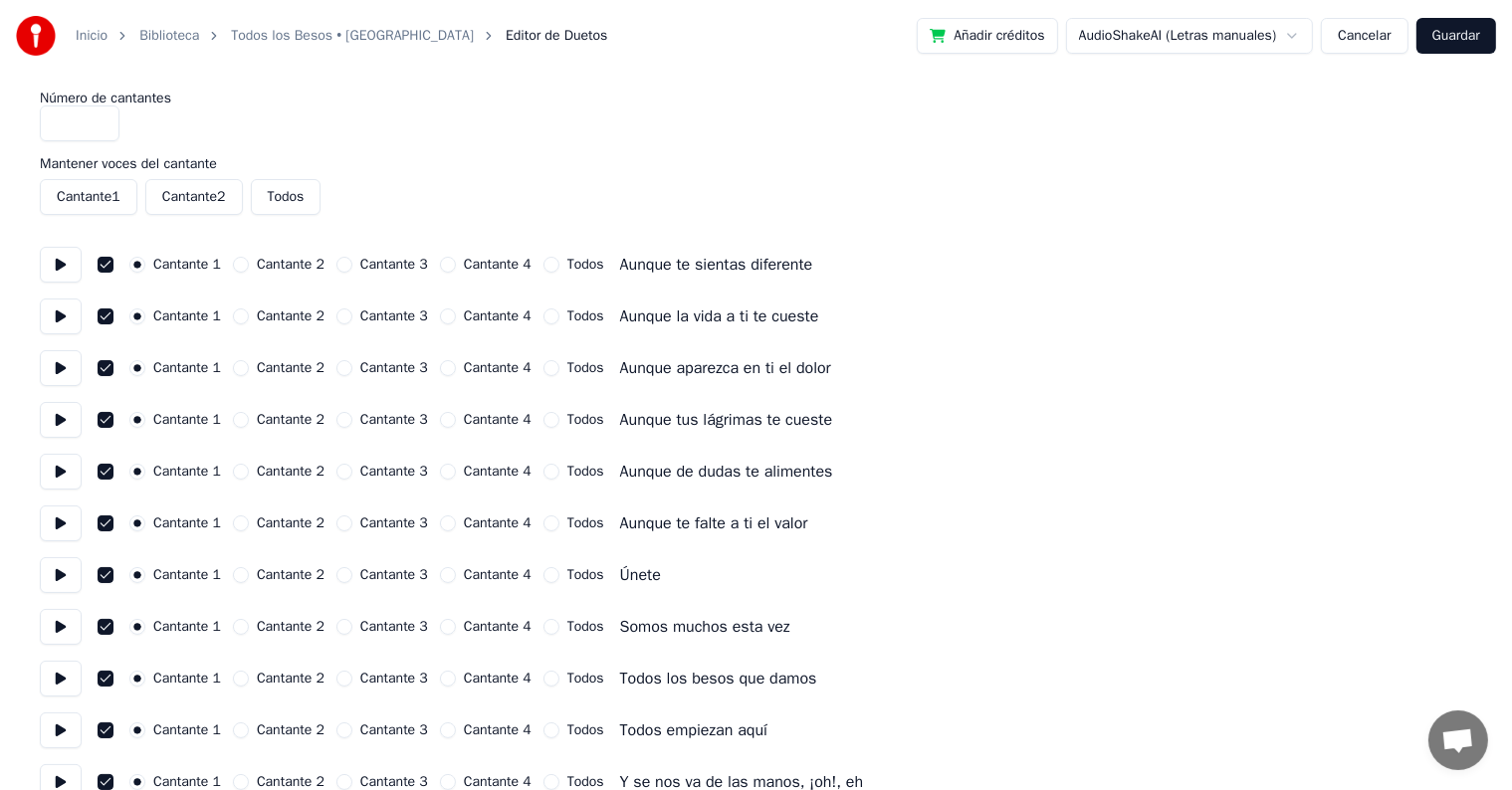 click on "*" at bounding box center (80, 123) 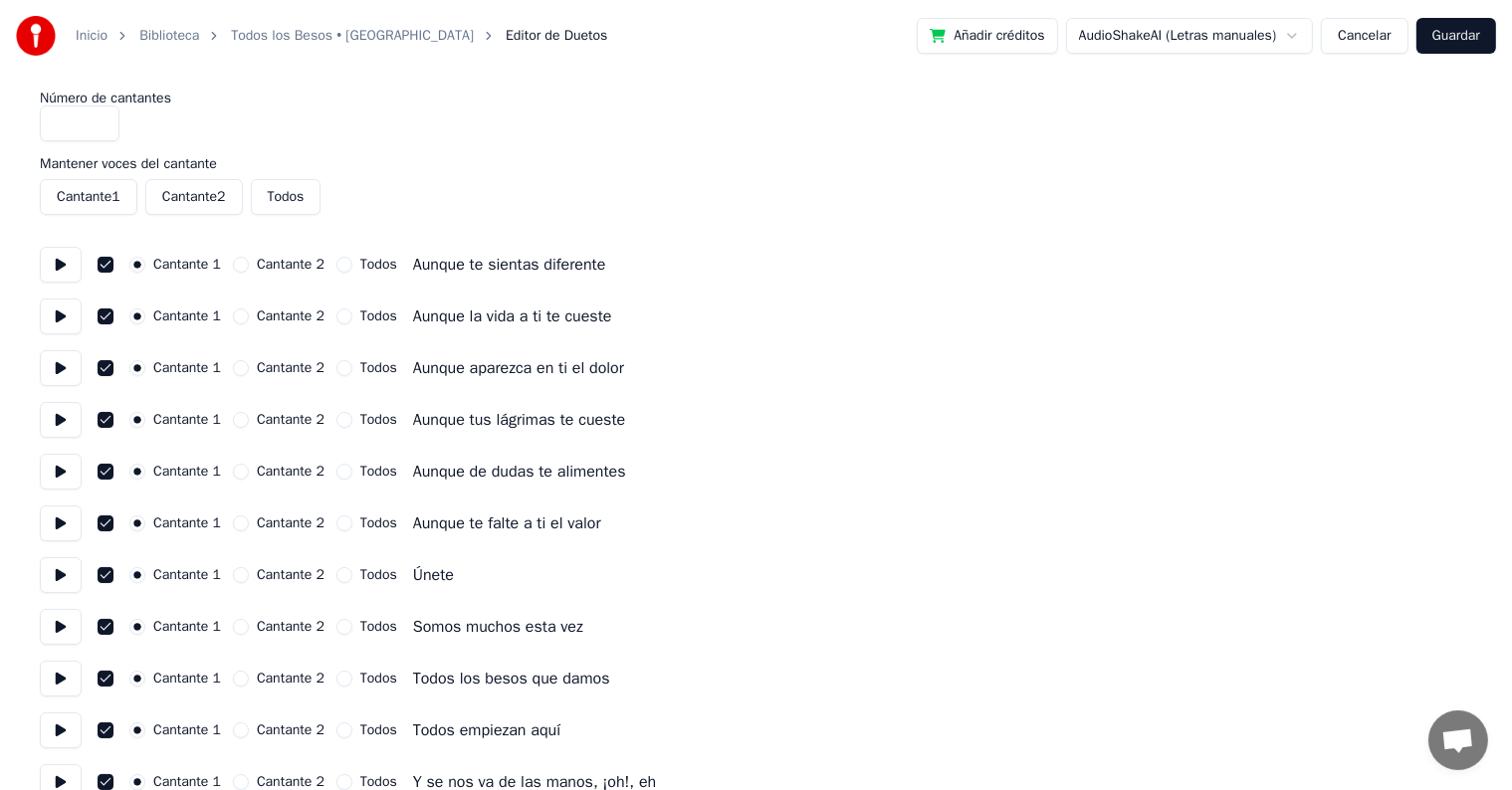 type on "*" 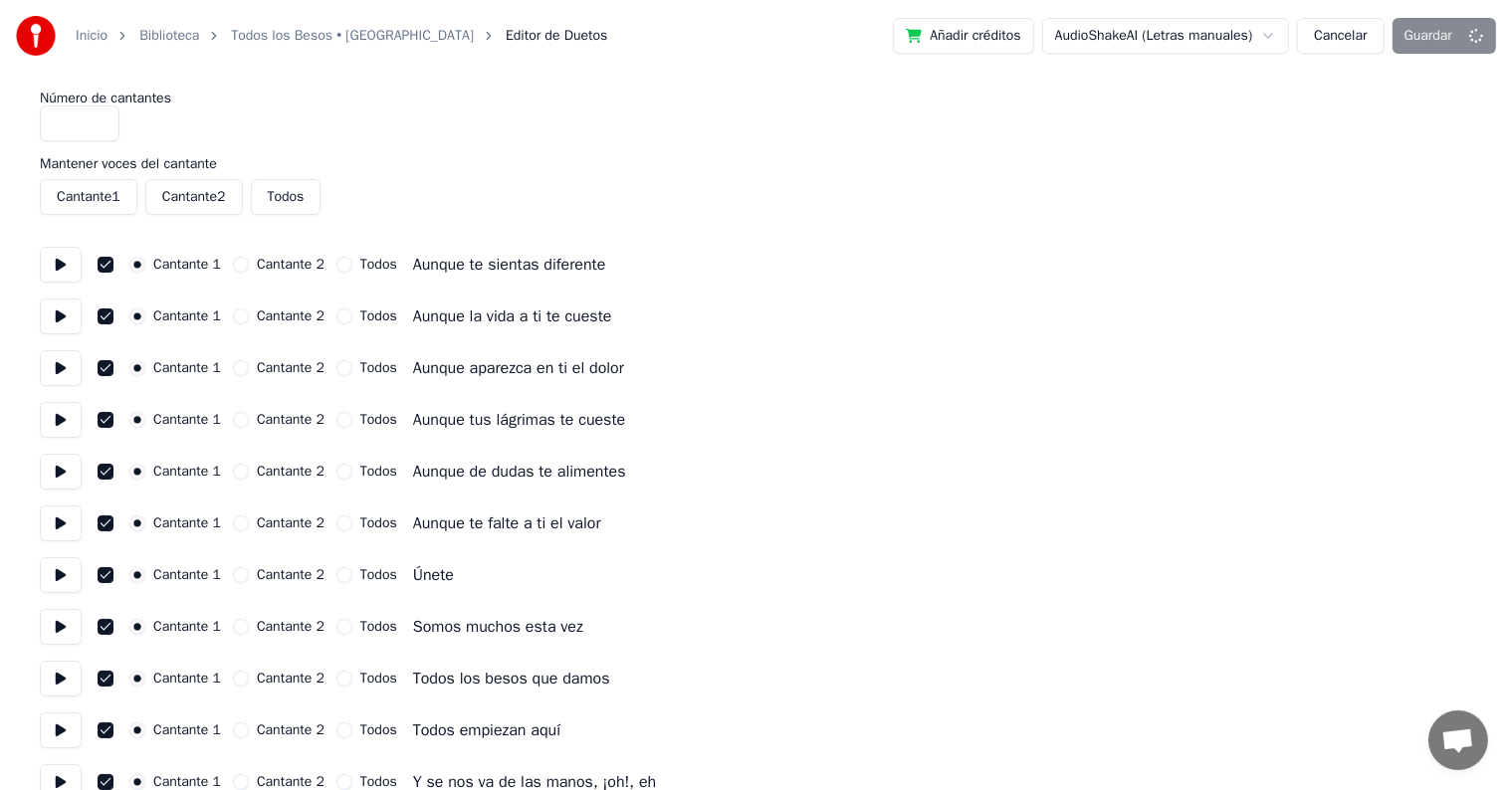 scroll, scrollTop: 0, scrollLeft: 0, axis: both 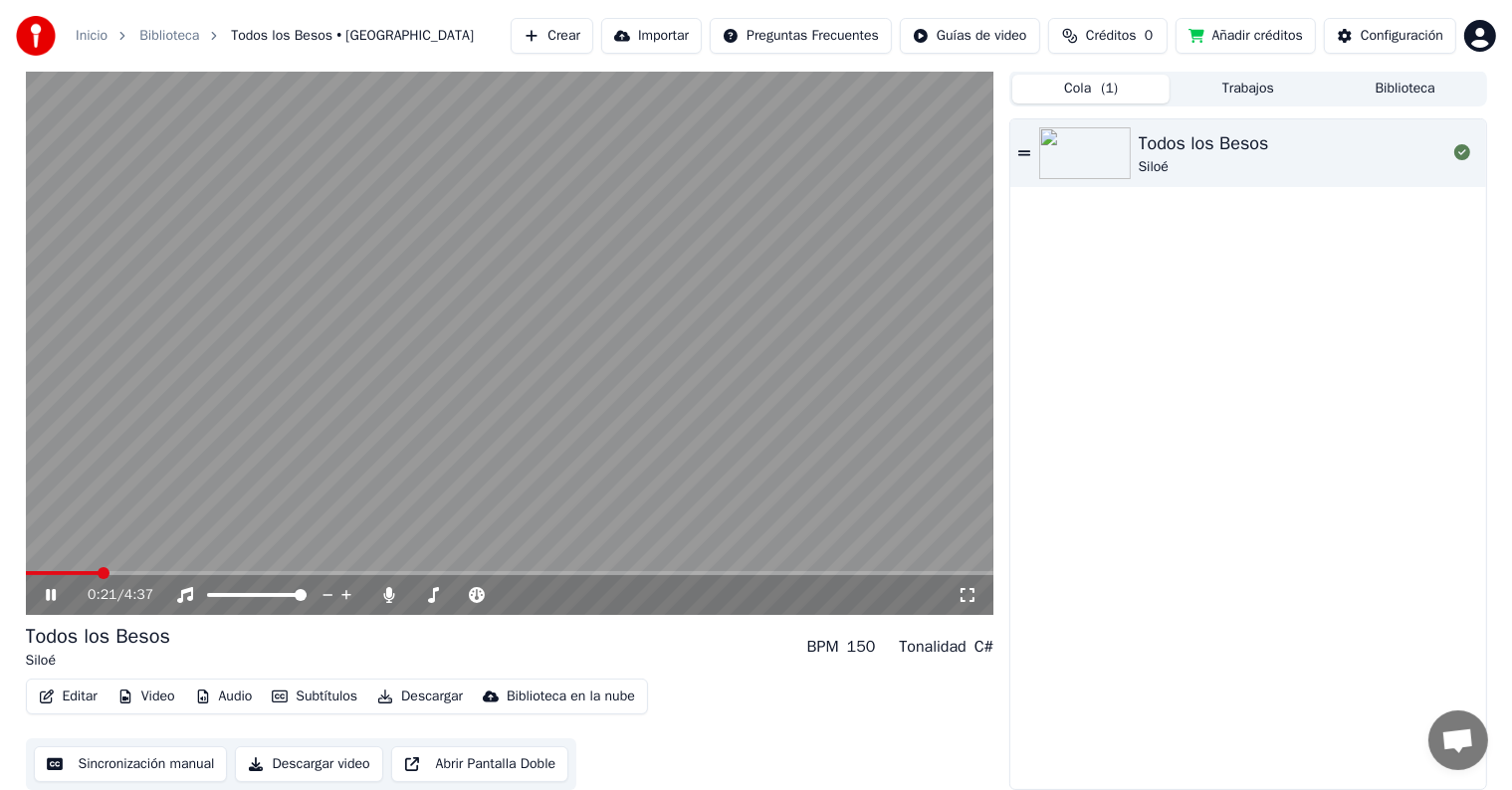 click at bounding box center [510, 573] 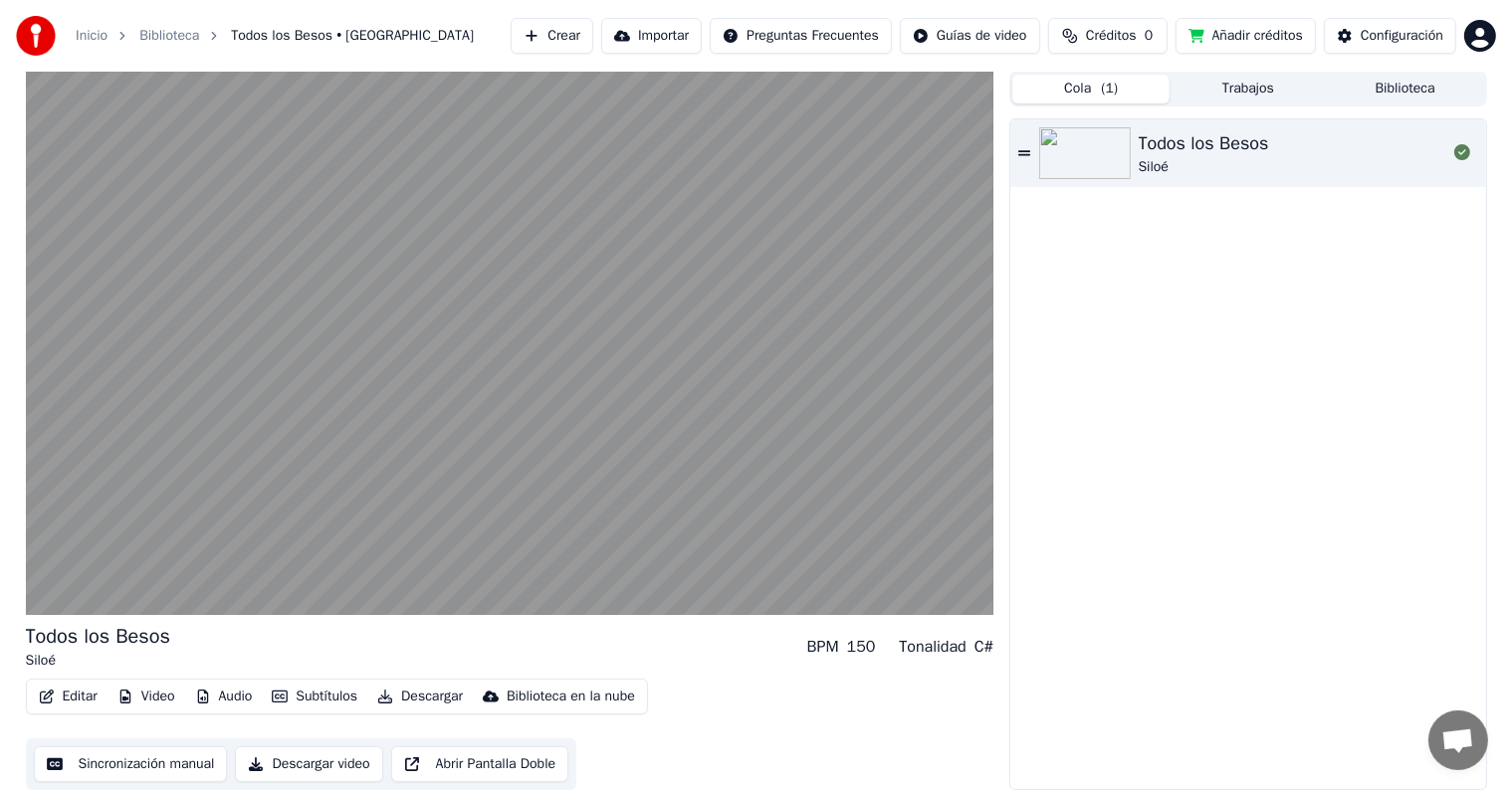 click on "Editar" at bounding box center [68, 696] 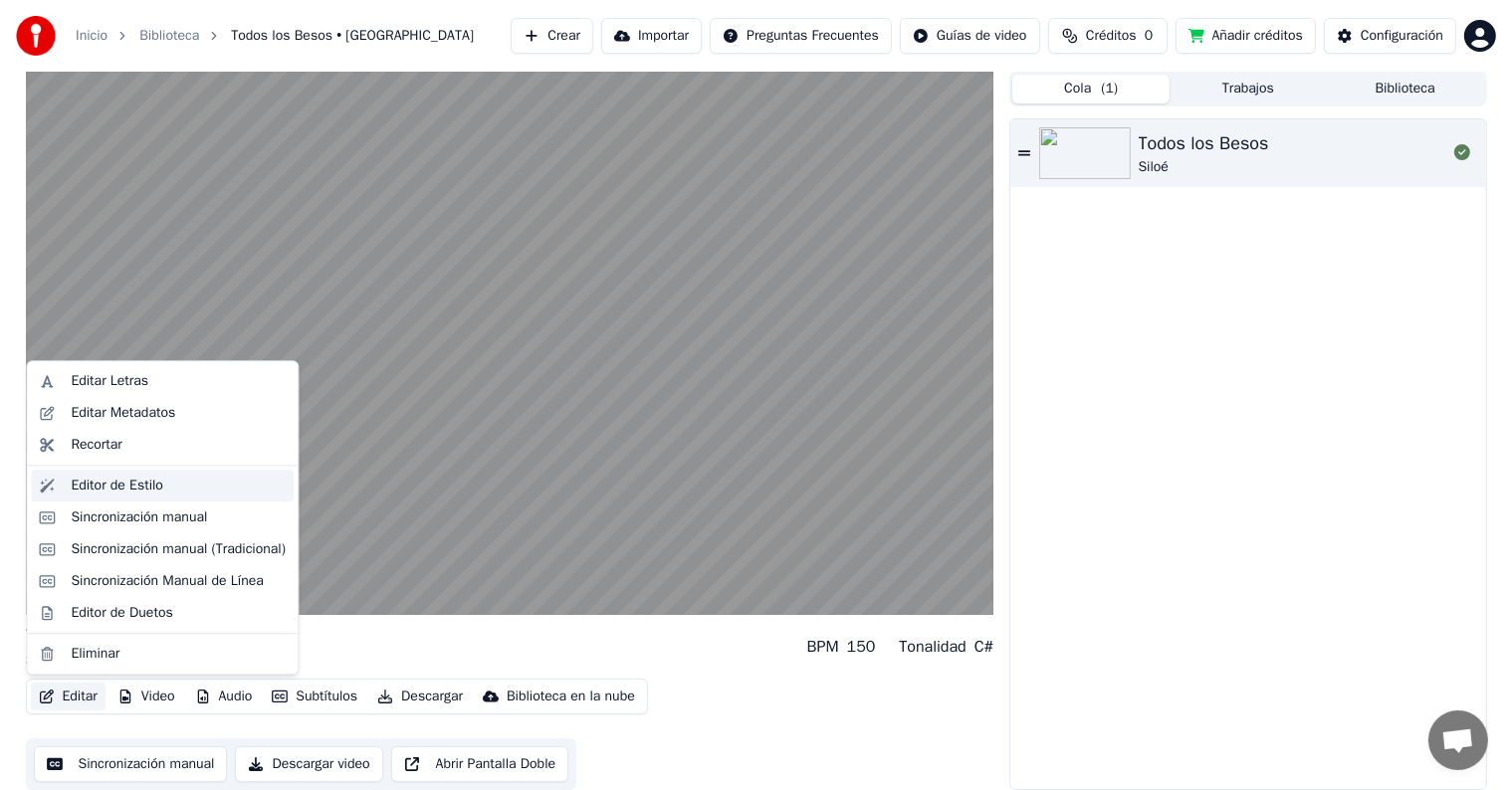 click on "Editor de Estilo" at bounding box center [116, 486] 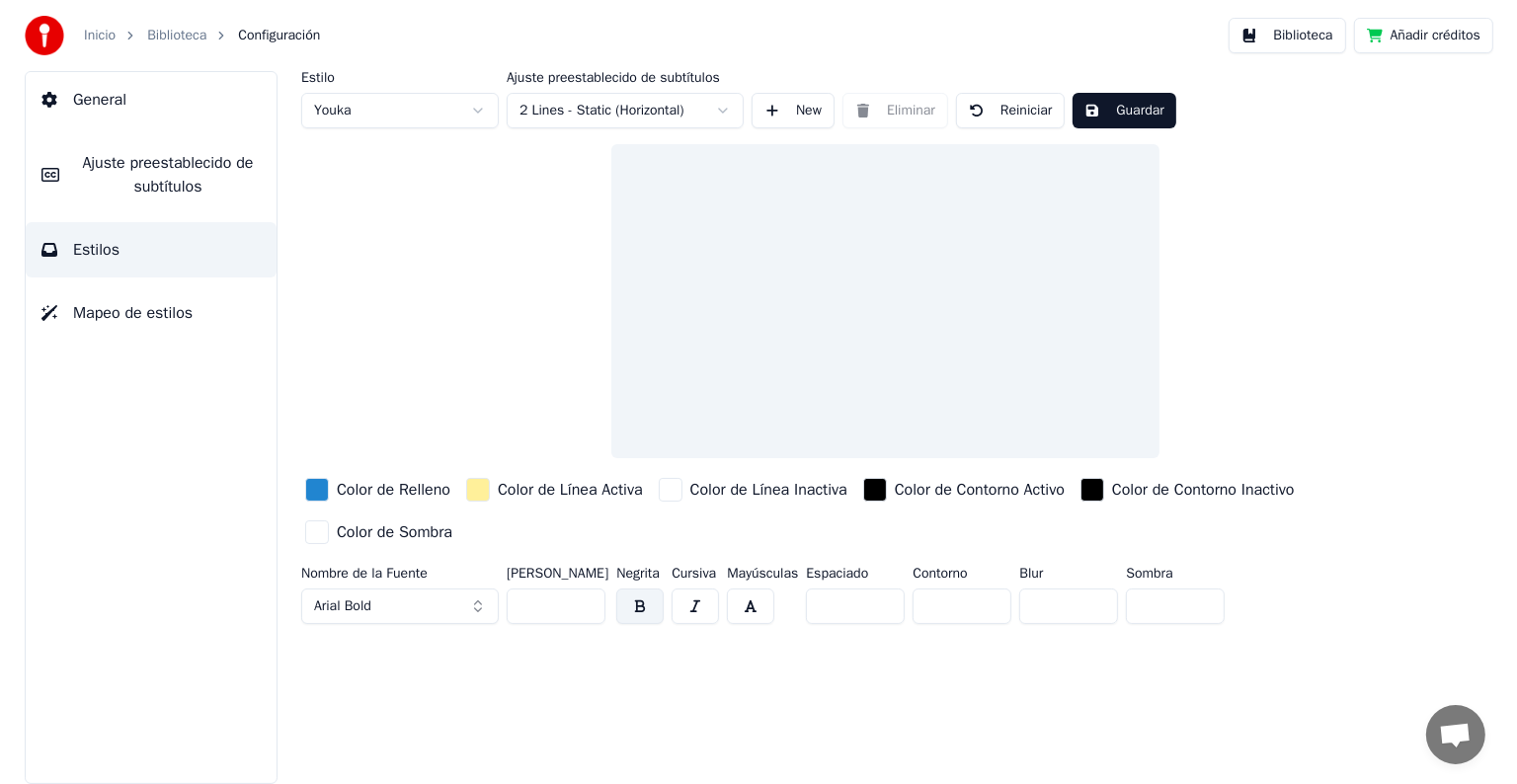 scroll, scrollTop: 0, scrollLeft: 0, axis: both 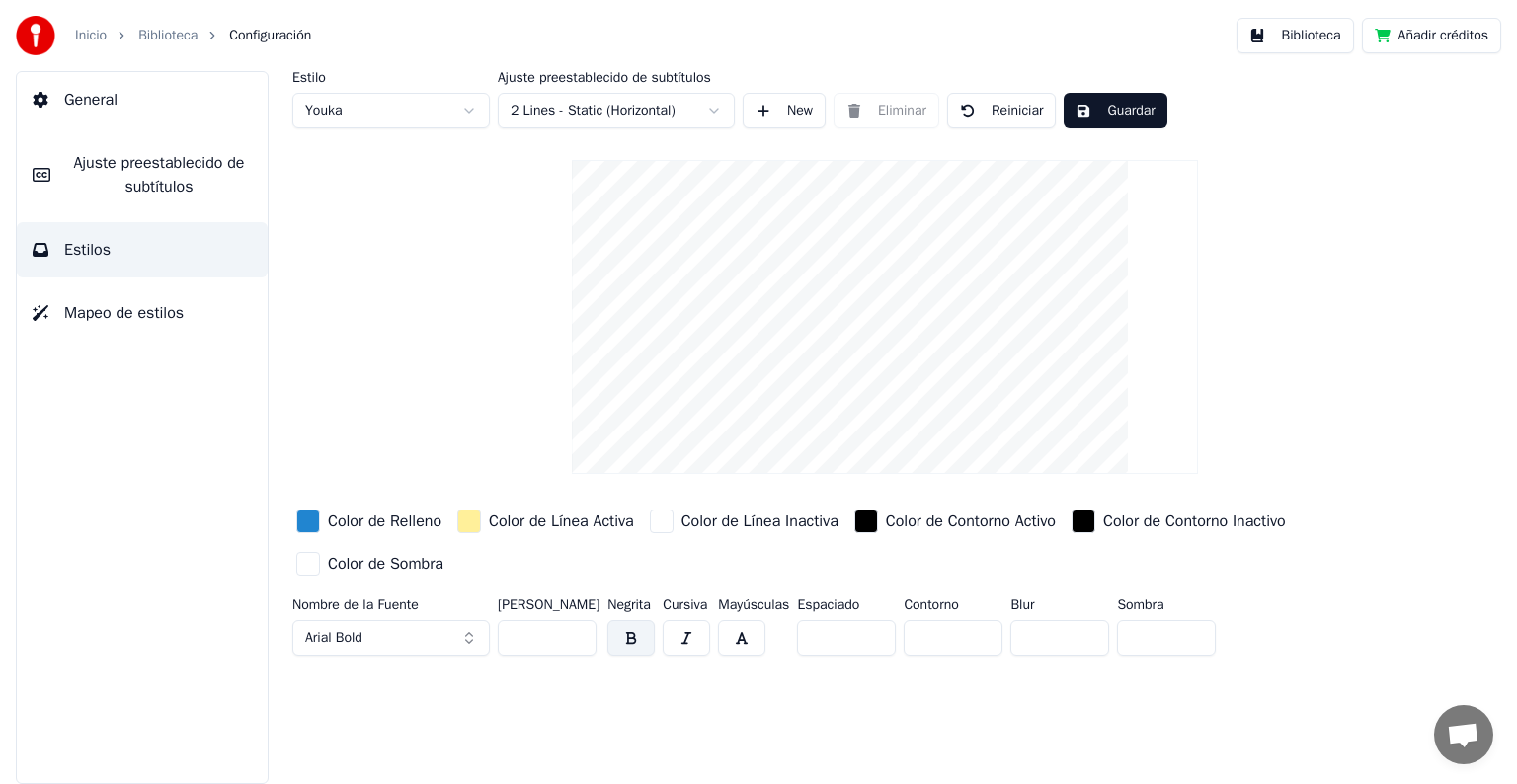 click on "Mapeo de estilos" at bounding box center (123, 313) 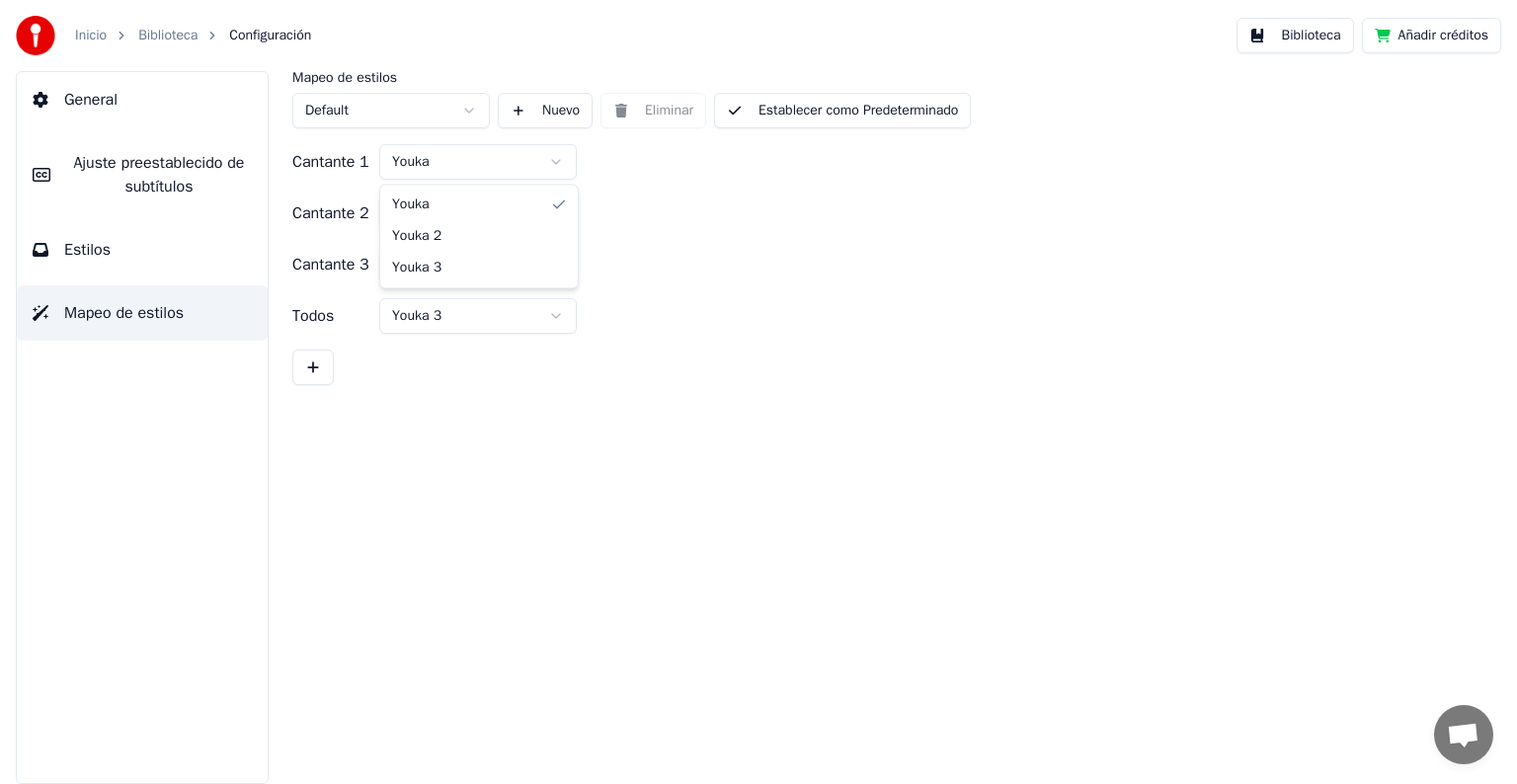 click on "Inicio Biblioteca Configuración Biblioteca Añadir créditos General Ajuste preestablecido de subtítulos Estilos Mapeo de estilos Mapeo de estilos Default Nuevo Eliminar Establecer como Predeterminado Cantante   1 Youka Cantante   2 Youka 2 Cantante   3 Youka 3 Todos Youka 3 Youka Youka 2 Youka 3" at bounding box center (758, 392) 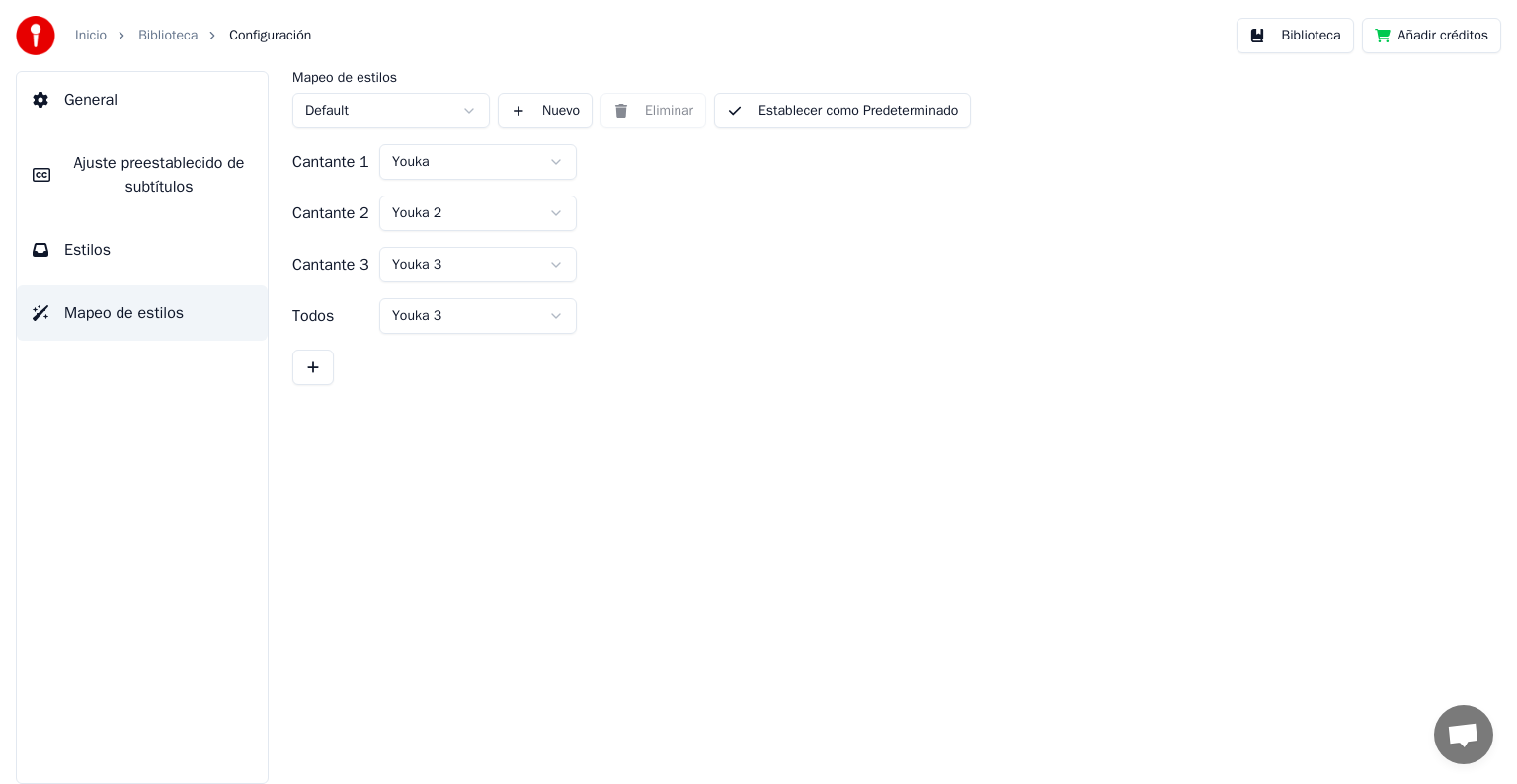 click on "Inicio Biblioteca Configuración Biblioteca Añadir créditos General Ajuste preestablecido de subtítulos Estilos Mapeo de estilos Mapeo de estilos Default Nuevo Eliminar Establecer como Predeterminado Cantante   1 Youka Cantante   2 Youka 2 Cantante   3 Youka 3 Todos Youka 3" at bounding box center [758, 392] 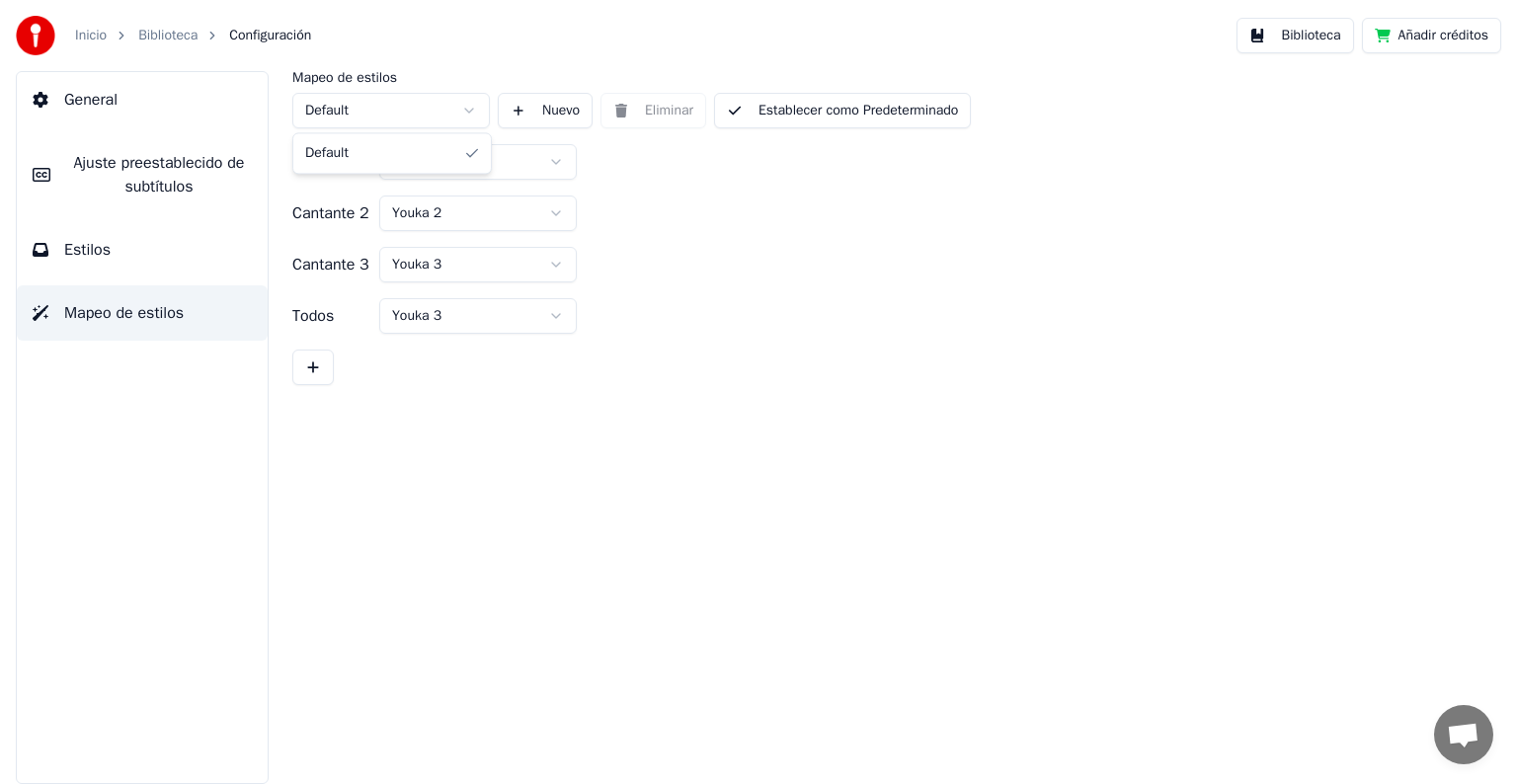 click on "Inicio Biblioteca Configuración Biblioteca Añadir créditos General [PERSON_NAME] preestablecido de subtítulos Estilos Mapeo de estilos Mapeo de estilos Default Nuevo Eliminar Establecer como Predeterminado Cantante   1 Youka Cantante   2 Youka 2 Cantante   3 Youka 3 Todos Youka 3 Default" at bounding box center (758, 392) 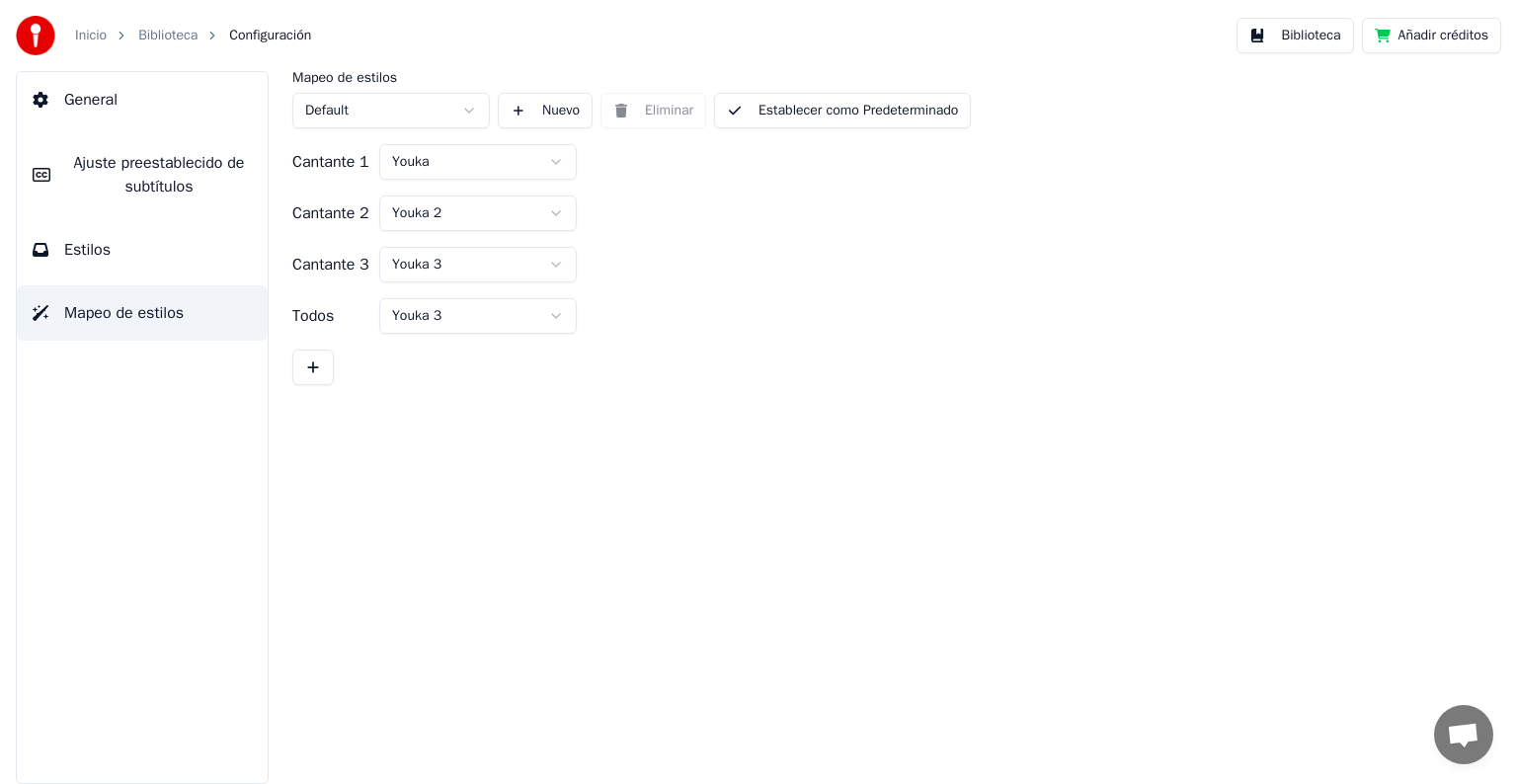 click on "Inicio Biblioteca Configuración Biblioteca Añadir créditos General Ajuste preestablecido de subtítulos Estilos Mapeo de estilos Mapeo de estilos Default Nuevo Eliminar Establecer como Predeterminado Cantante   1 Youka Cantante   2 Youka 2 Cantante   3 Youka 3 Todos Youka 3" at bounding box center [758, 392] 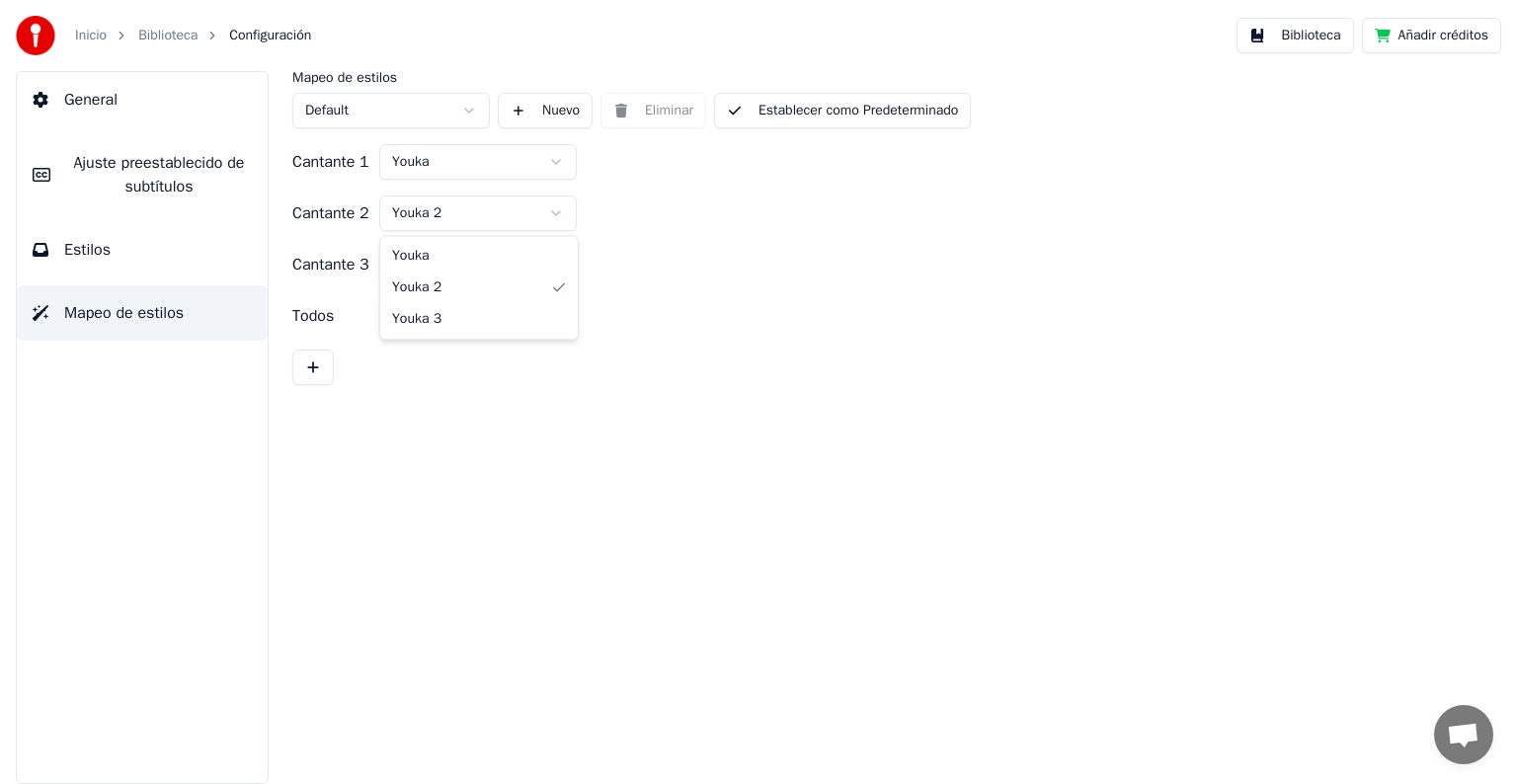 click on "Inicio Biblioteca Configuración Biblioteca Añadir créditos General Ajuste preestablecido de subtítulos Estilos Mapeo de estilos Mapeo de estilos Default Nuevo Eliminar Establecer como Predeterminado Cantante   1 Youka Cantante   2 Youka 2 Cantante   3 Youka 3 Todos Youka 3 Youka Youka 2 Youka 3" at bounding box center [758, 392] 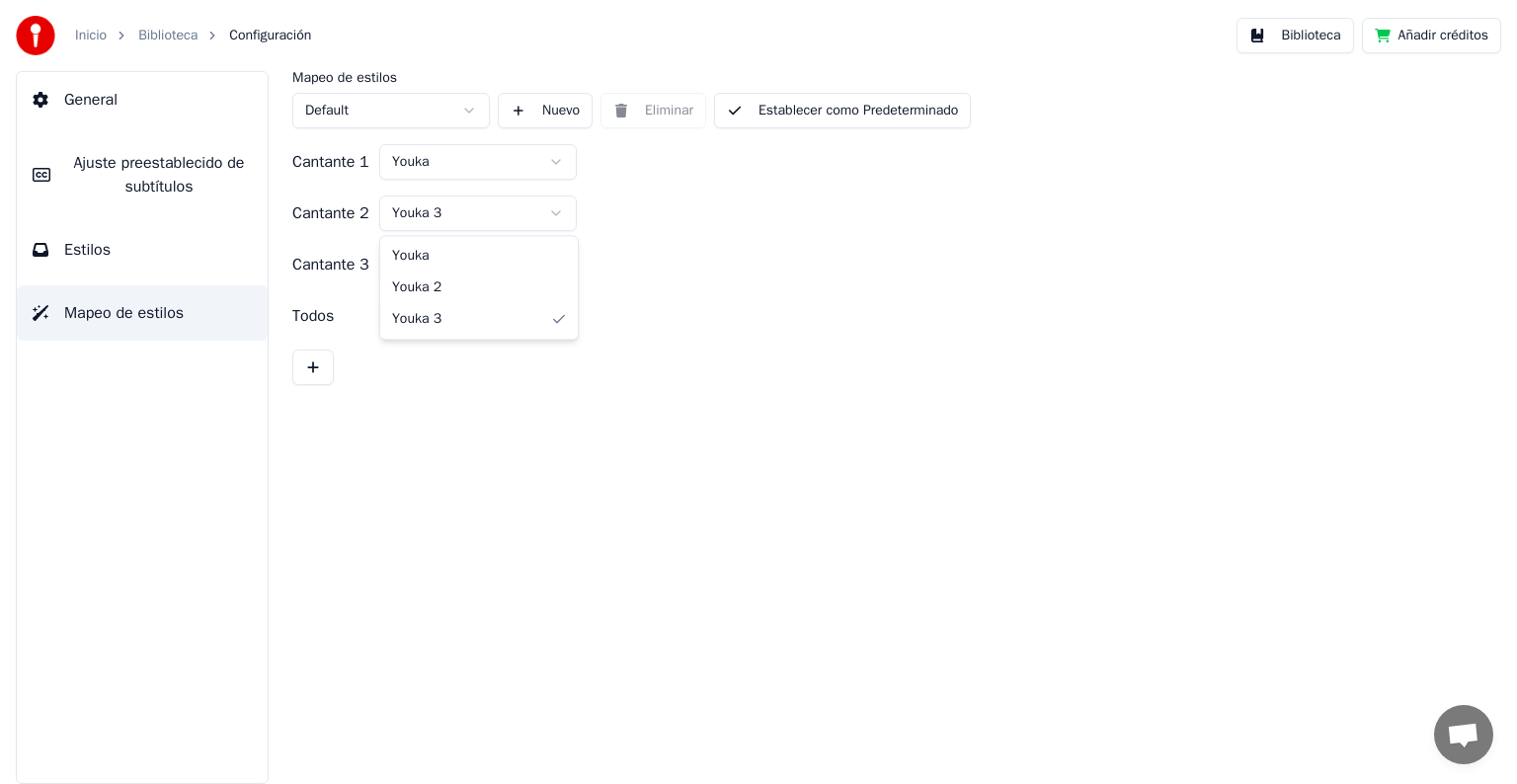 click on "Inicio Biblioteca Configuración Biblioteca Añadir créditos General Ajuste preestablecido de subtítulos Estilos Mapeo de estilos Mapeo de estilos Default Nuevo Eliminar Establecer como Predeterminado Cantante   1 Youka Cantante   2 Youka 3 Cantante   3 Youka 3 Todos Youka 3 Youka Youka 2 Youka 3" at bounding box center (758, 392) 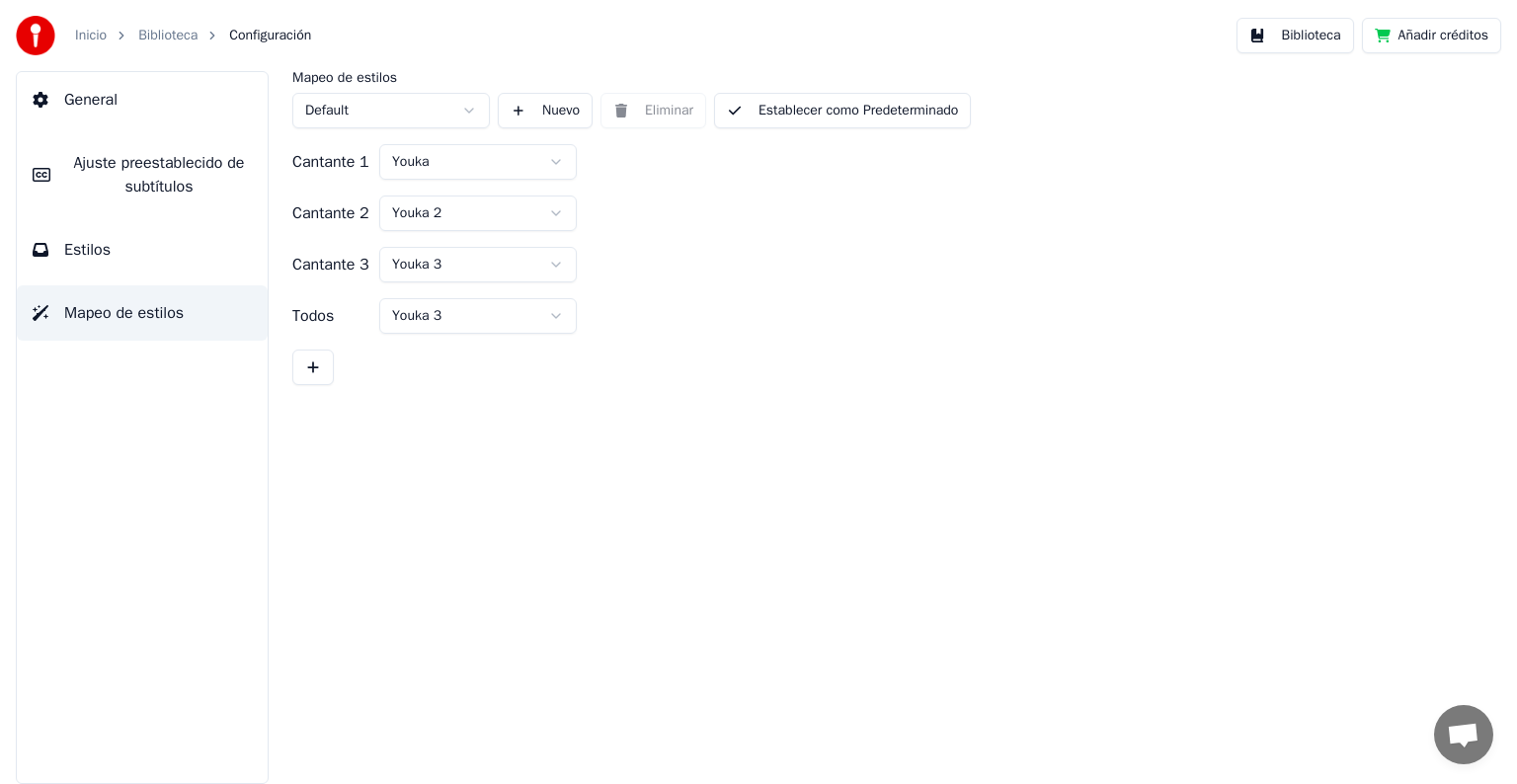 click on "Ajuste preestablecido de subtítulos" at bounding box center [159, 175] 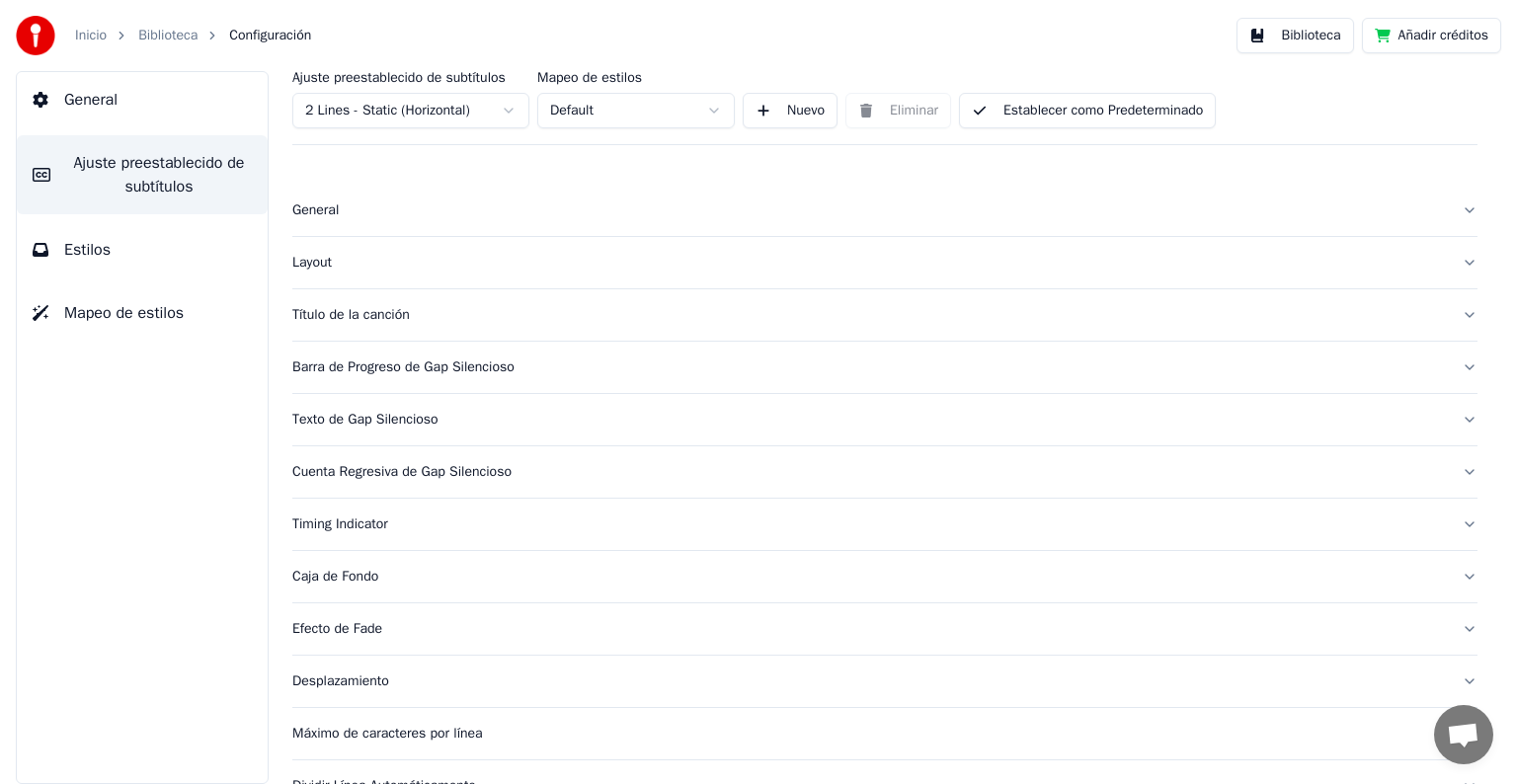 click on "General" at bounding box center [869, 210] 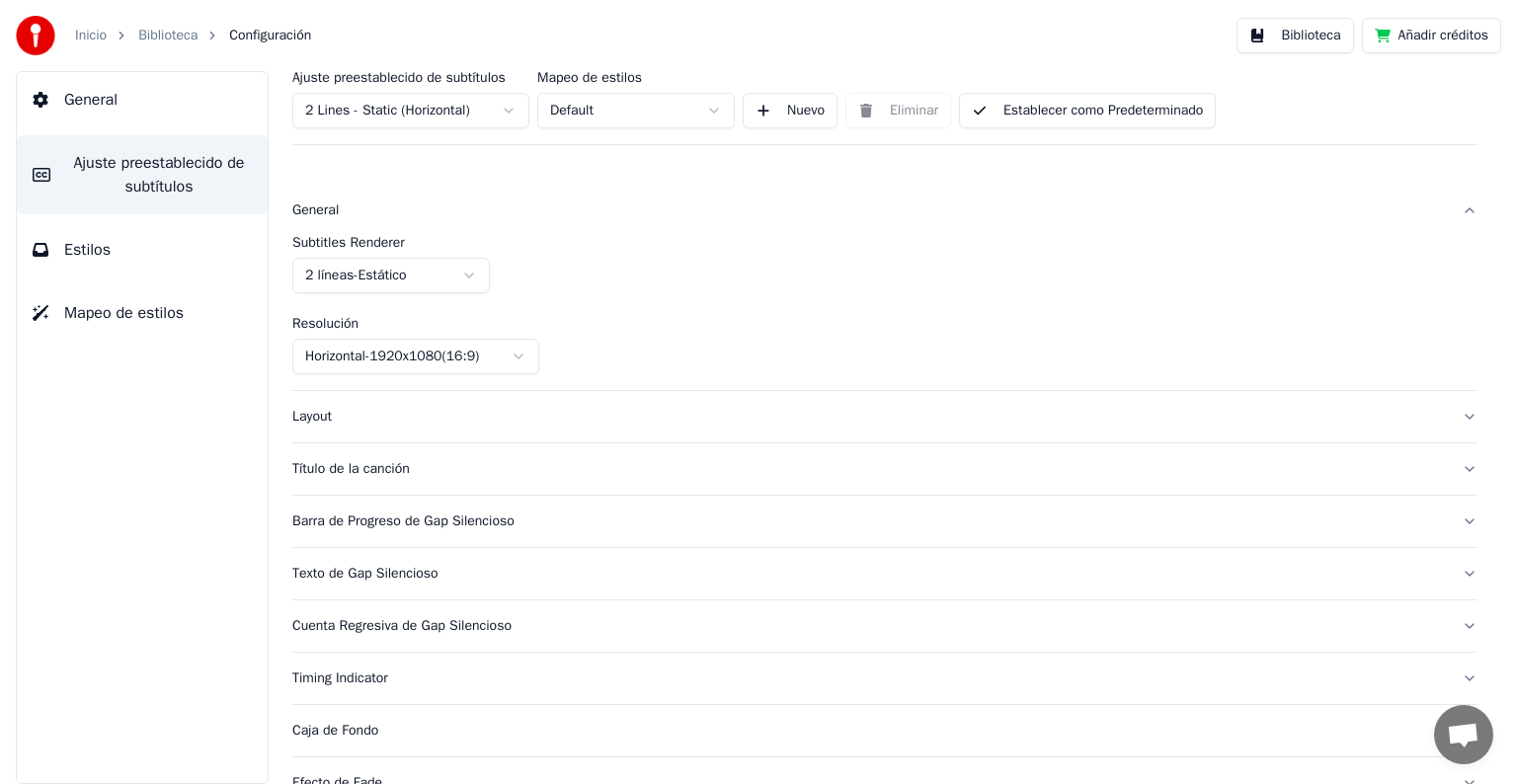 click on "Inicio Biblioteca Configuración Biblioteca Añadir créditos General Ajuste preestablecido de subtítulos Estilos Mapeo de estilos Ajuste preestablecido de subtítulos 2 Lines - Static (Horizontal) Mapeo de estilos Default Nuevo Eliminar Establecer como Predeterminado General Subtitles Renderer 2 líneas  -  Estático Resolución Horizontal  -  1920 x 1080  ( 16 : 9 ) Layout Título de la canción Barra de Progreso de Gap Silencioso Texto de Gap Silencioso Cuenta Regresiva de Gap Silencioso Timing Indicator Caja de Fondo Efecto de Fade Desplazamiento Máximo de caracteres por línea Dividir Línea Automáticamente Advanced Settings" at bounding box center (758, 392) 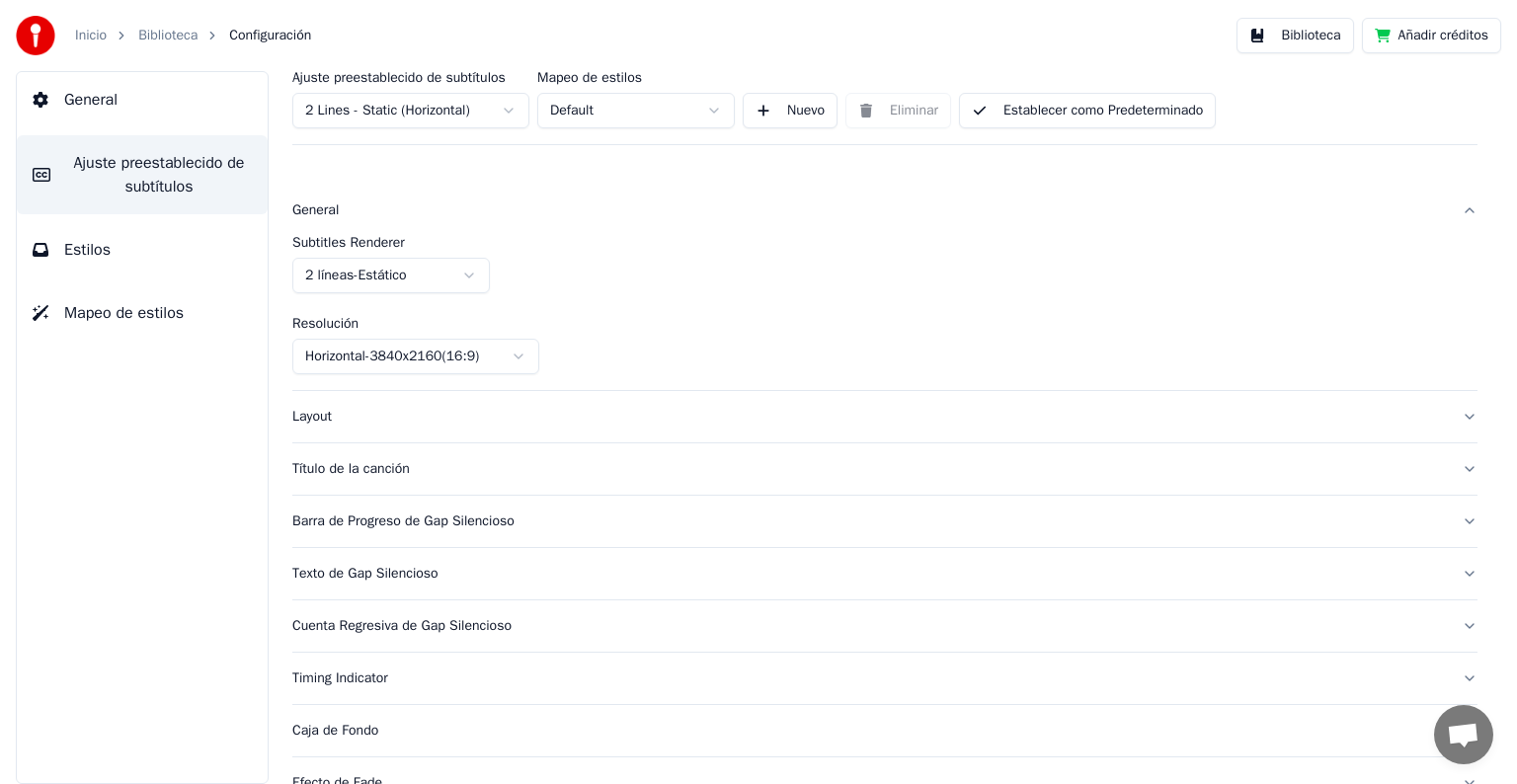 click on "Subtitles Renderer 2 líneas  -  Estático Resolución Horizontal  -  3840 x 2160  ( 16 : 9 )" at bounding box center [885, 305] 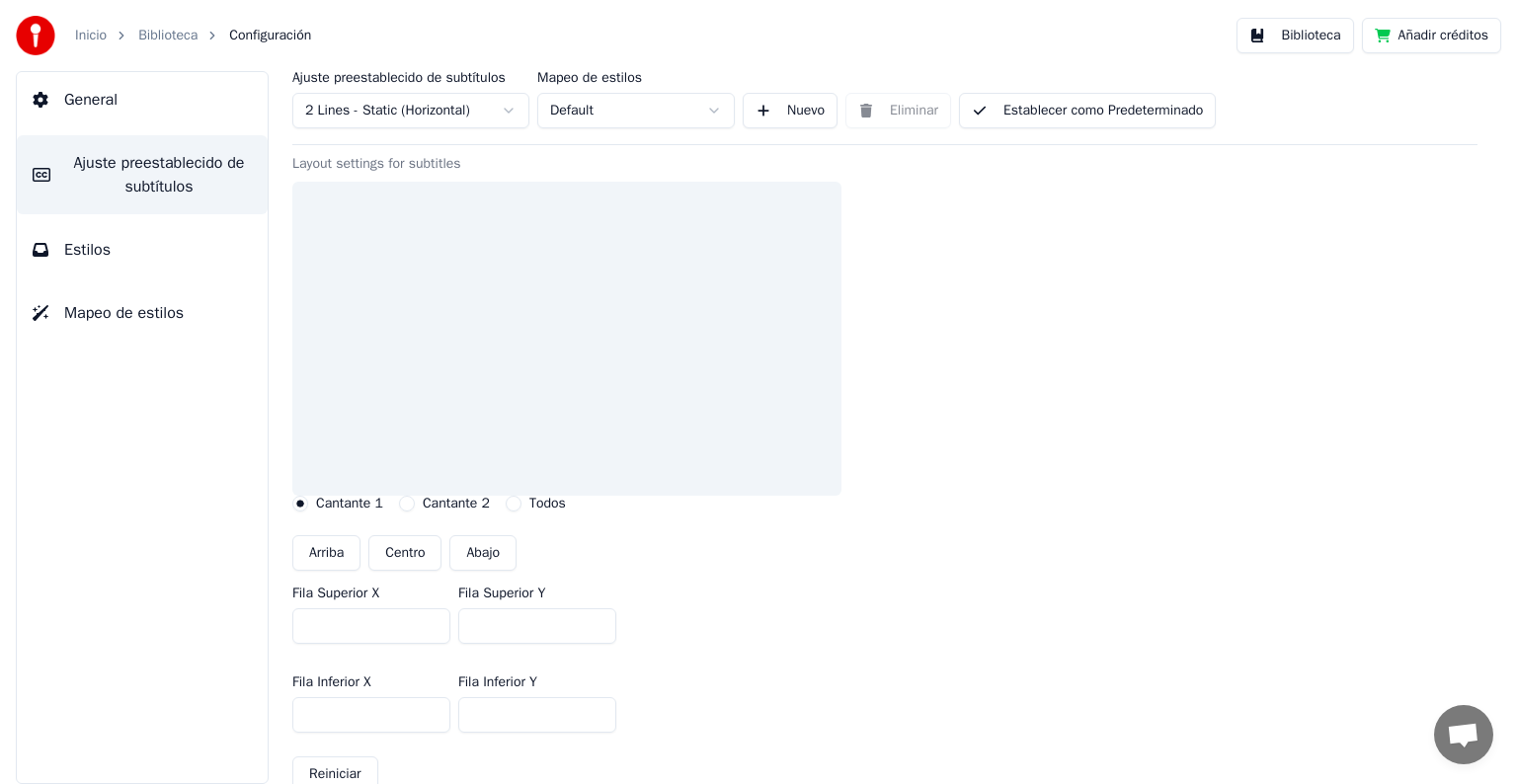 scroll, scrollTop: 197, scrollLeft: 0, axis: vertical 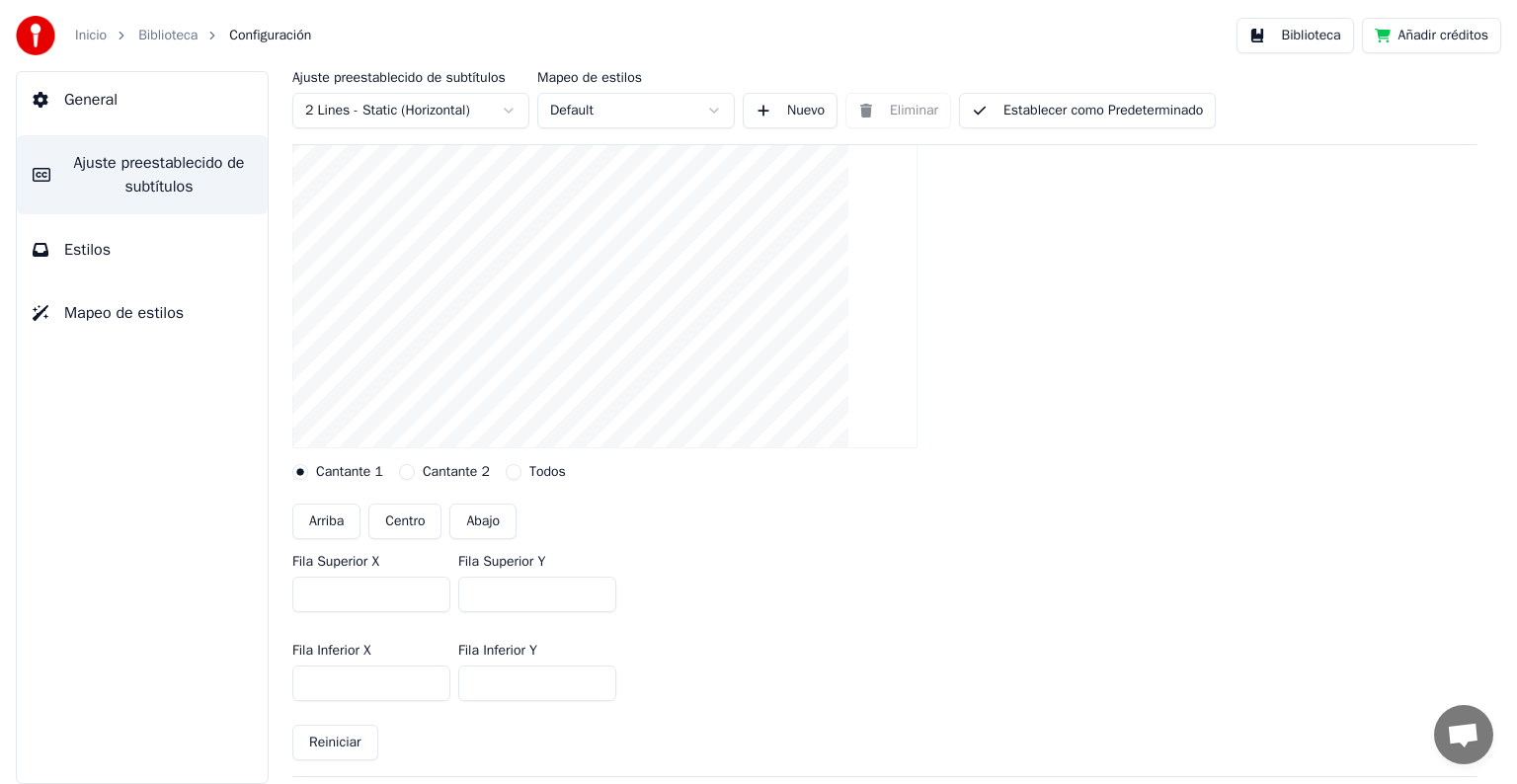 click at bounding box center (604, 291) 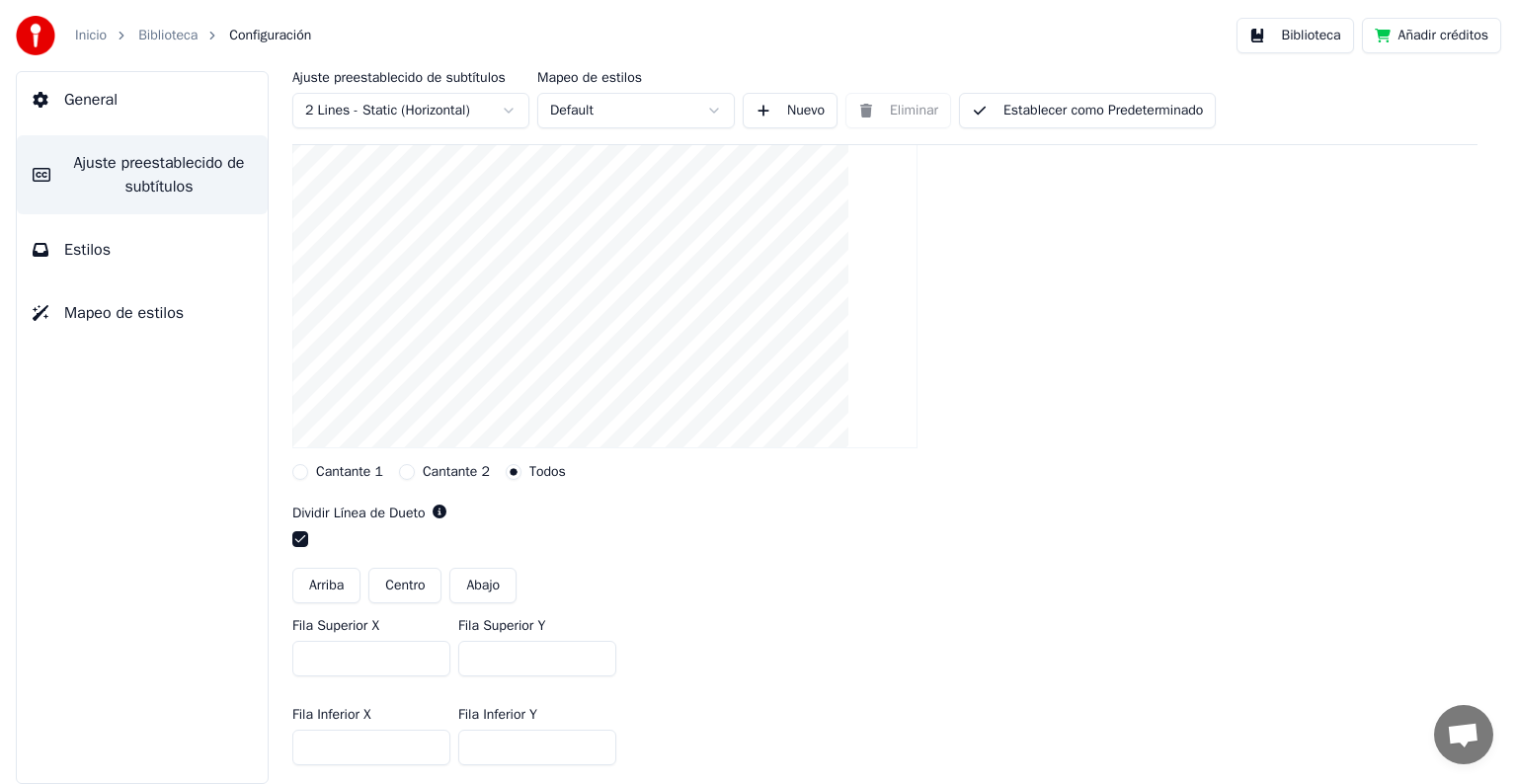 click on "Cantante 1" at bounding box center [300, 472] 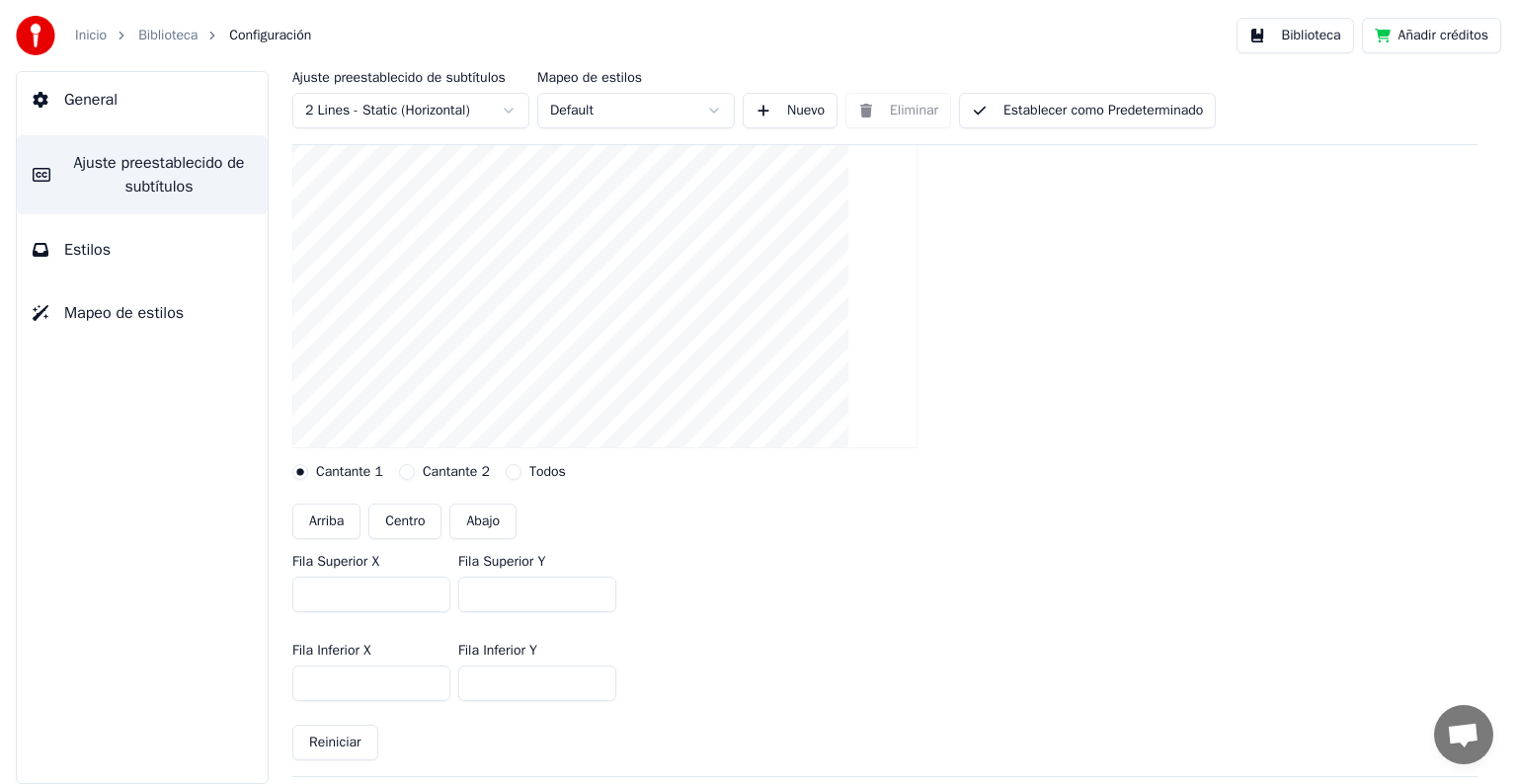 click on "Cantante 2" at bounding box center (407, 472) 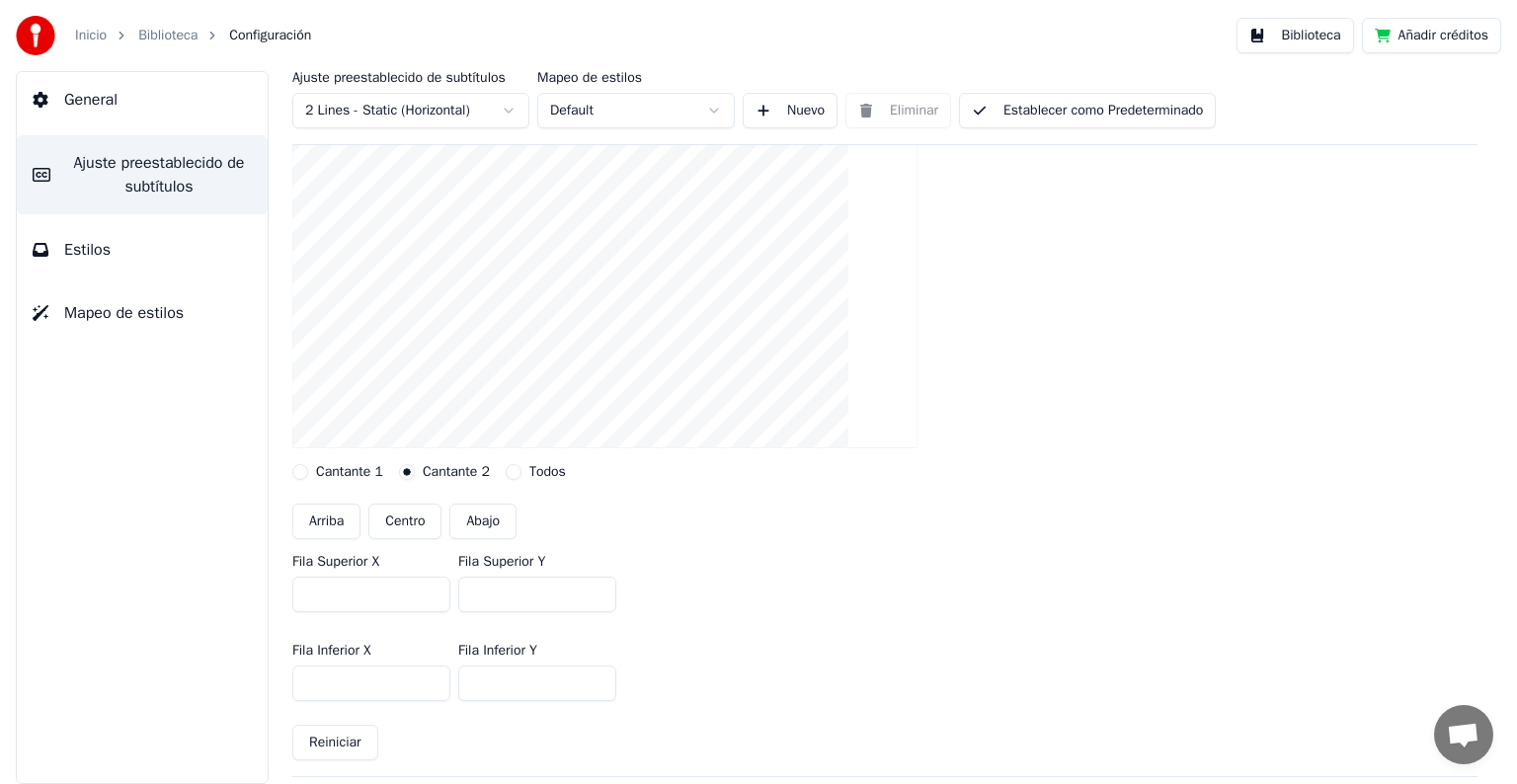 click on "Cantante 1" at bounding box center (300, 472) 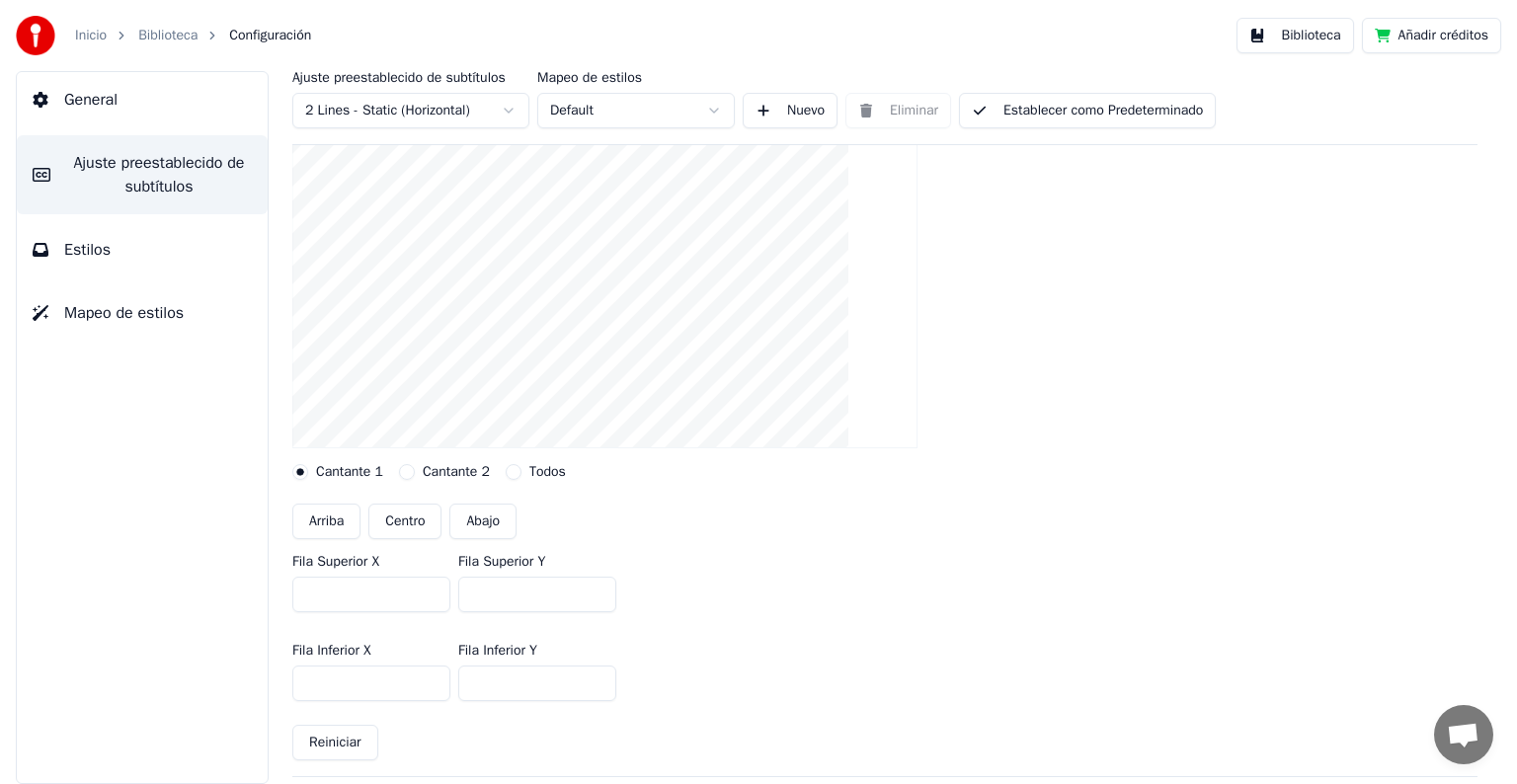 click on "Arriba" at bounding box center [326, 521] 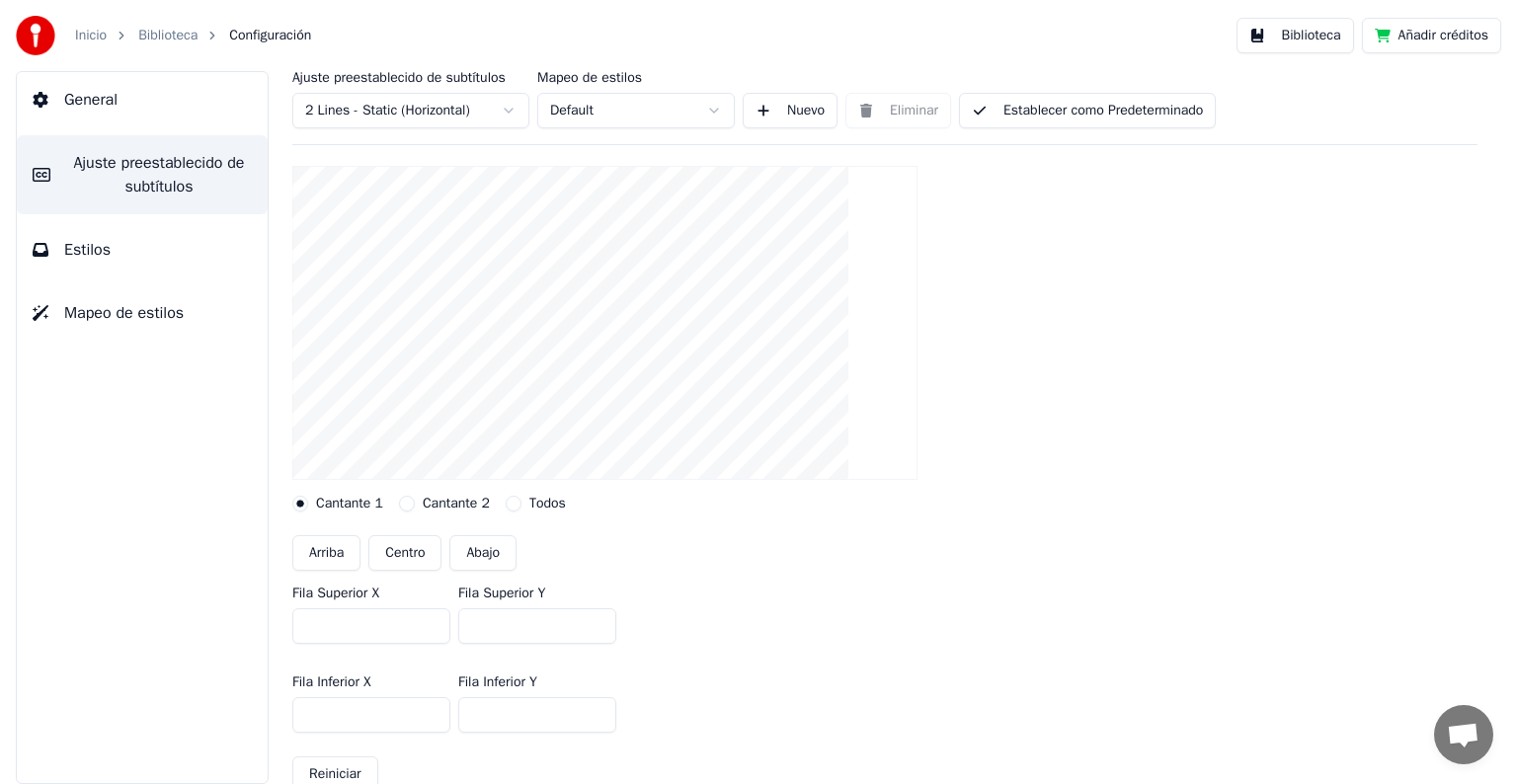 scroll, scrollTop: 197, scrollLeft: 0, axis: vertical 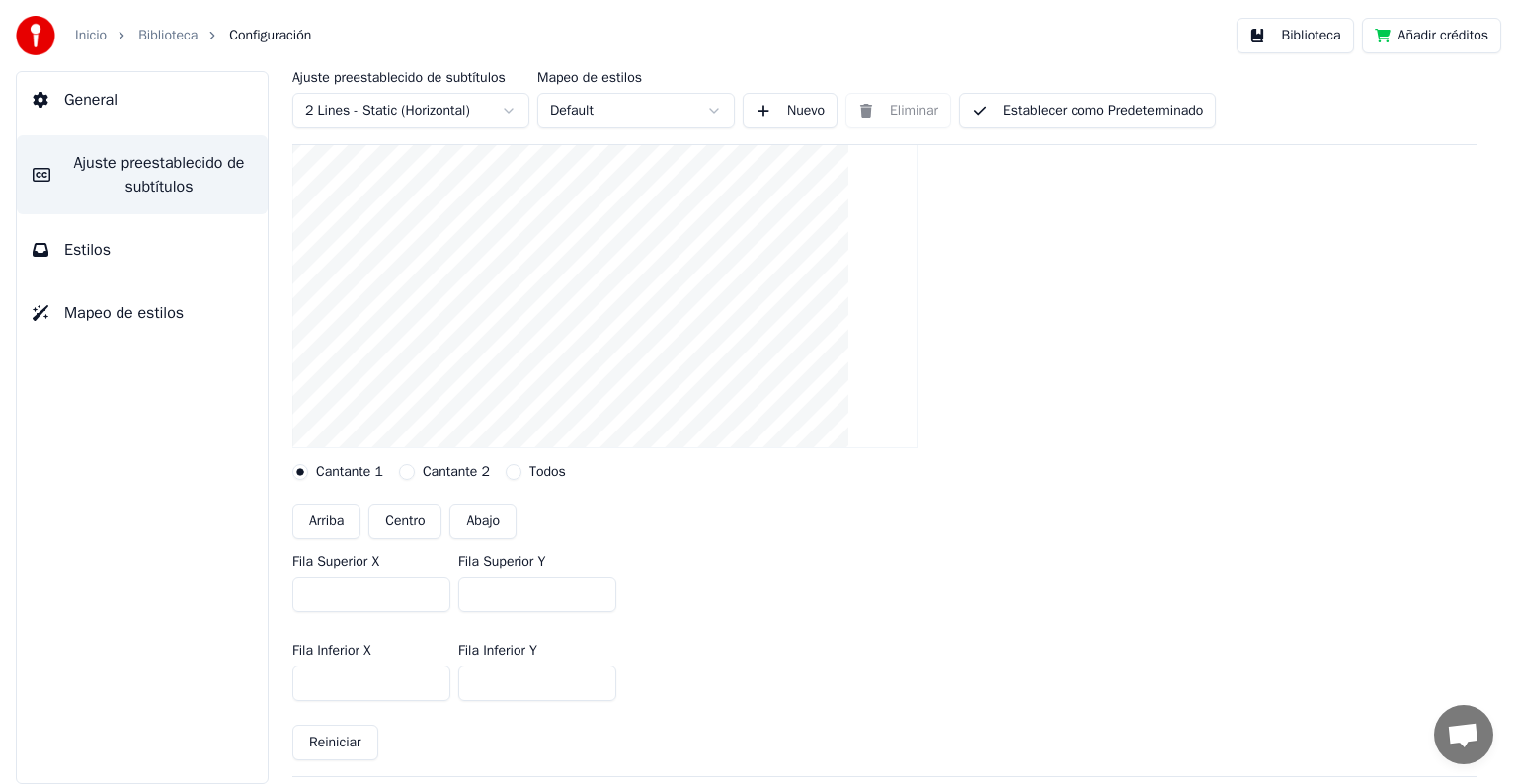click on "Abajo" at bounding box center (483, 521) 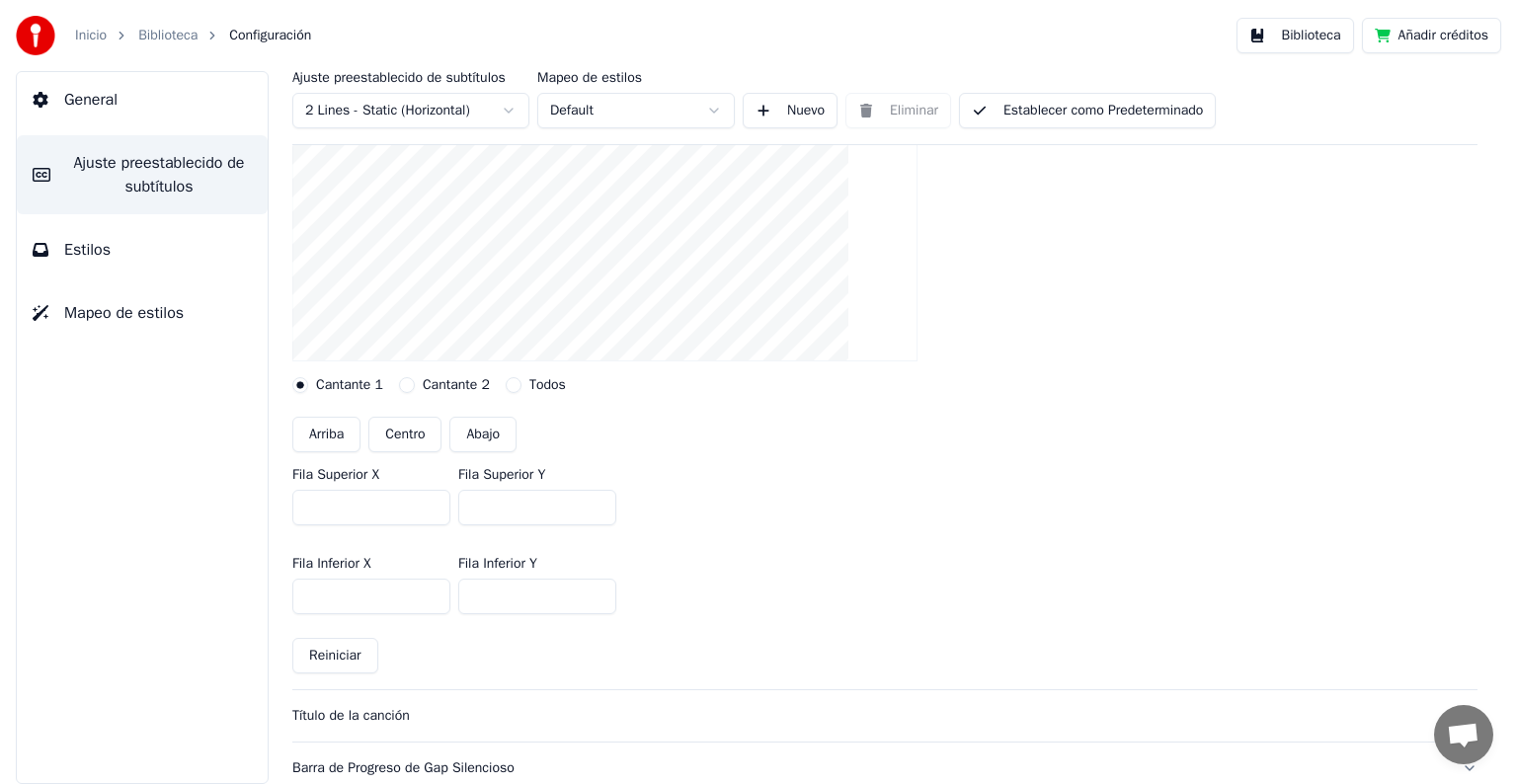 scroll, scrollTop: 197, scrollLeft: 0, axis: vertical 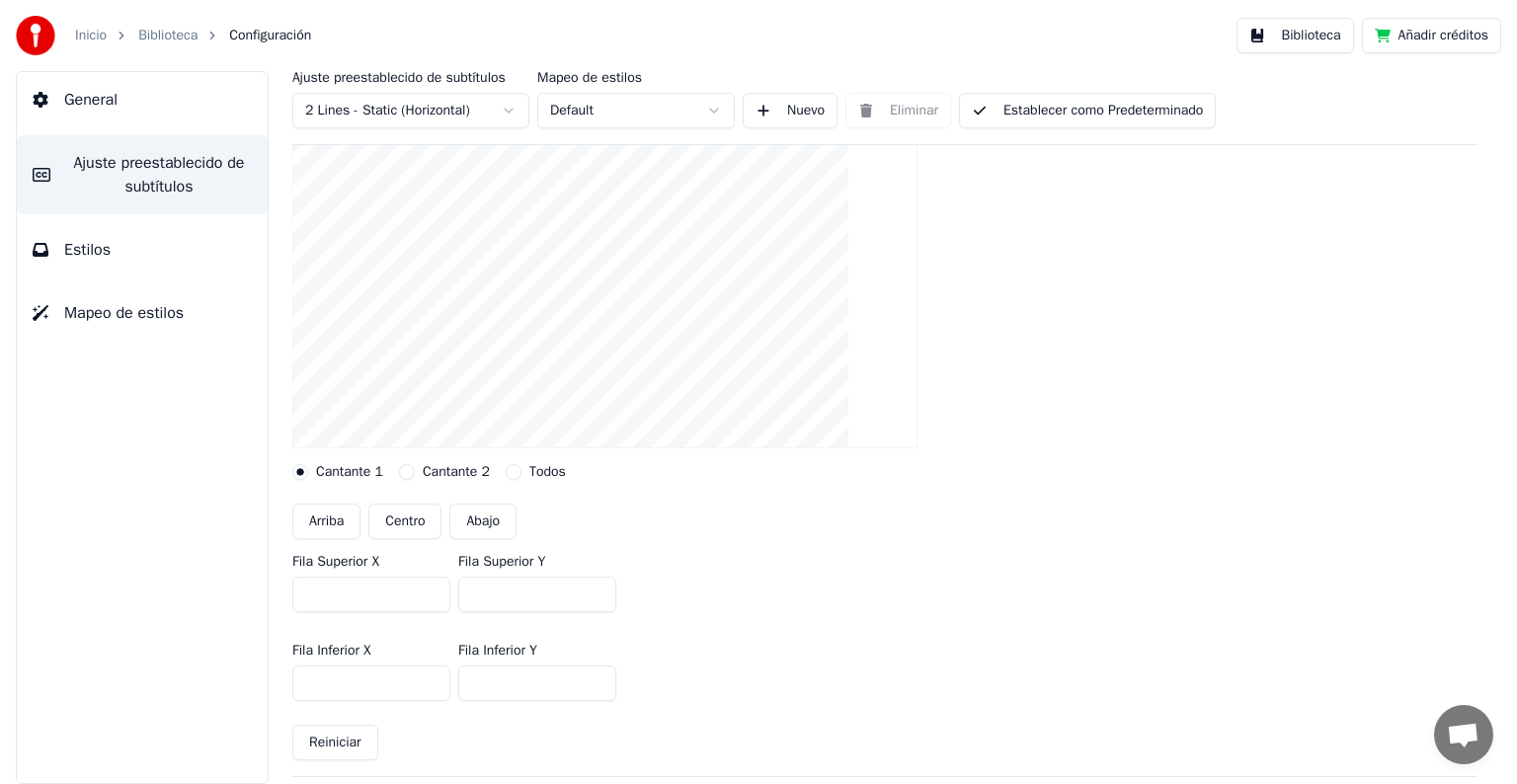 click on "Cantante 2" at bounding box center (407, 472) 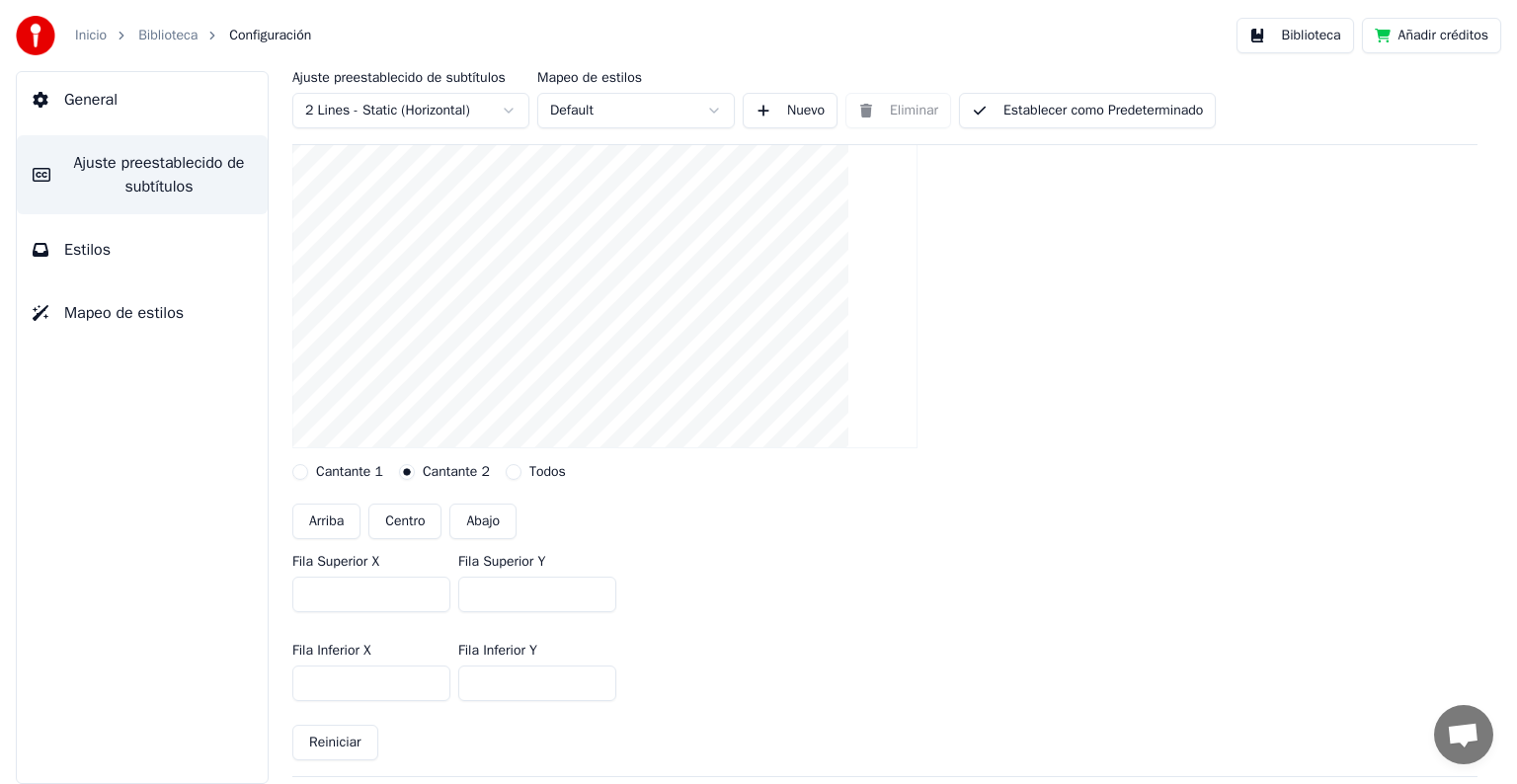 click on "Arriba" at bounding box center [326, 521] 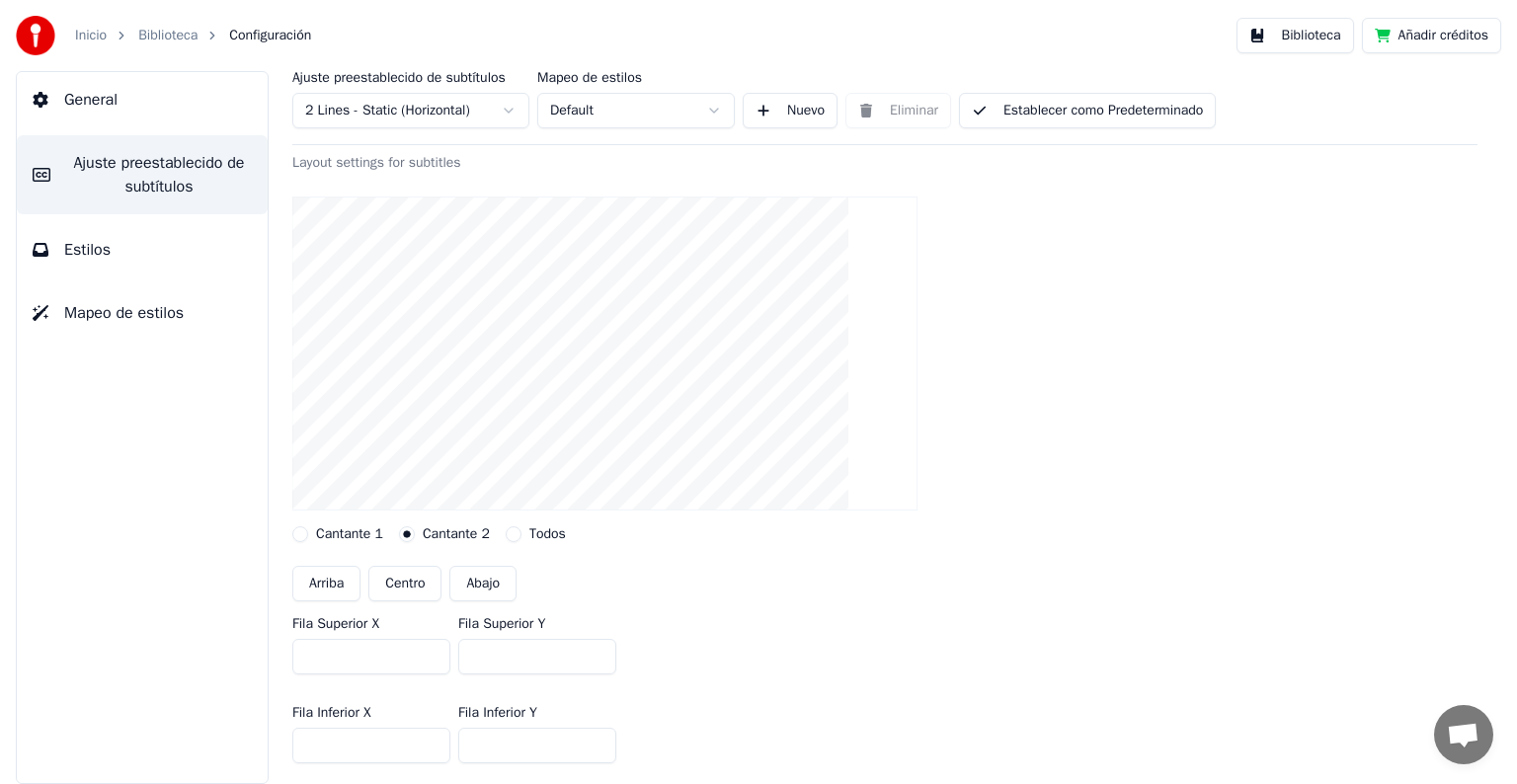 scroll, scrollTop: 197, scrollLeft: 0, axis: vertical 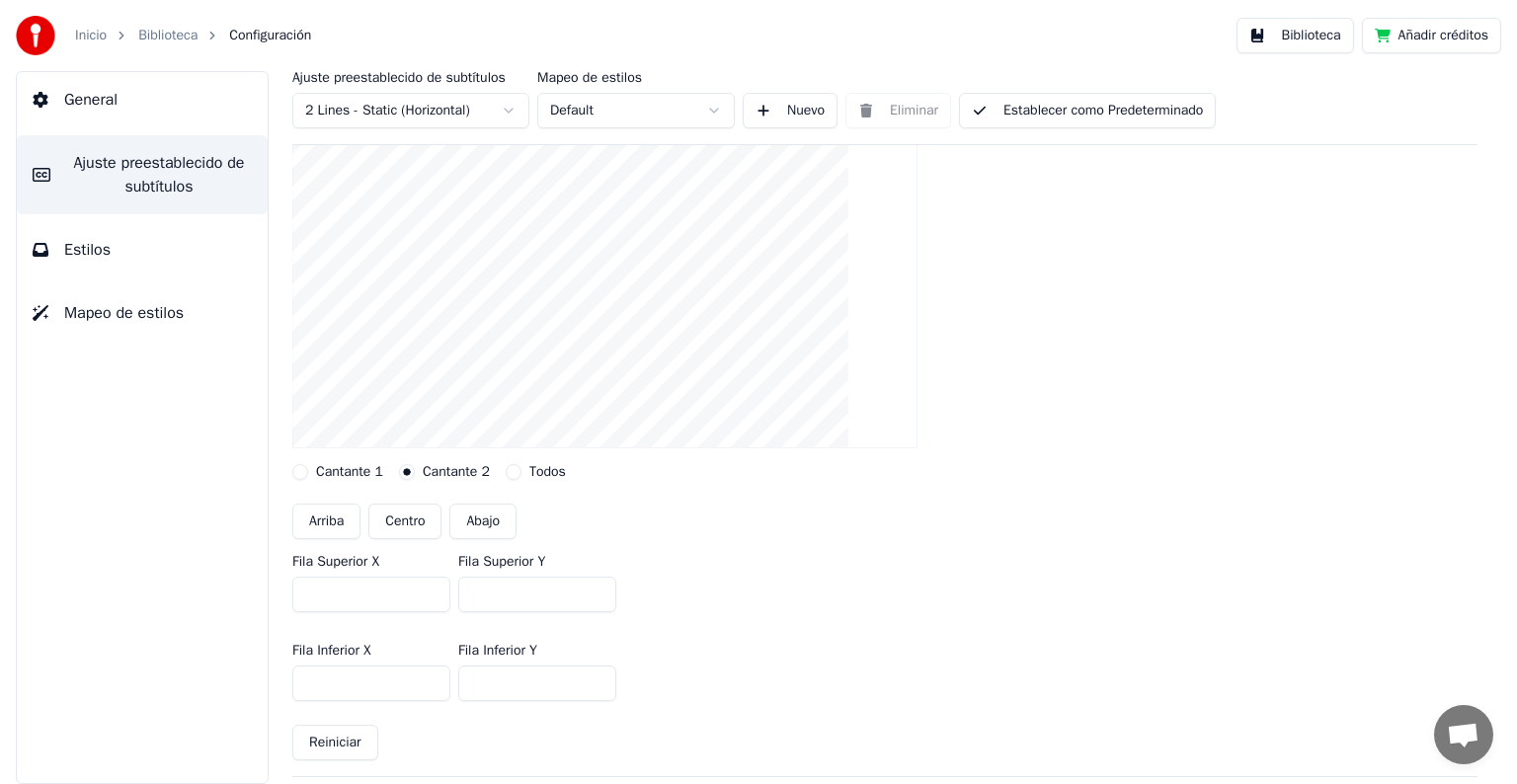 click on "Todos" at bounding box center [514, 472] 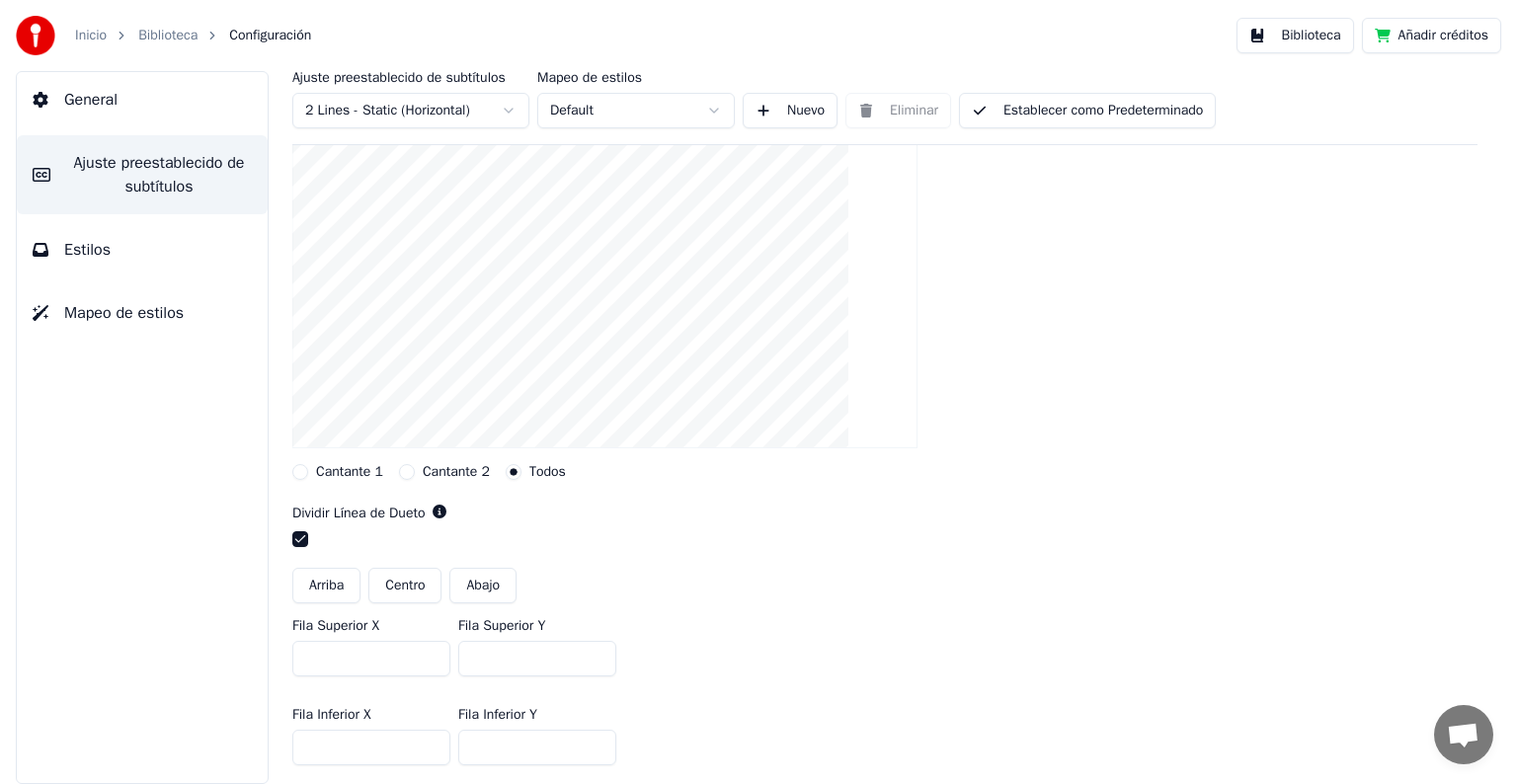 click on "Centro" at bounding box center (405, 586) 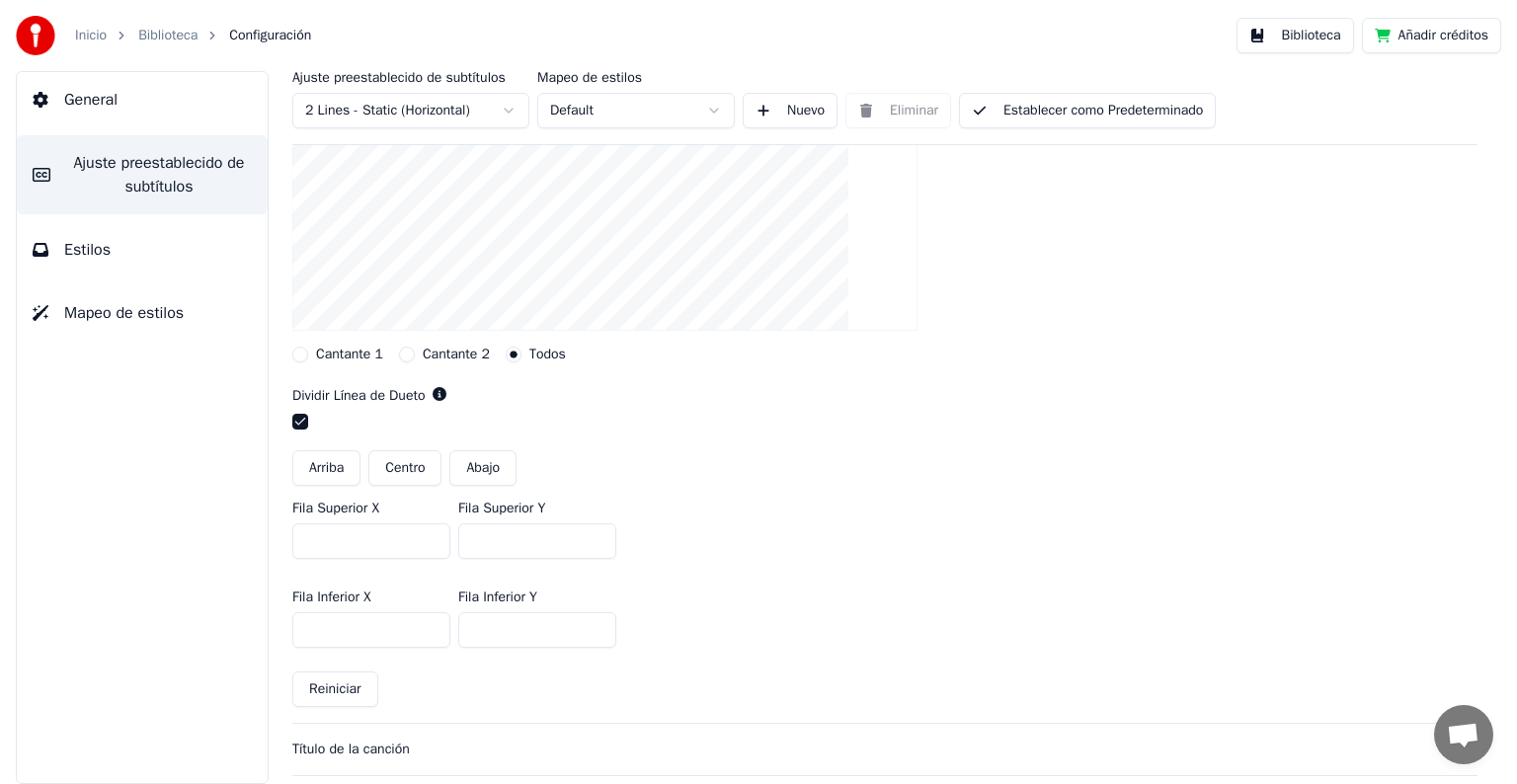 scroll, scrollTop: 197, scrollLeft: 0, axis: vertical 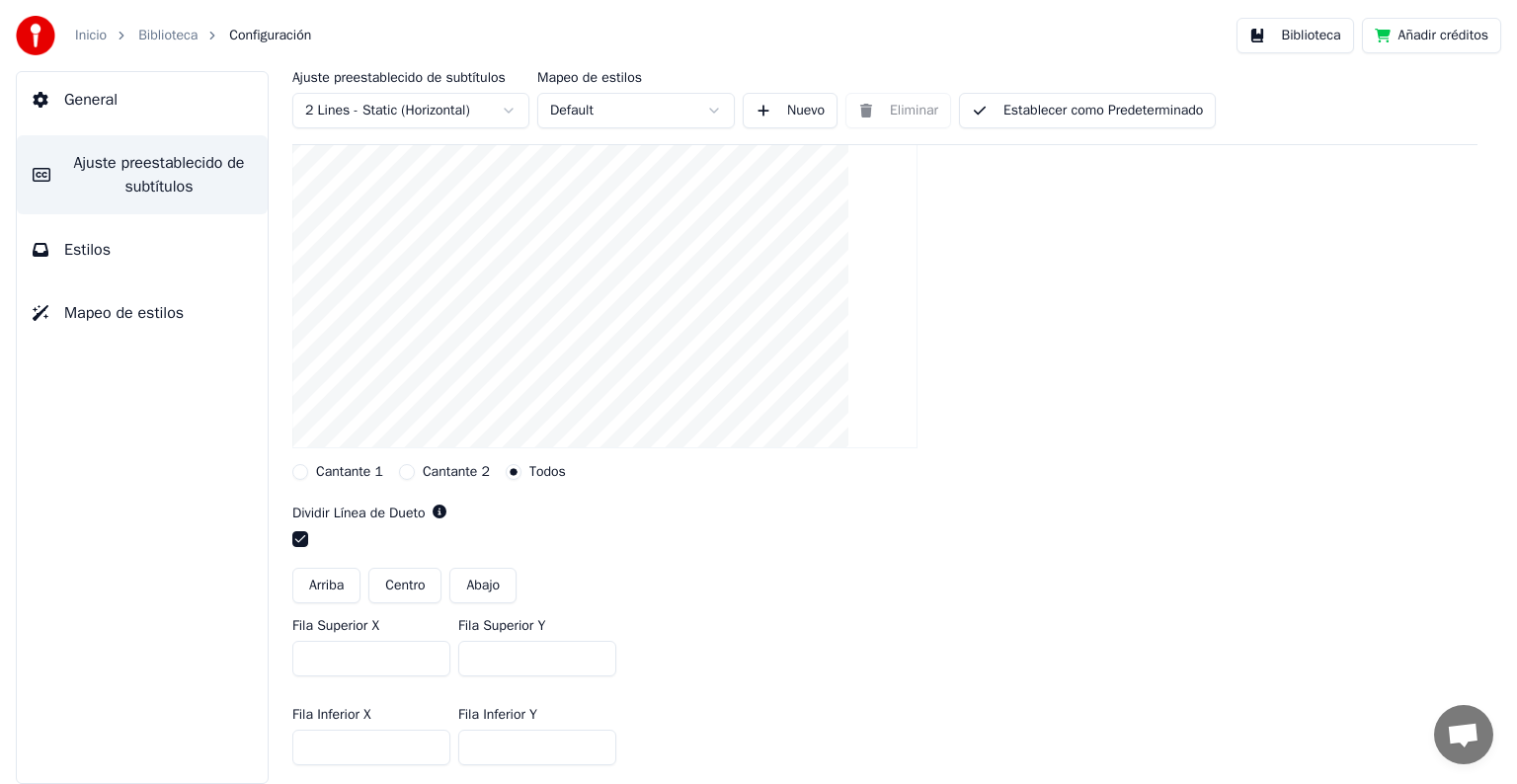 click at bounding box center [300, 539] 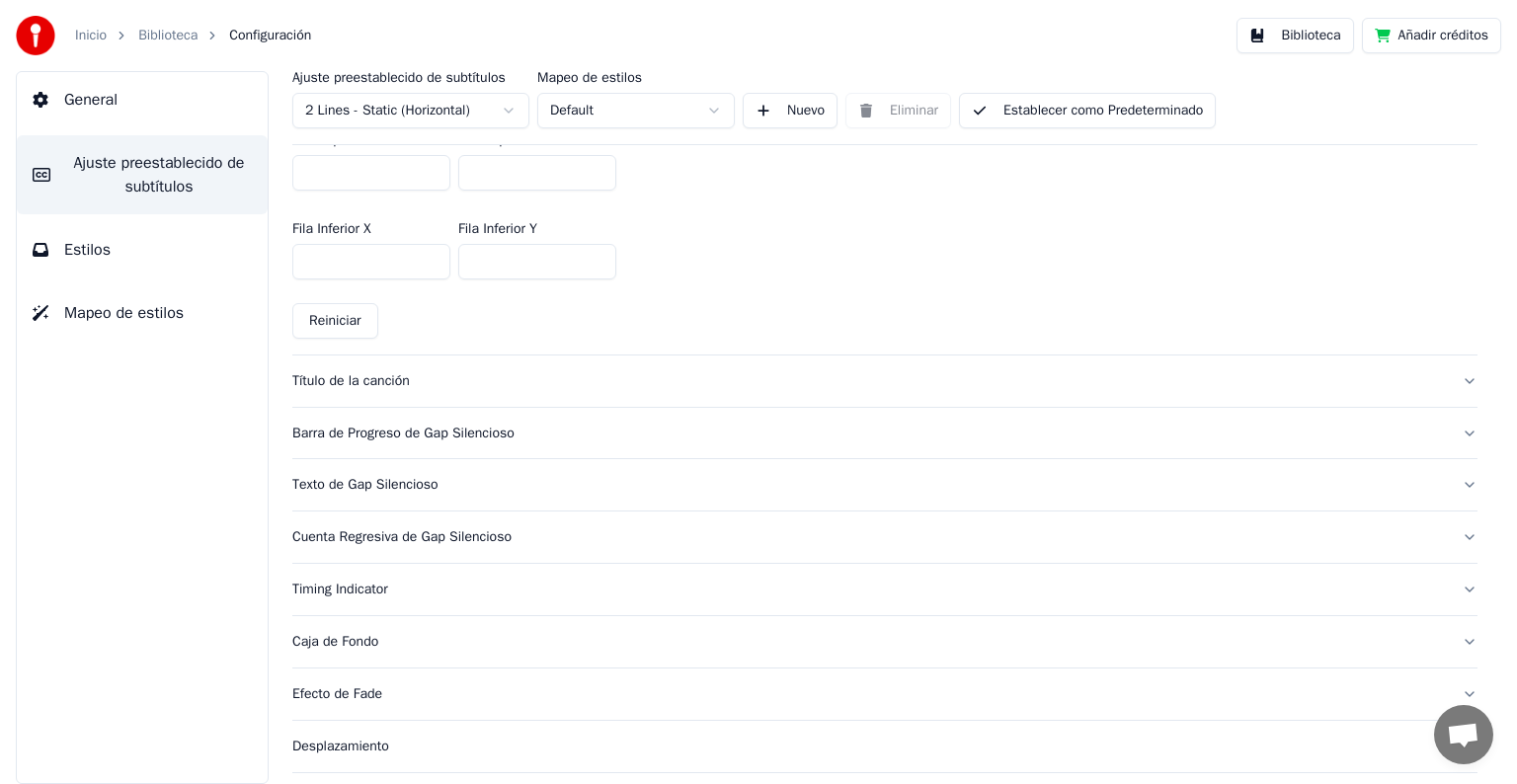 scroll, scrollTop: 790, scrollLeft: 0, axis: vertical 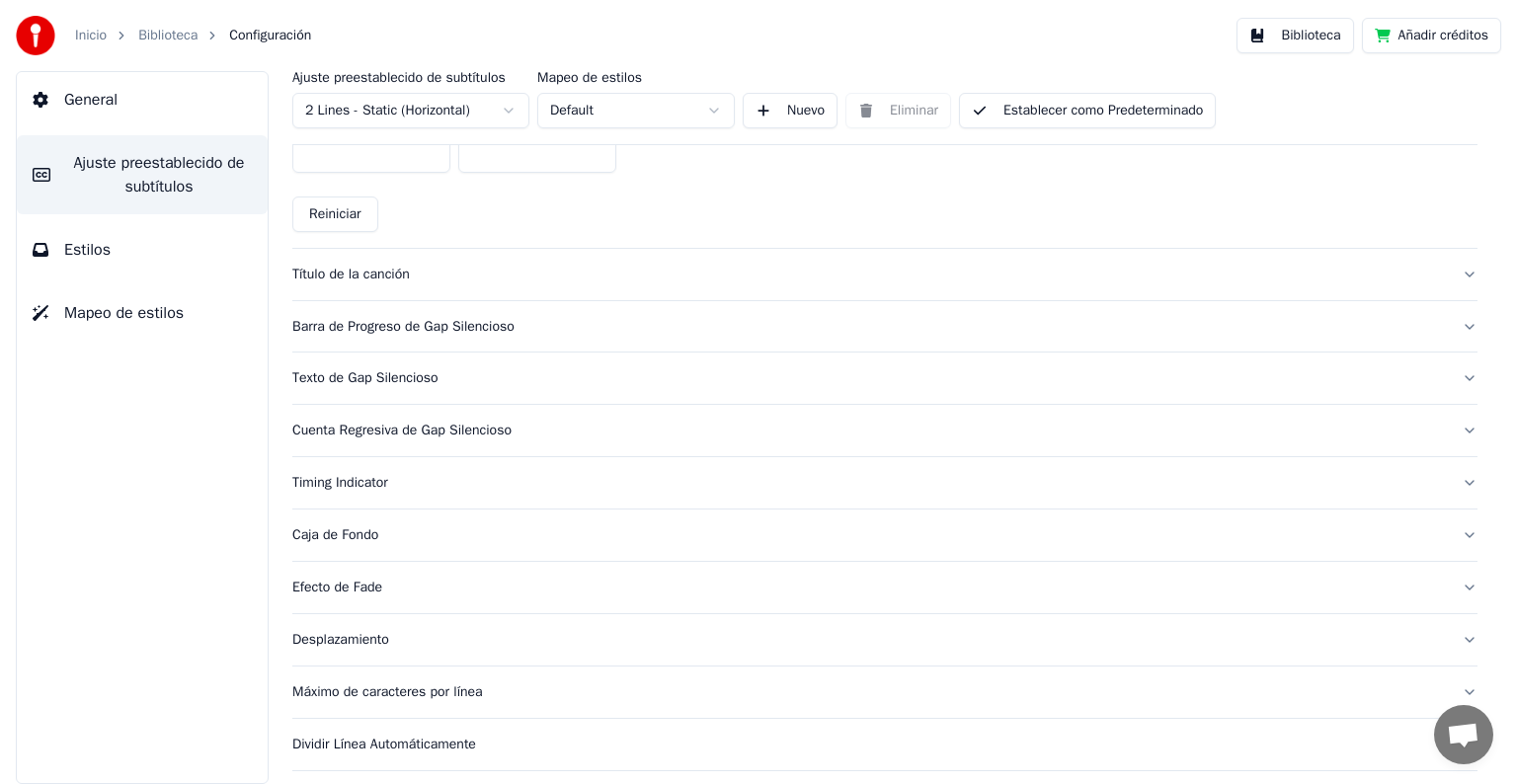 click on "Título de la canción" at bounding box center (869, 274) 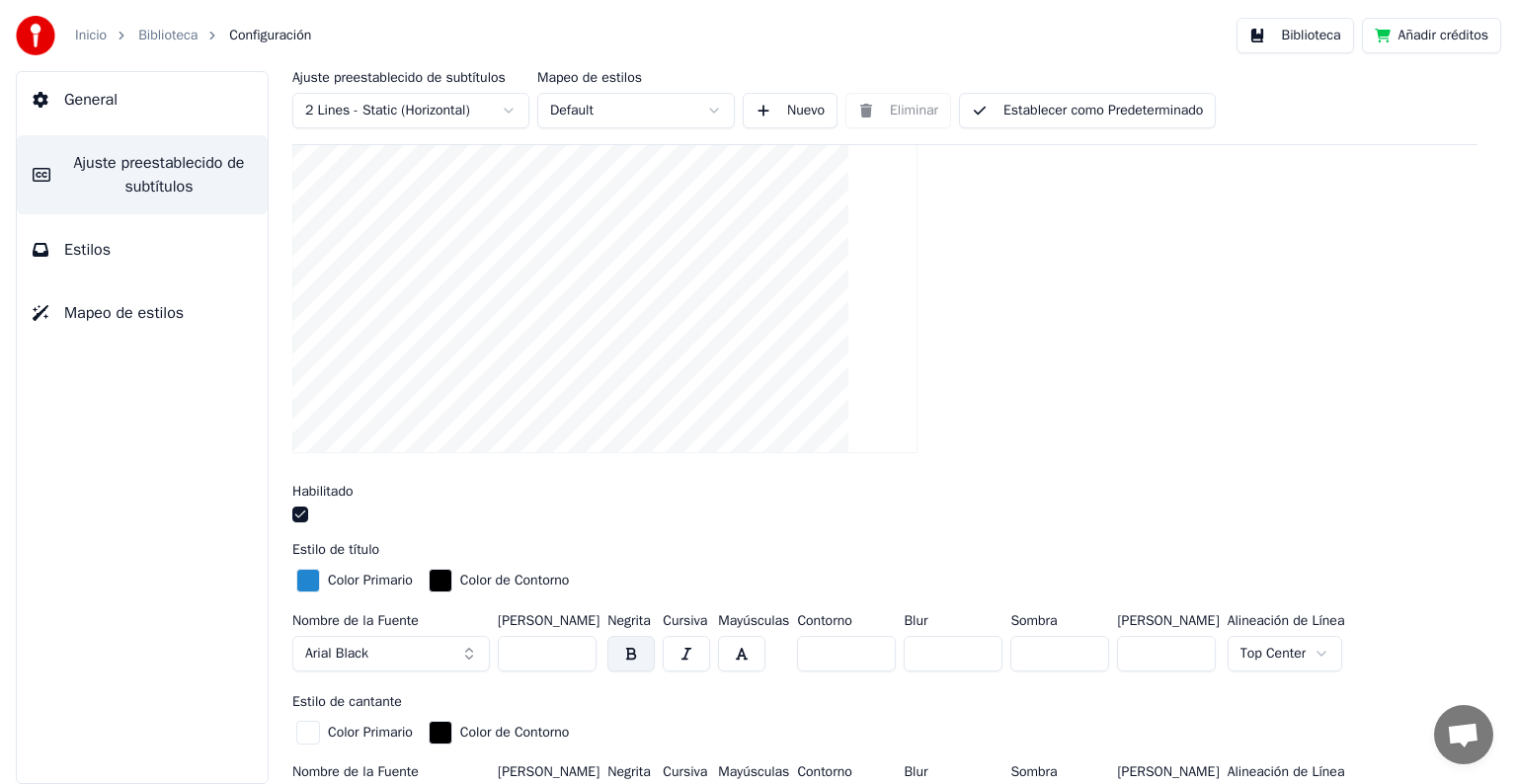 scroll, scrollTop: 253, scrollLeft: 0, axis: vertical 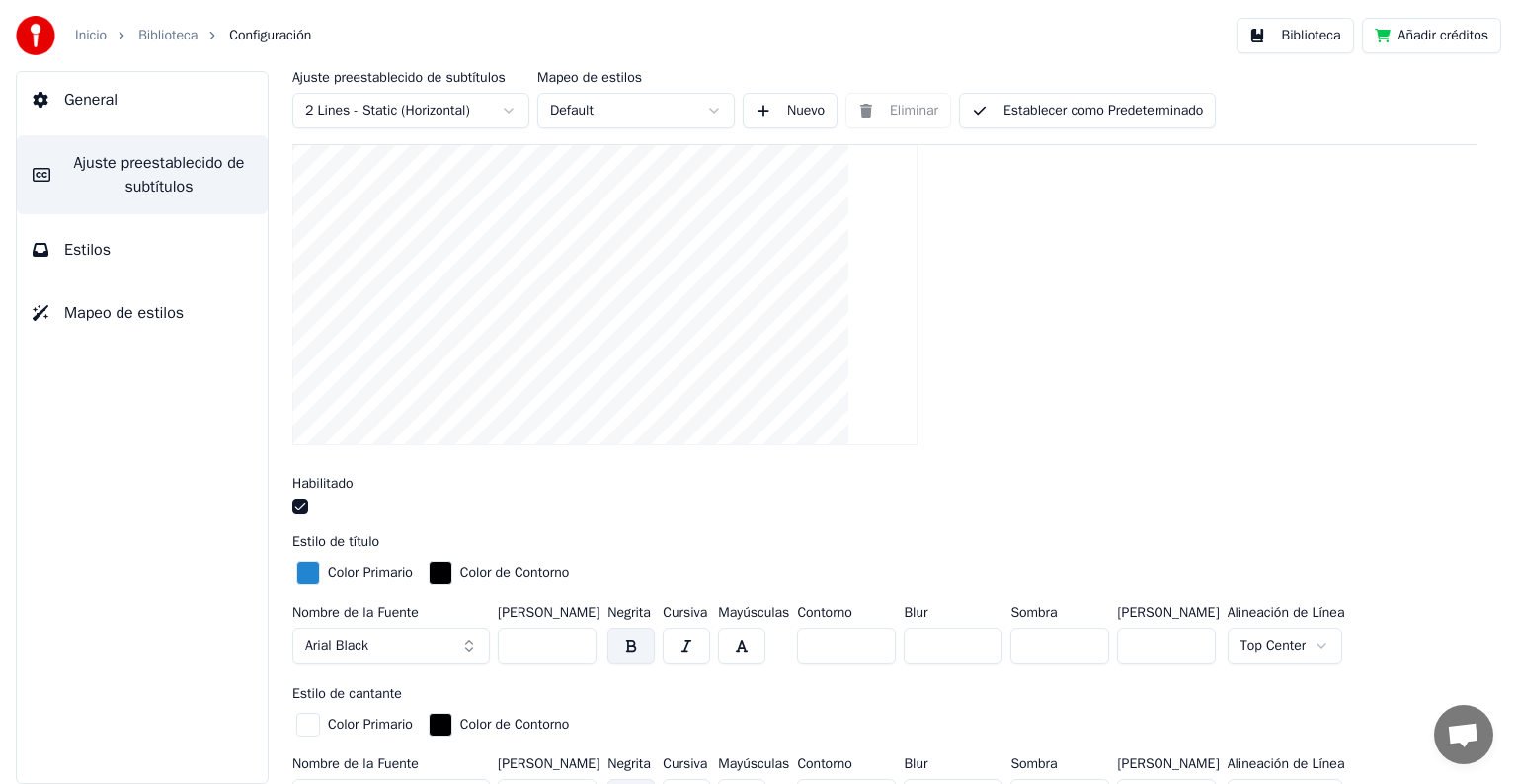 click at bounding box center (308, 573) 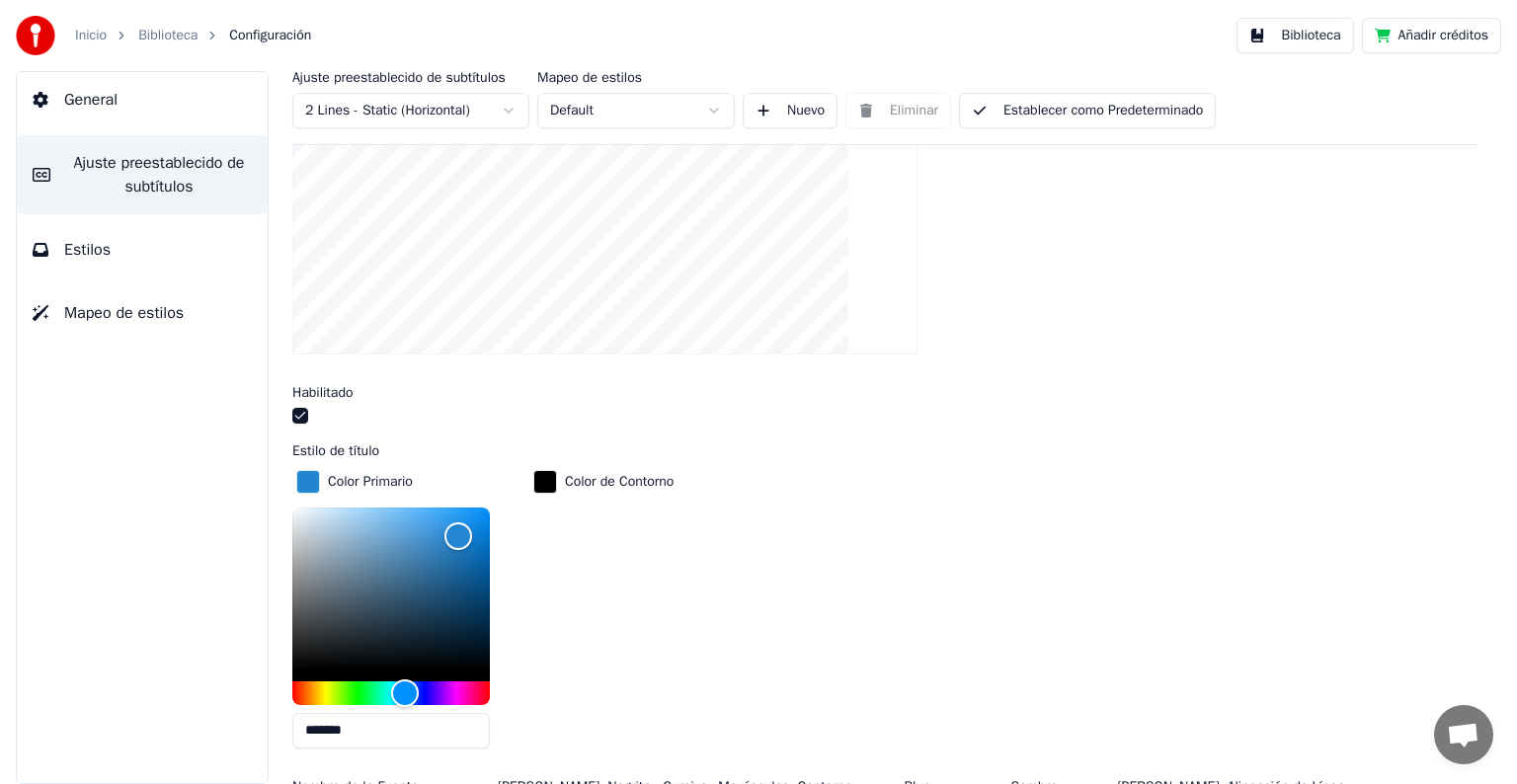 scroll, scrollTop: 352, scrollLeft: 0, axis: vertical 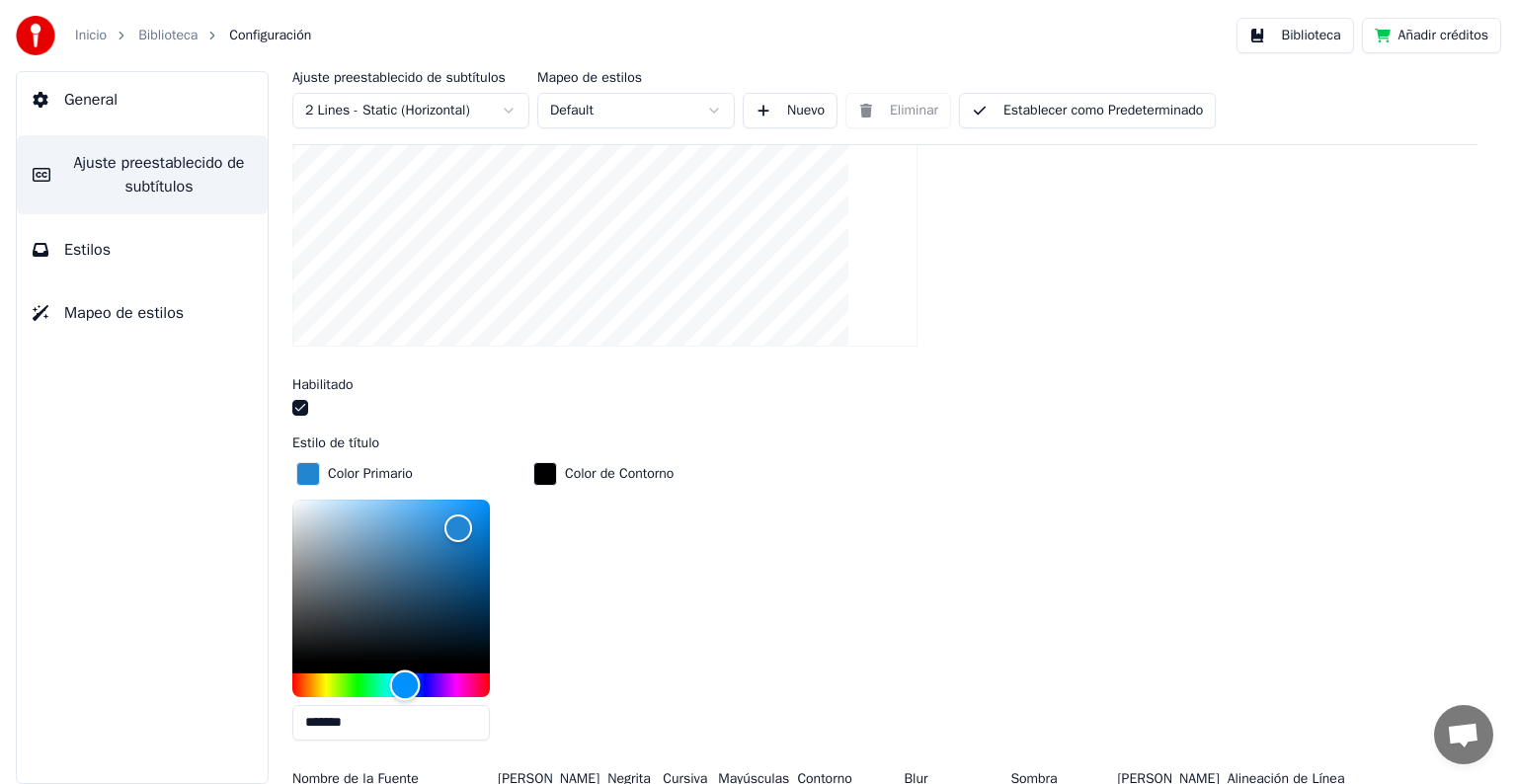 type on "*******" 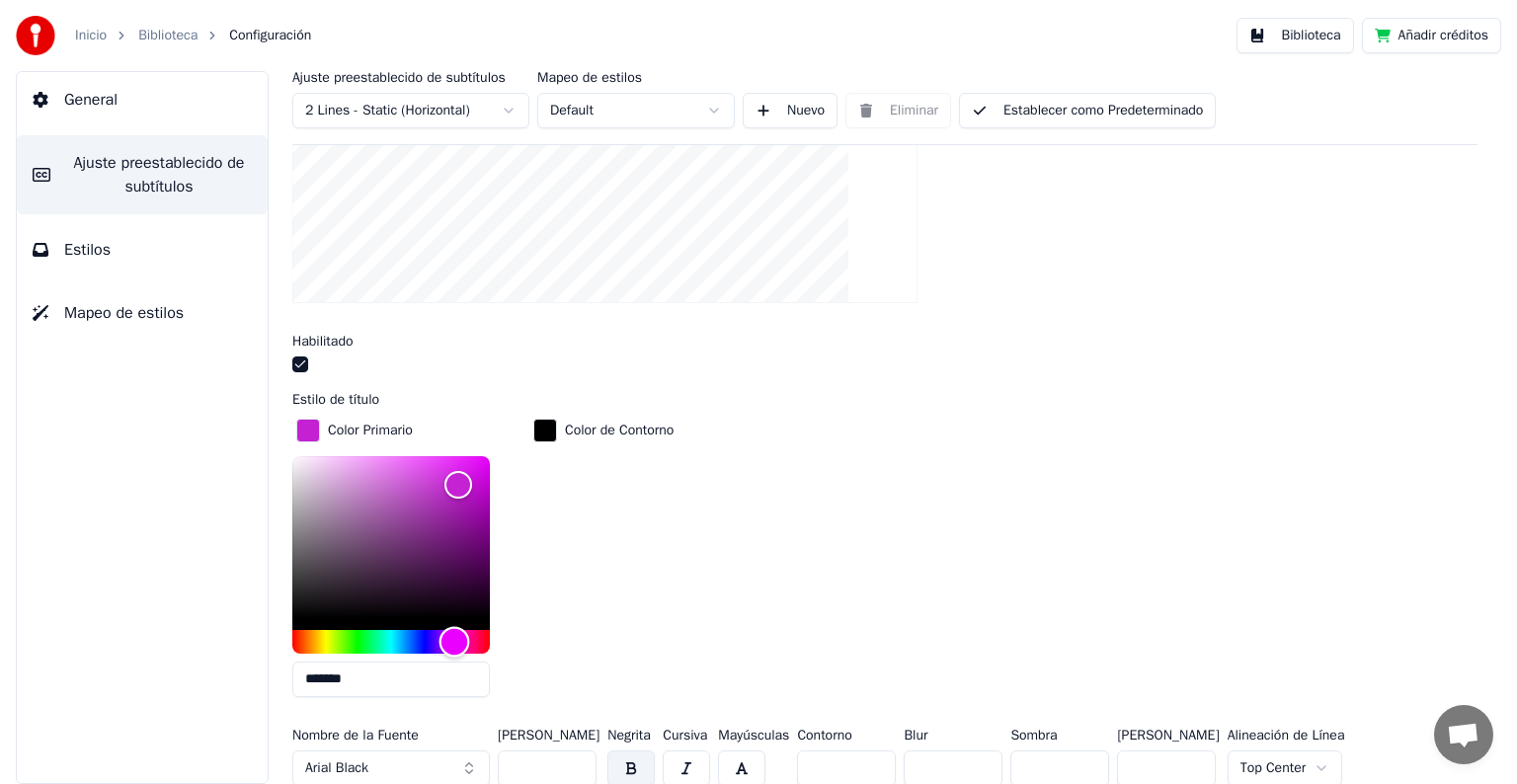 scroll, scrollTop: 0, scrollLeft: 0, axis: both 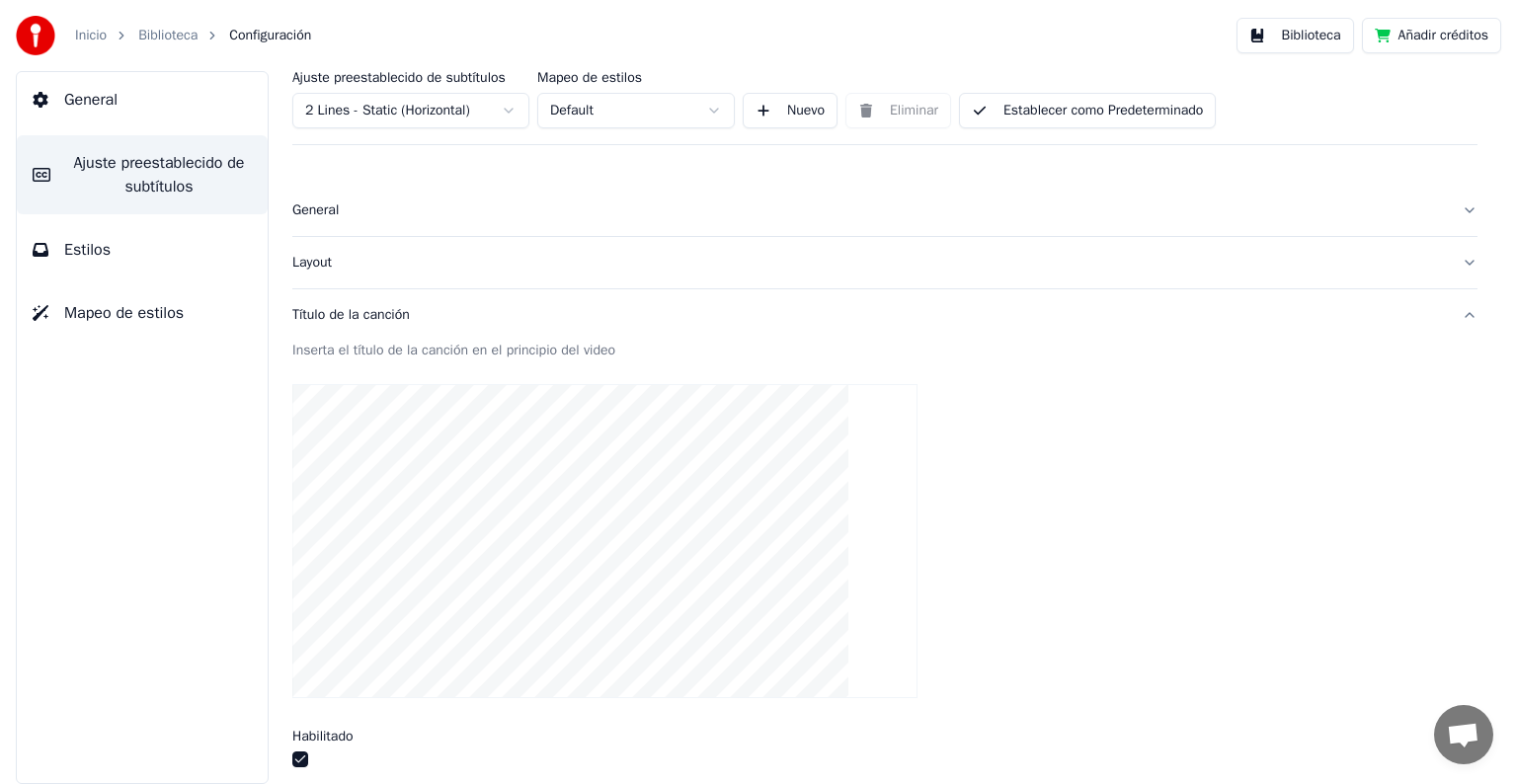 click on "General" at bounding box center (91, 100) 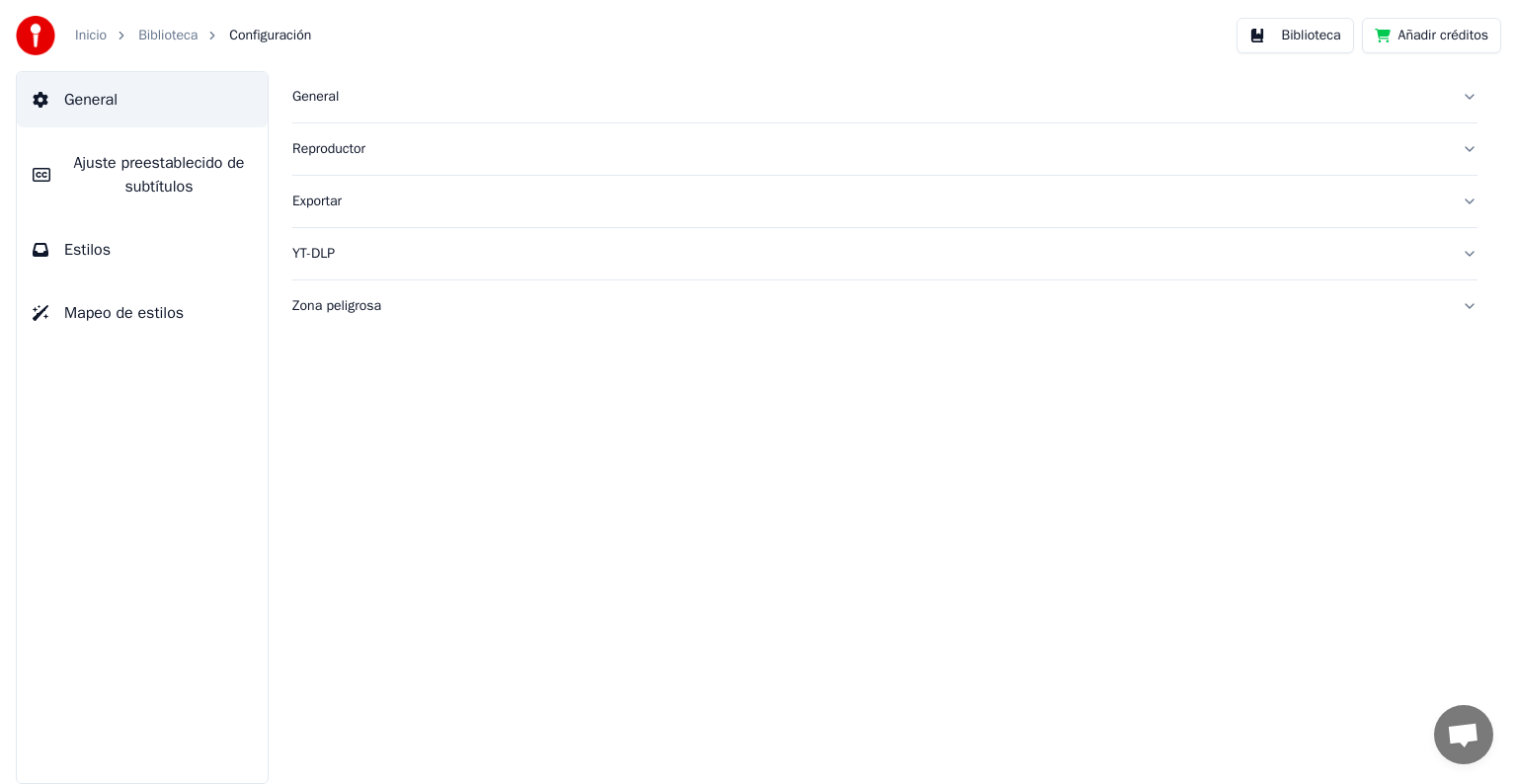 click on "Configuración" at bounding box center [270, 36] 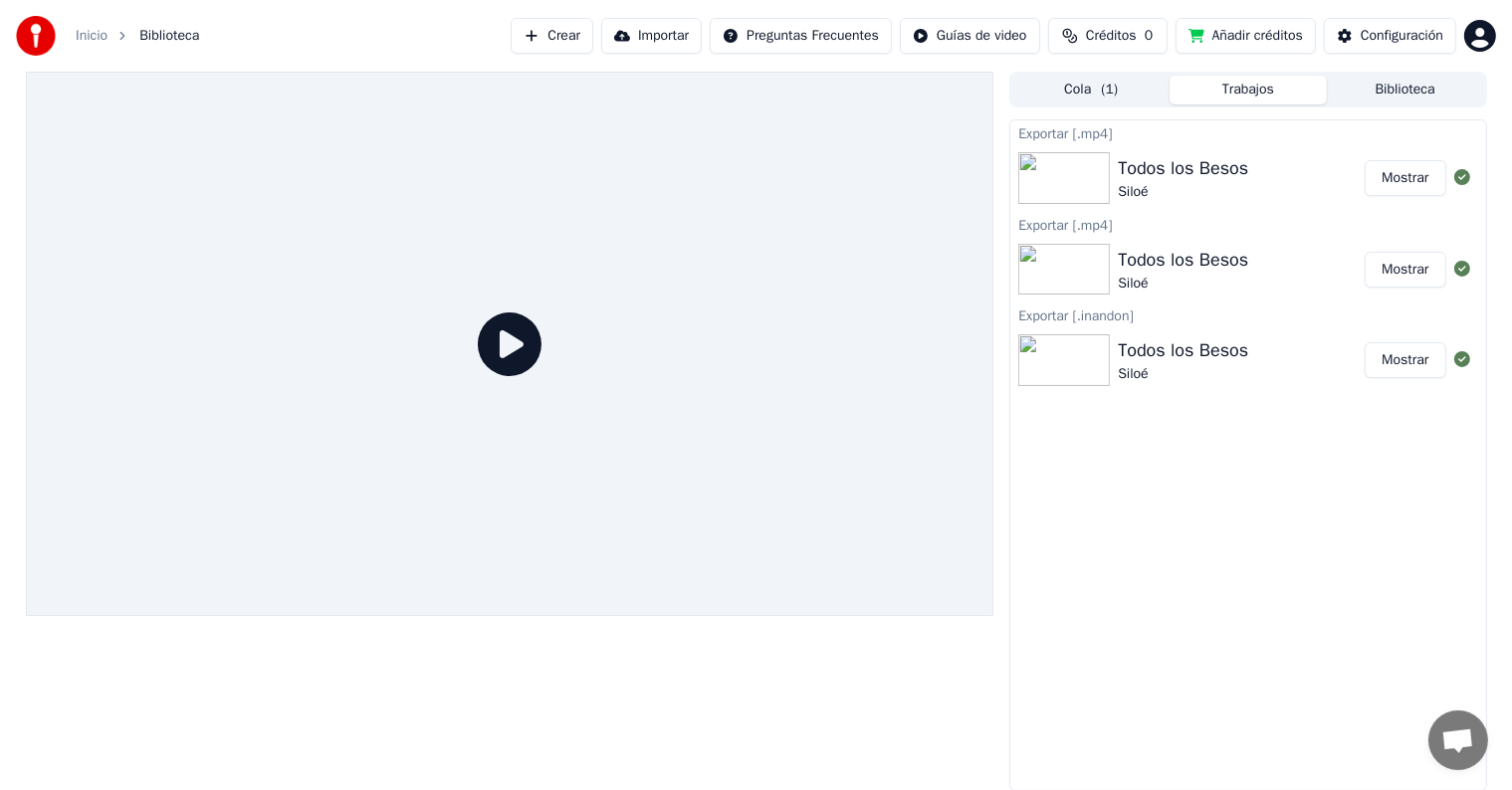 click on "Trabajos" at bounding box center [1248, 90] 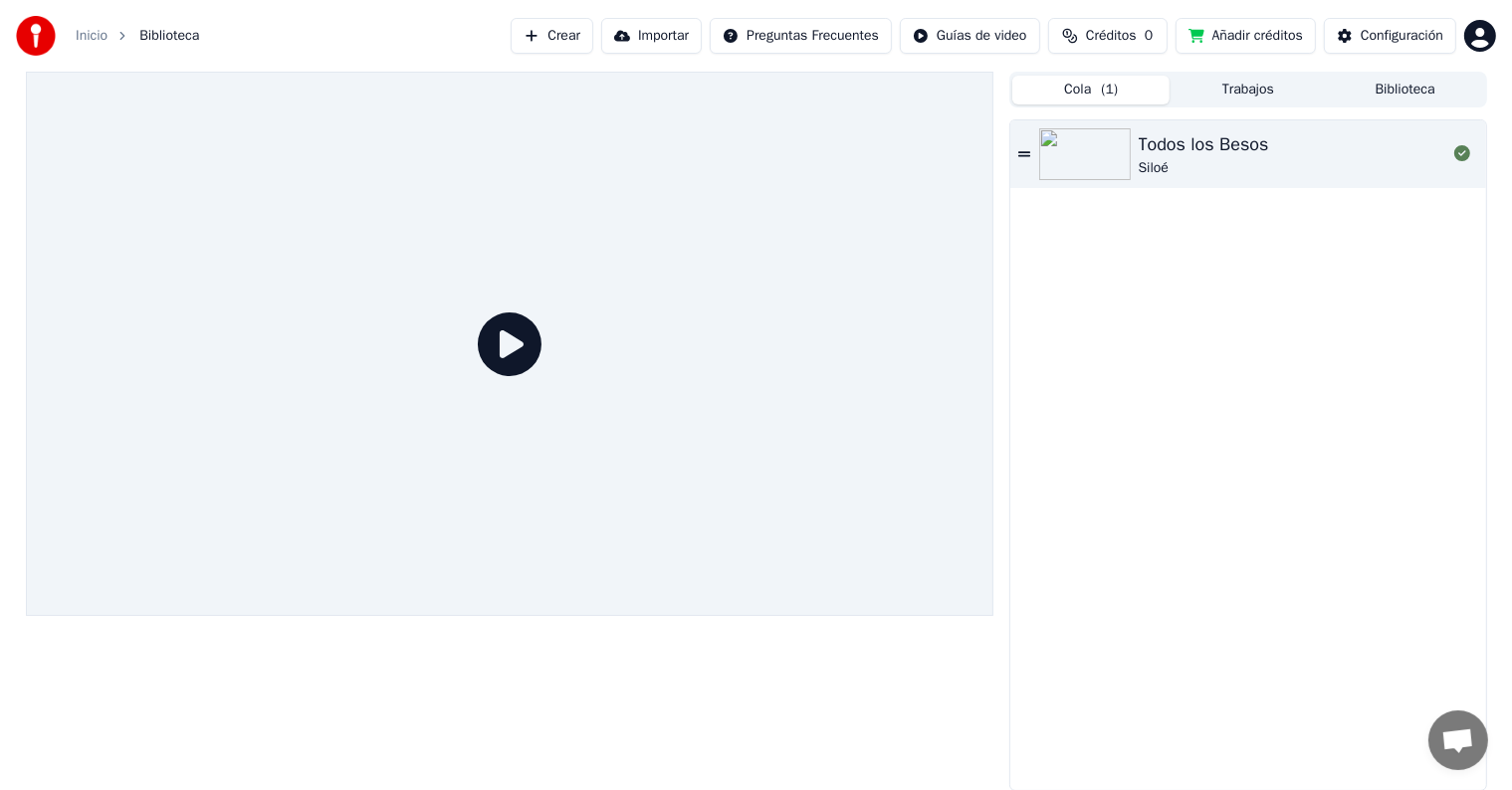 click on "( 1 )" at bounding box center (1109, 90) 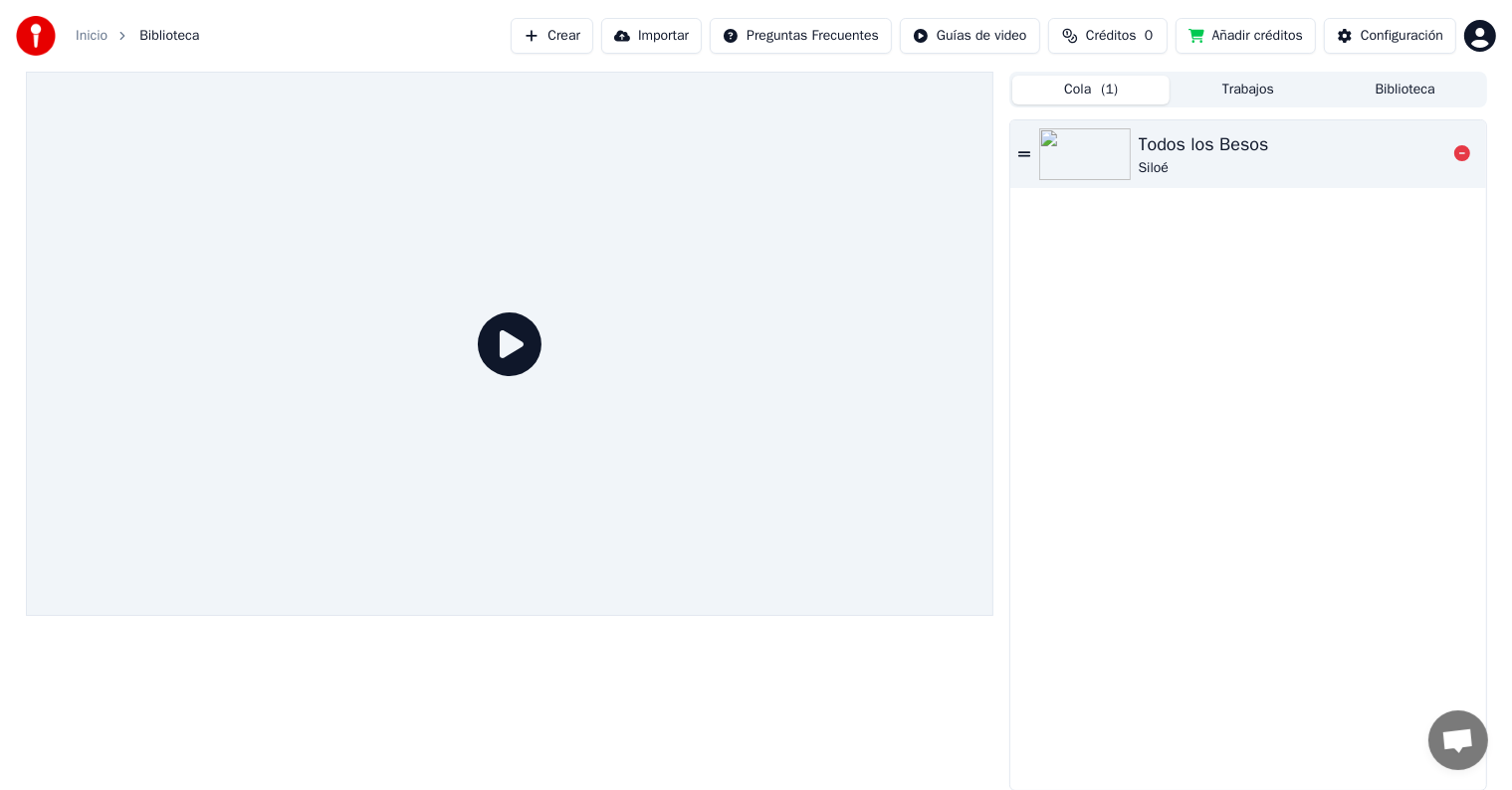 drag, startPoint x: 1286, startPoint y: 155, endPoint x: 1282, endPoint y: 167, distance: 12.649111 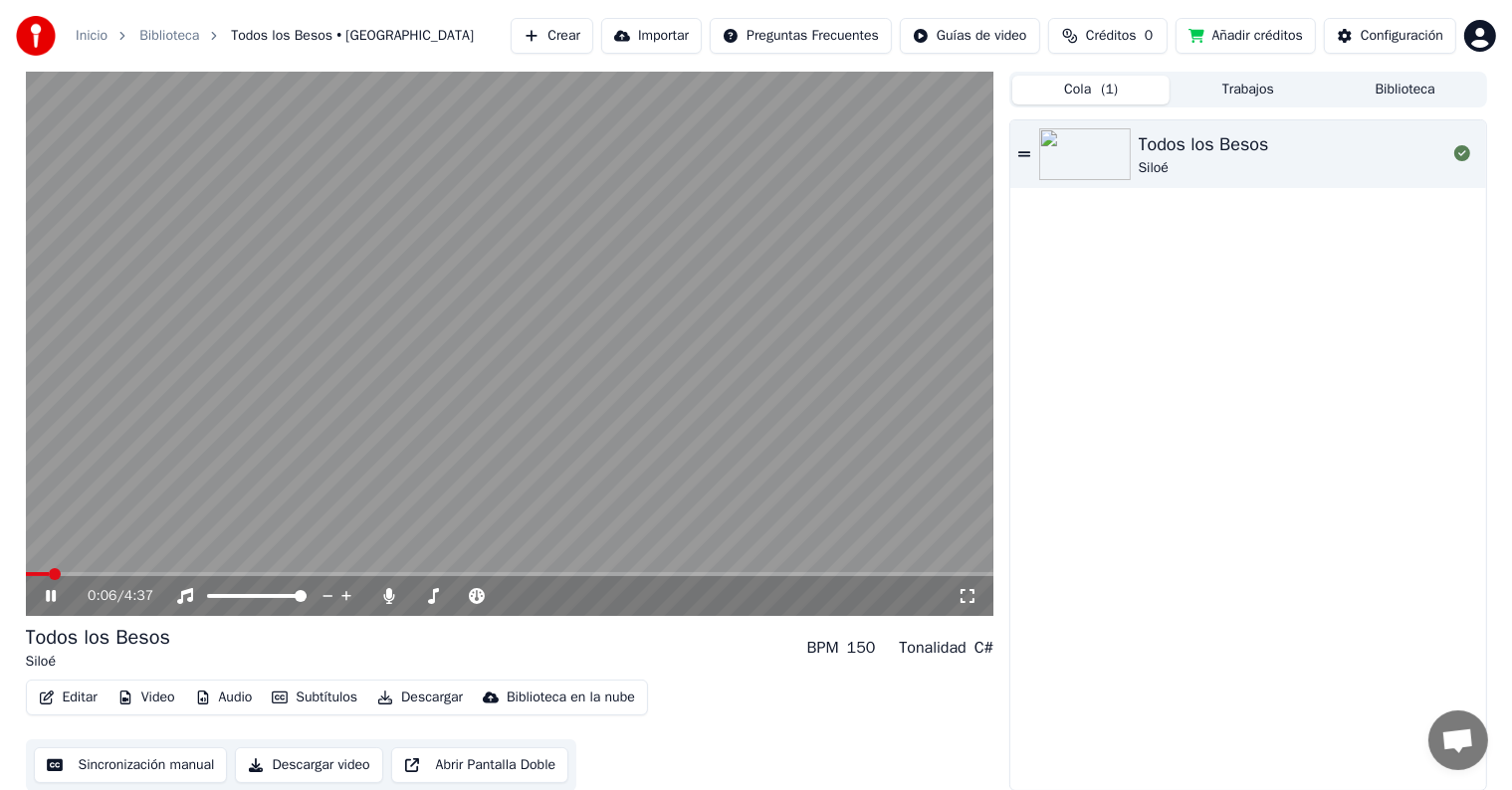 drag, startPoint x: 647, startPoint y: 511, endPoint x: 690, endPoint y: 582, distance: 83.00602 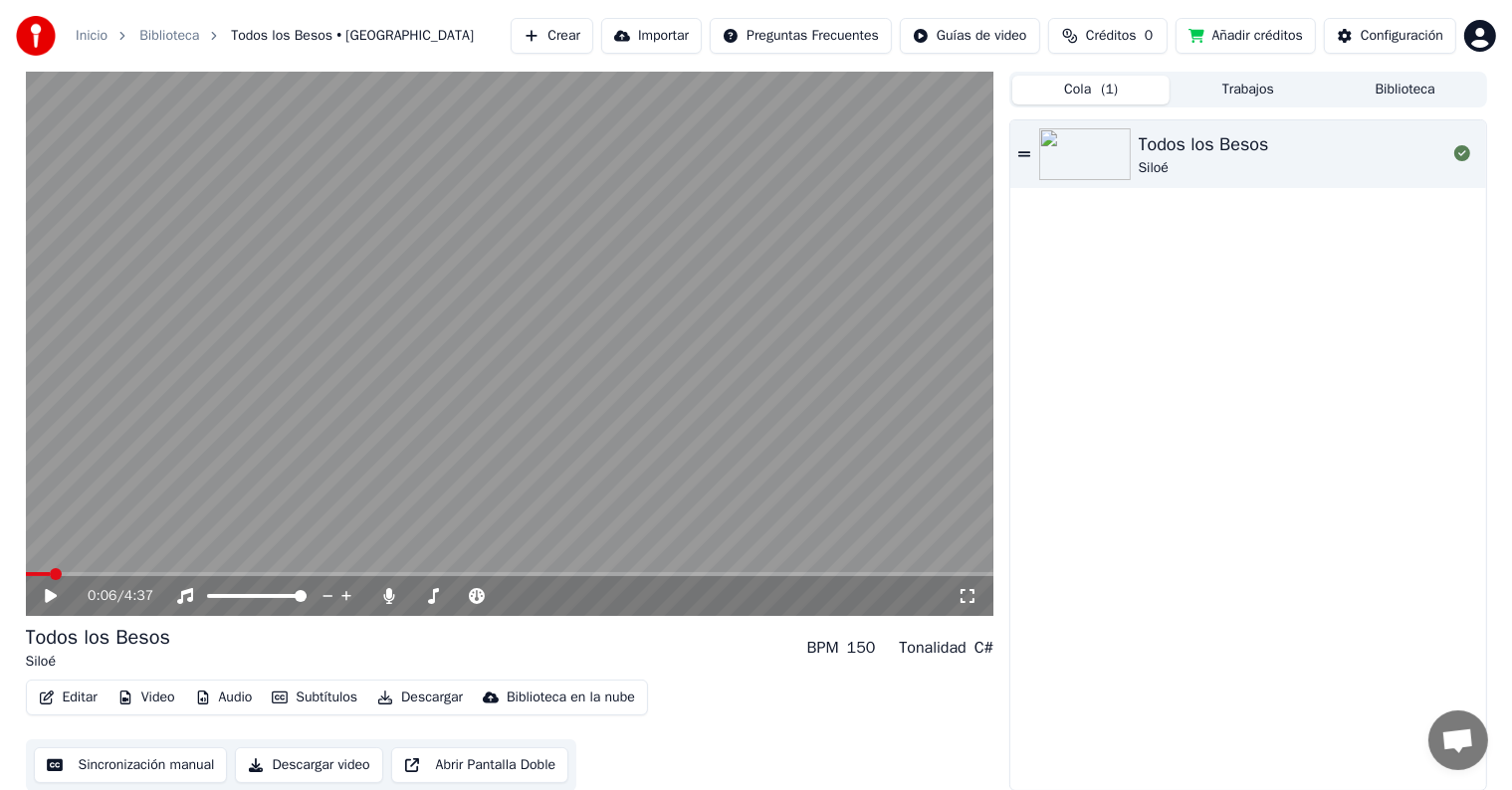 click at bounding box center (510, 343) 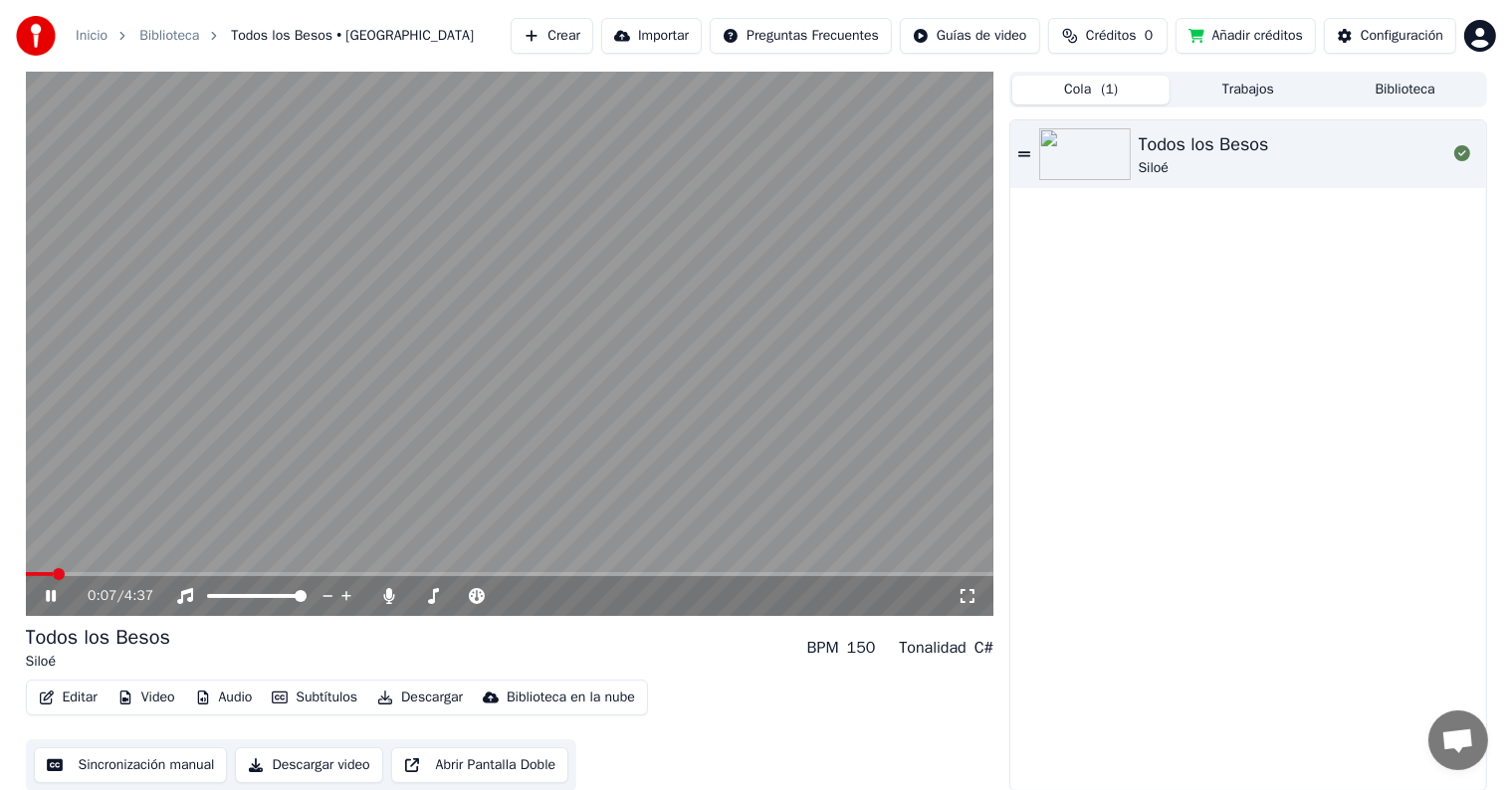 click at bounding box center [59, 574] 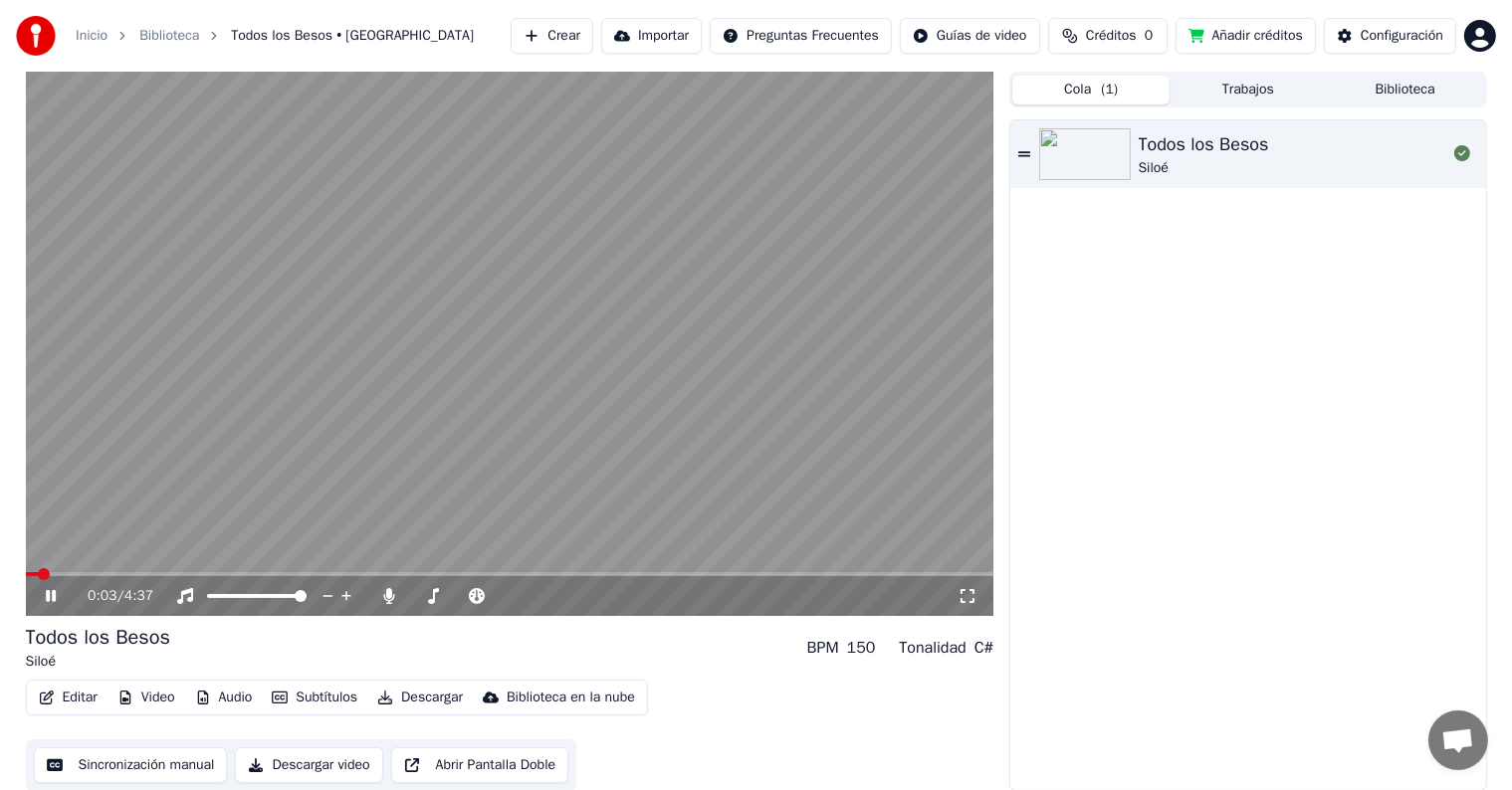 drag, startPoint x: 359, startPoint y: 116, endPoint x: 612, endPoint y: 273, distance: 297.7549 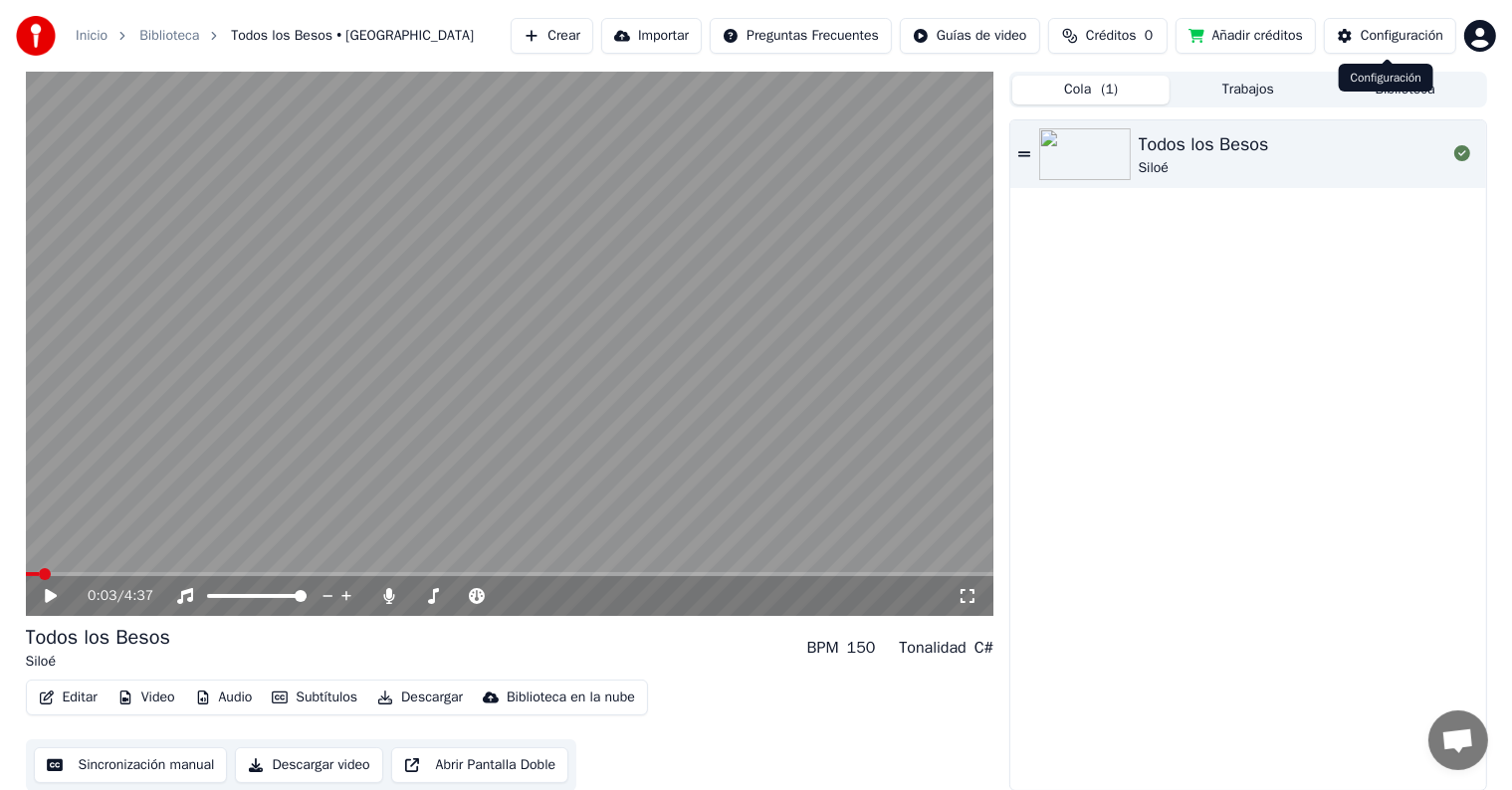 click on "Configuración" at bounding box center (1390, 36) 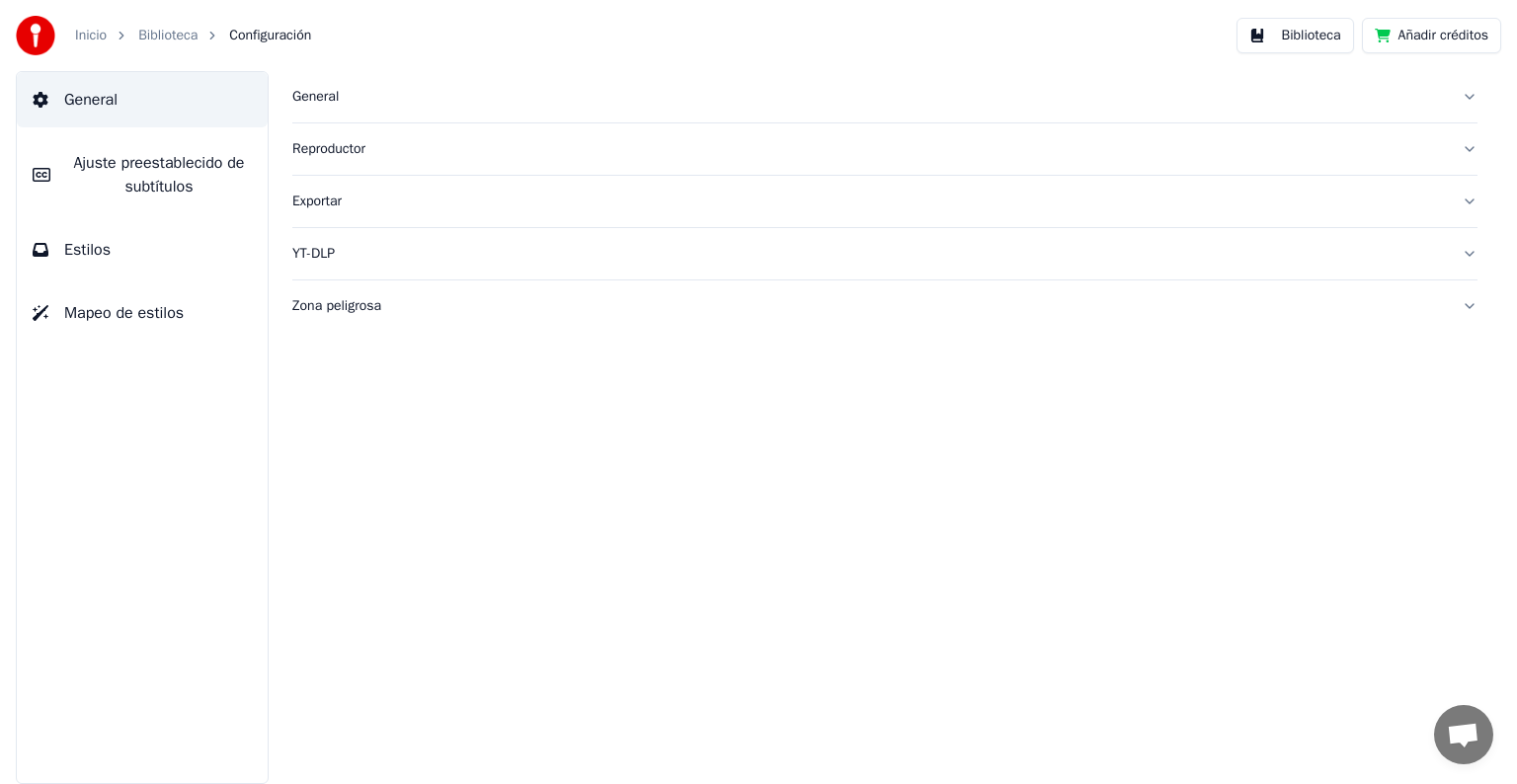 click on "General" at bounding box center [869, 97] 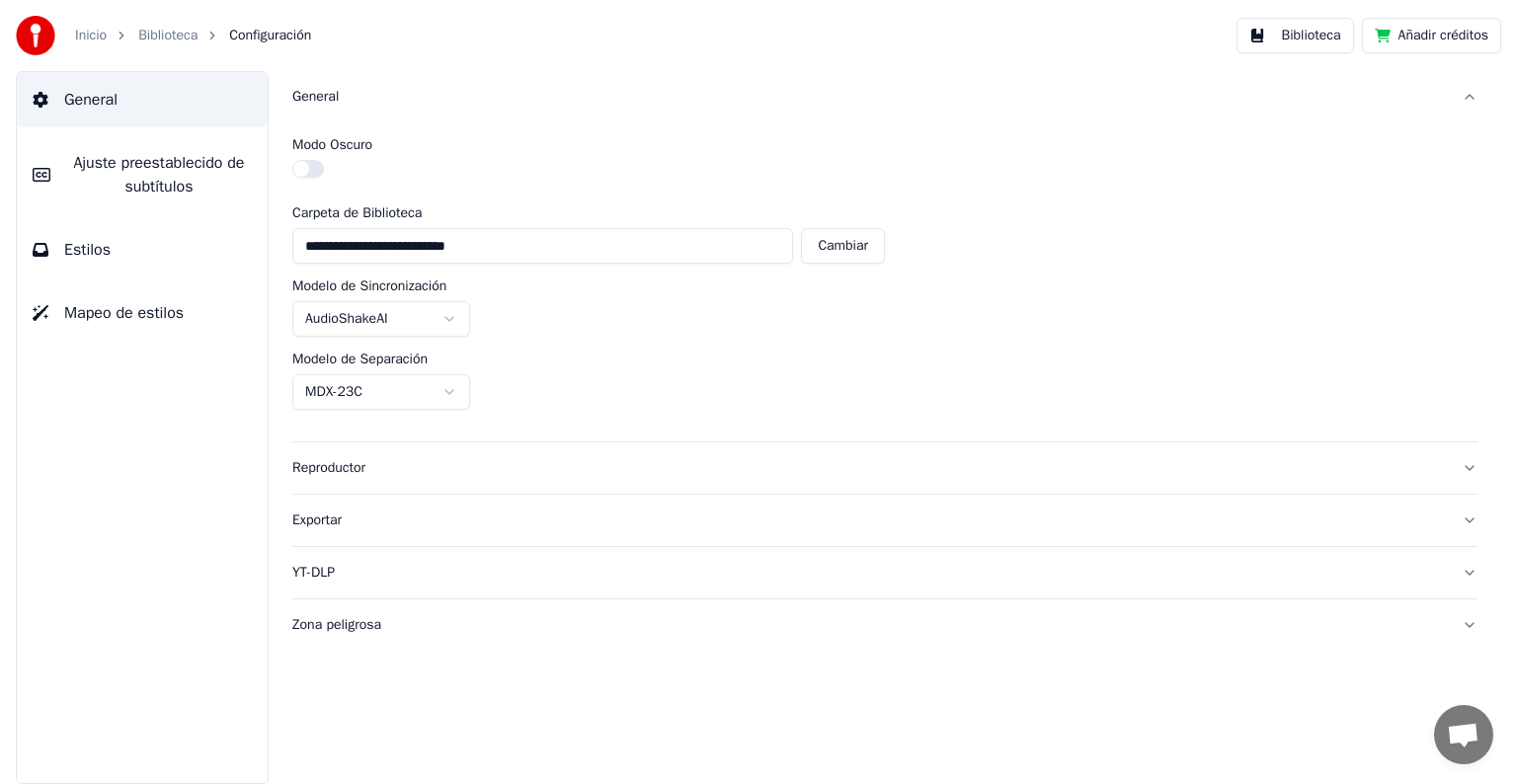click at bounding box center [308, 169] 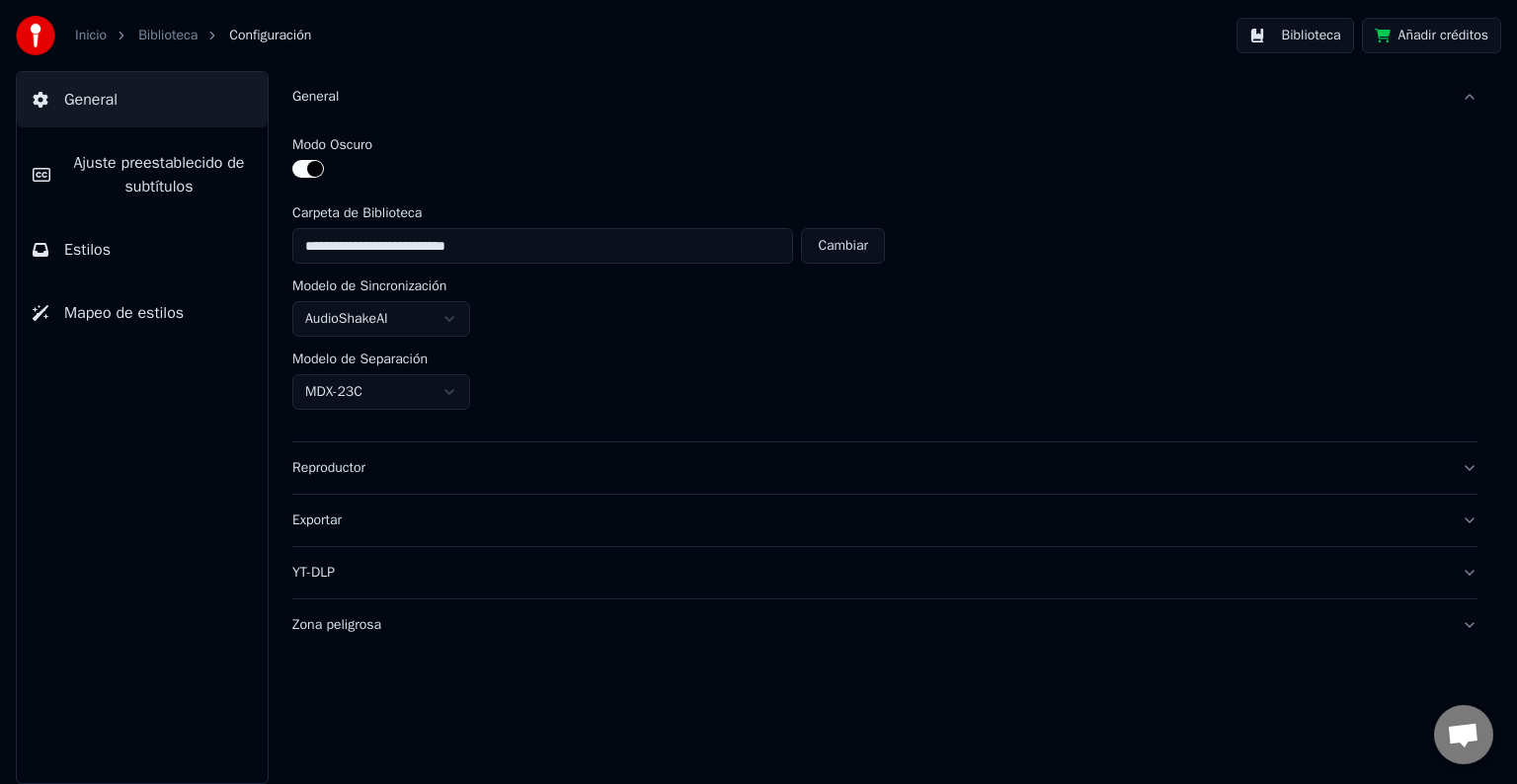click at bounding box center [308, 169] 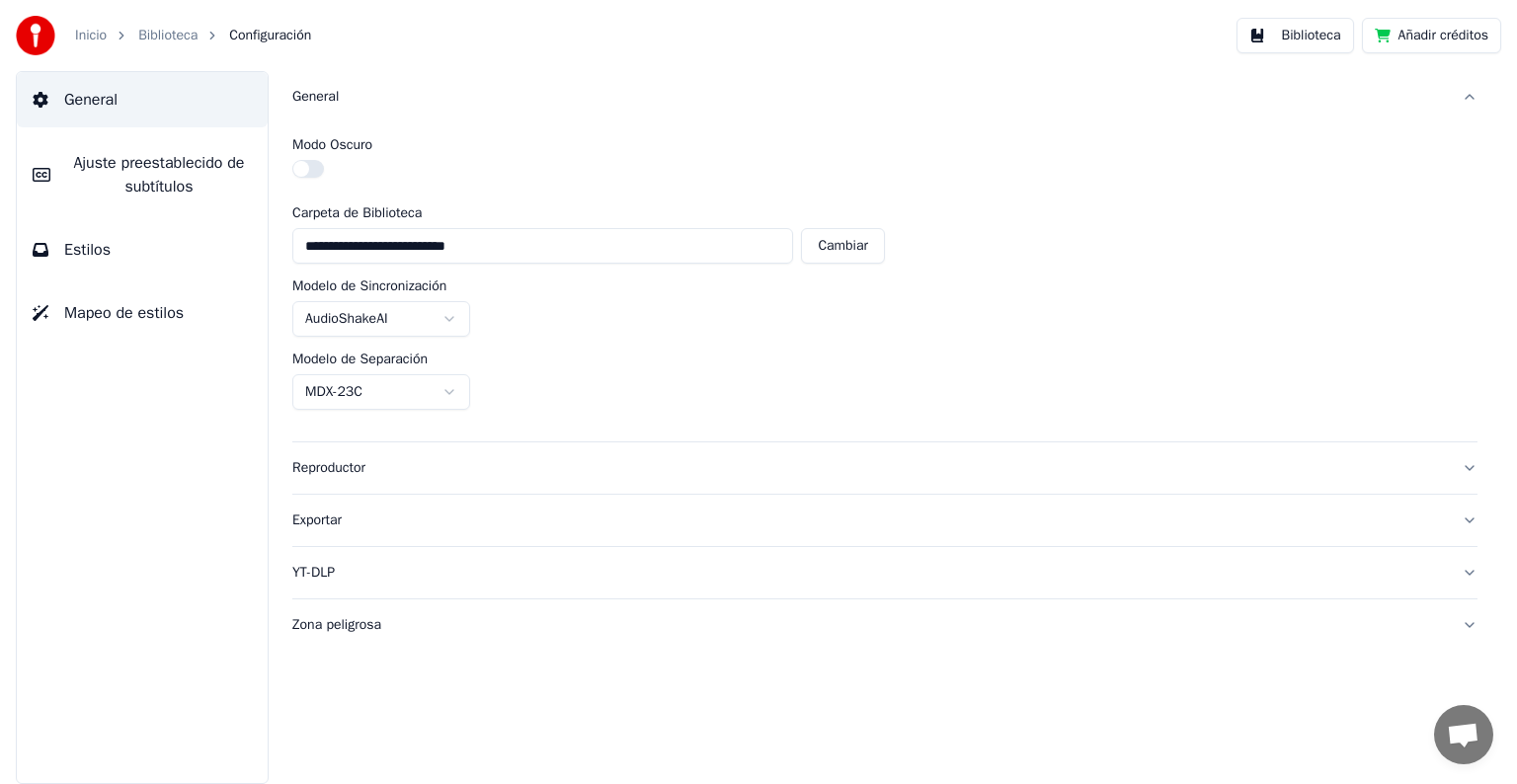 click on "**********" at bounding box center (758, 392) 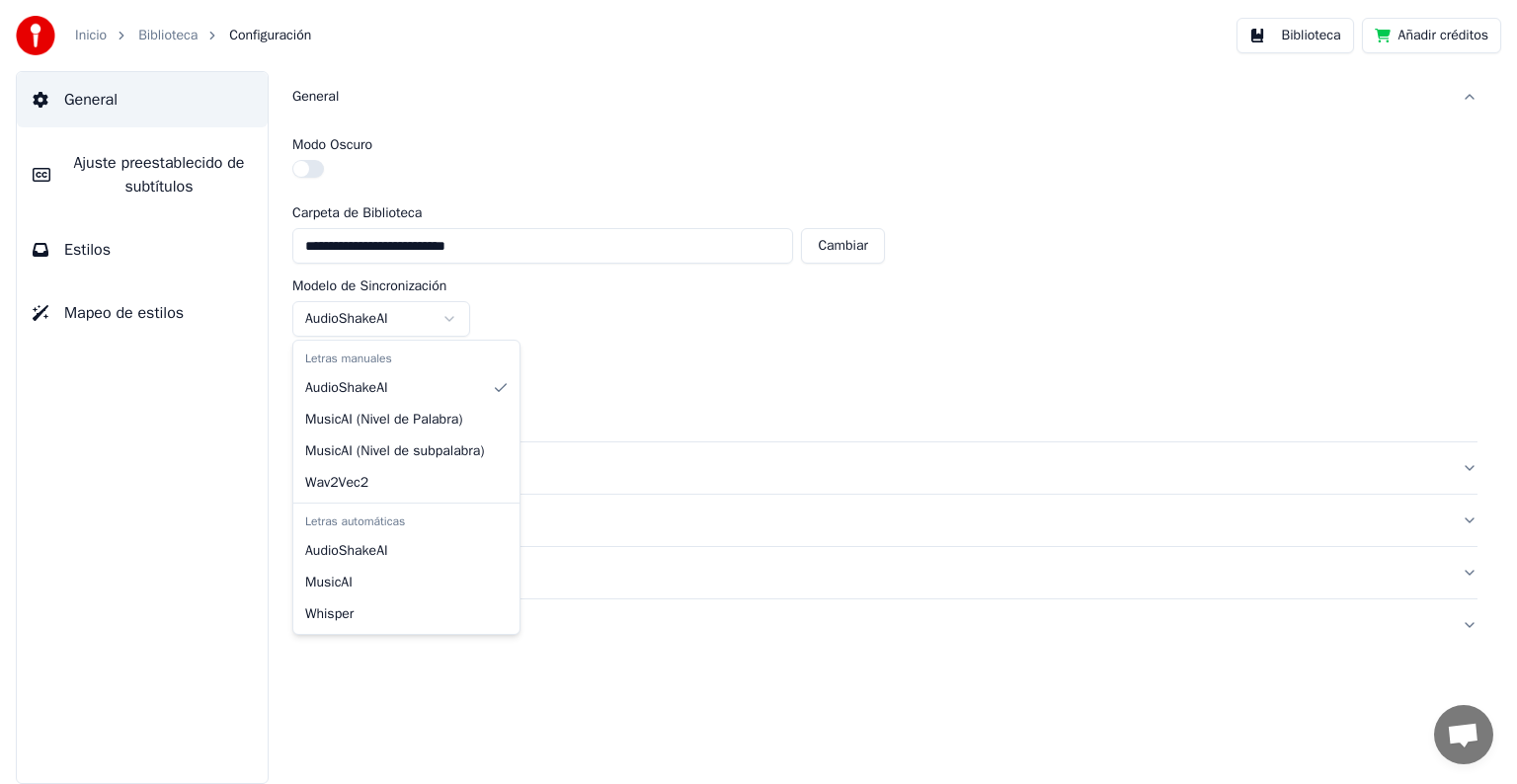 click on "**********" at bounding box center (758, 392) 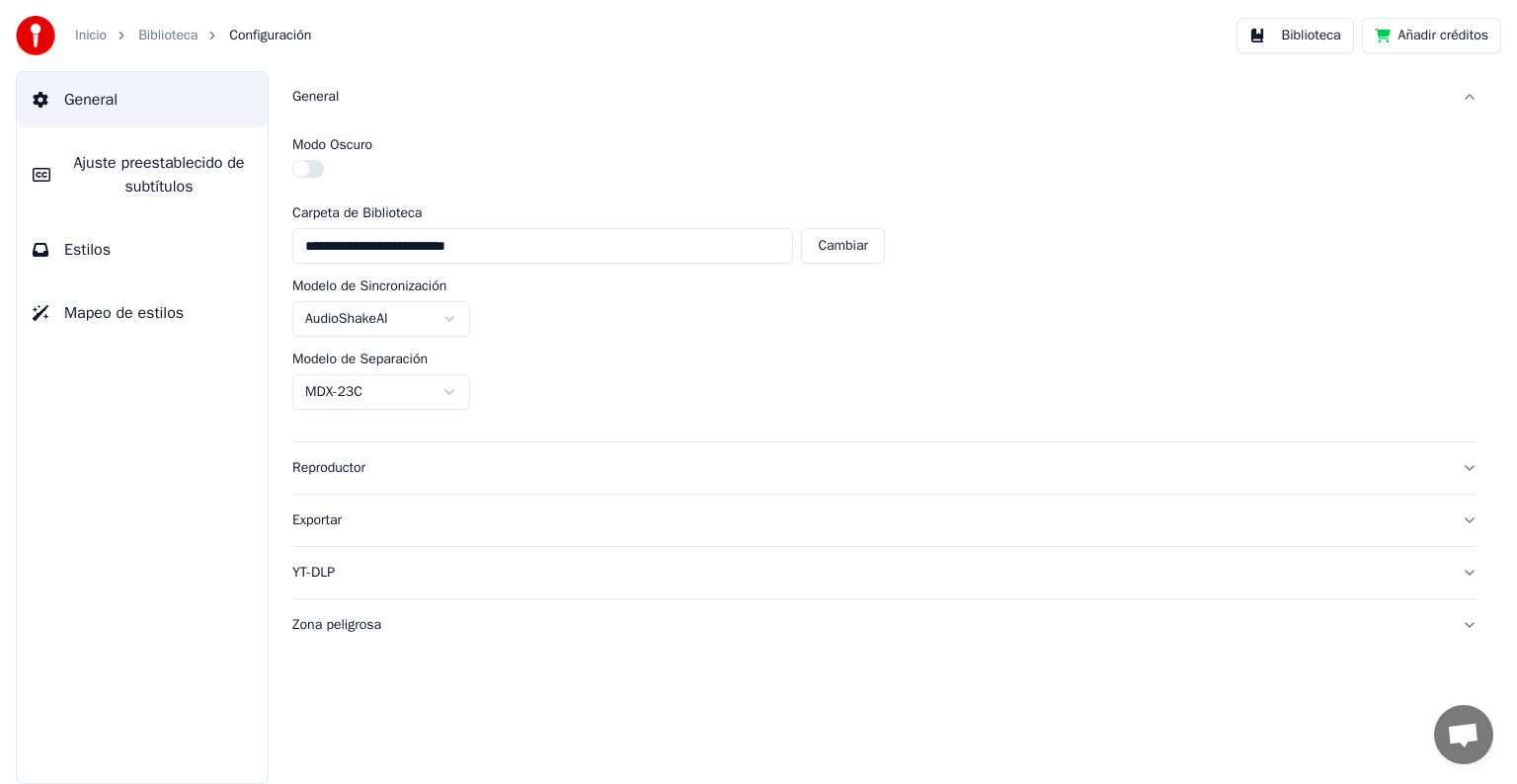 click on "**********" at bounding box center [758, 392] 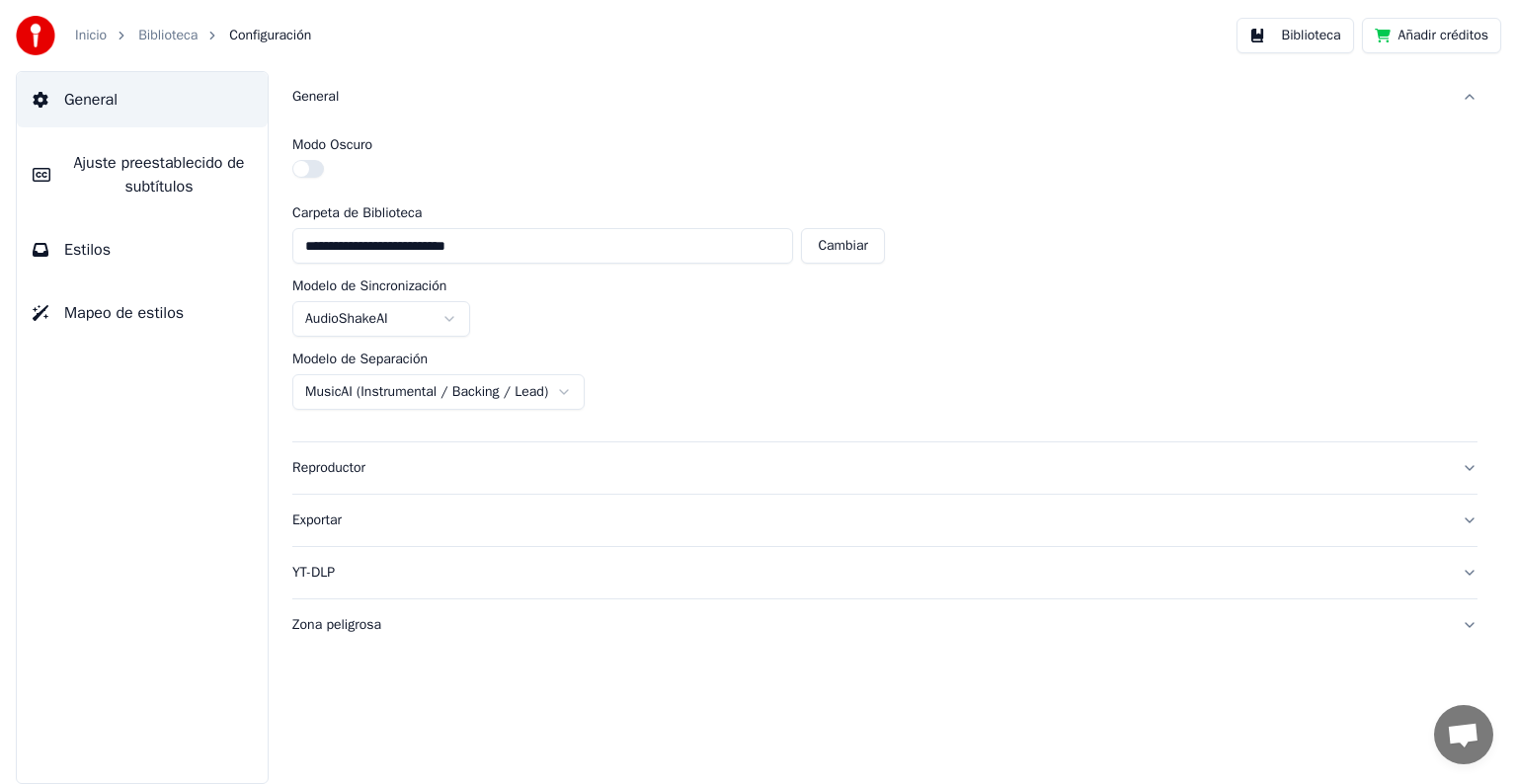 click on "Reproductor" at bounding box center [869, 468] 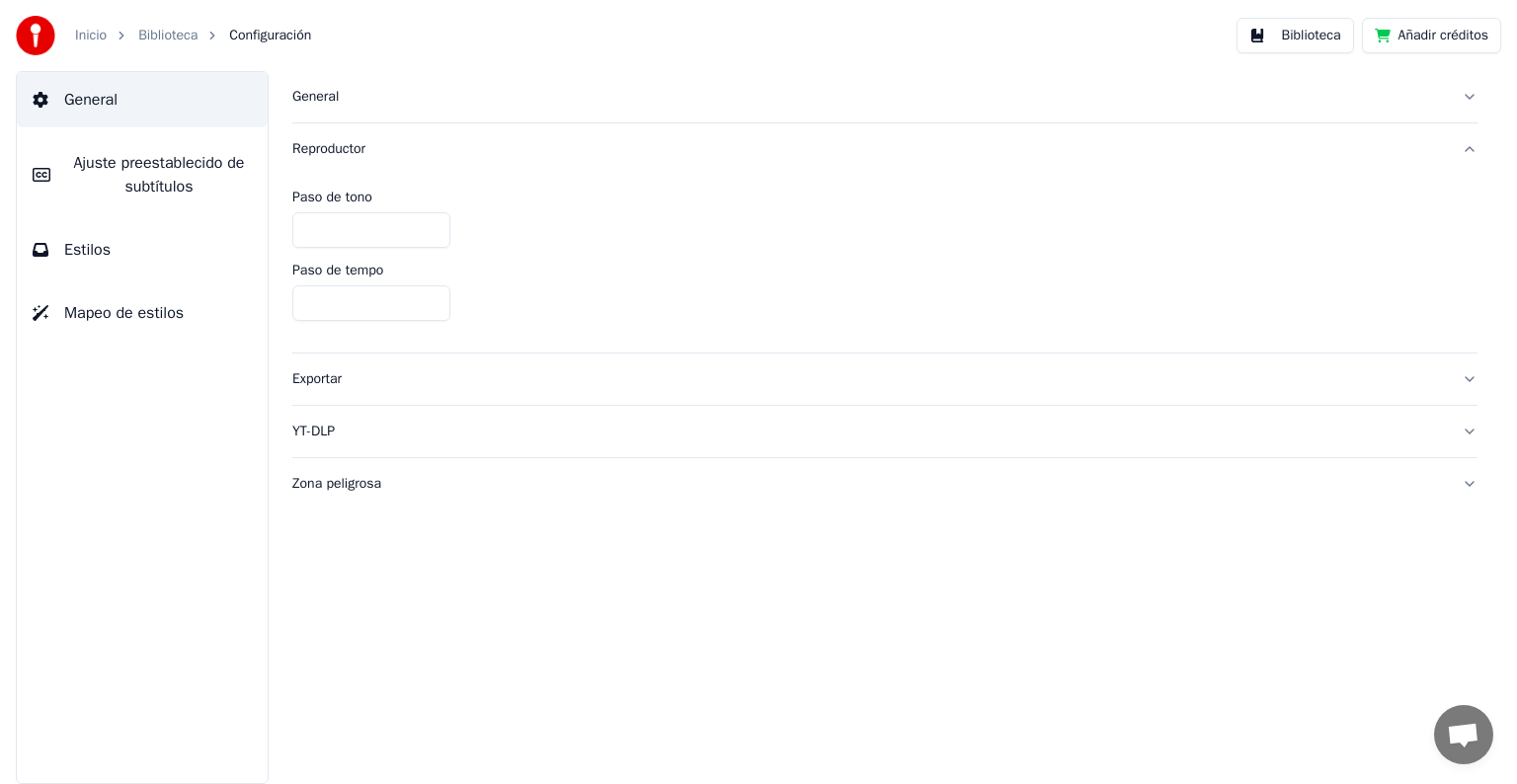 click on "Exportar" at bounding box center (869, 379) 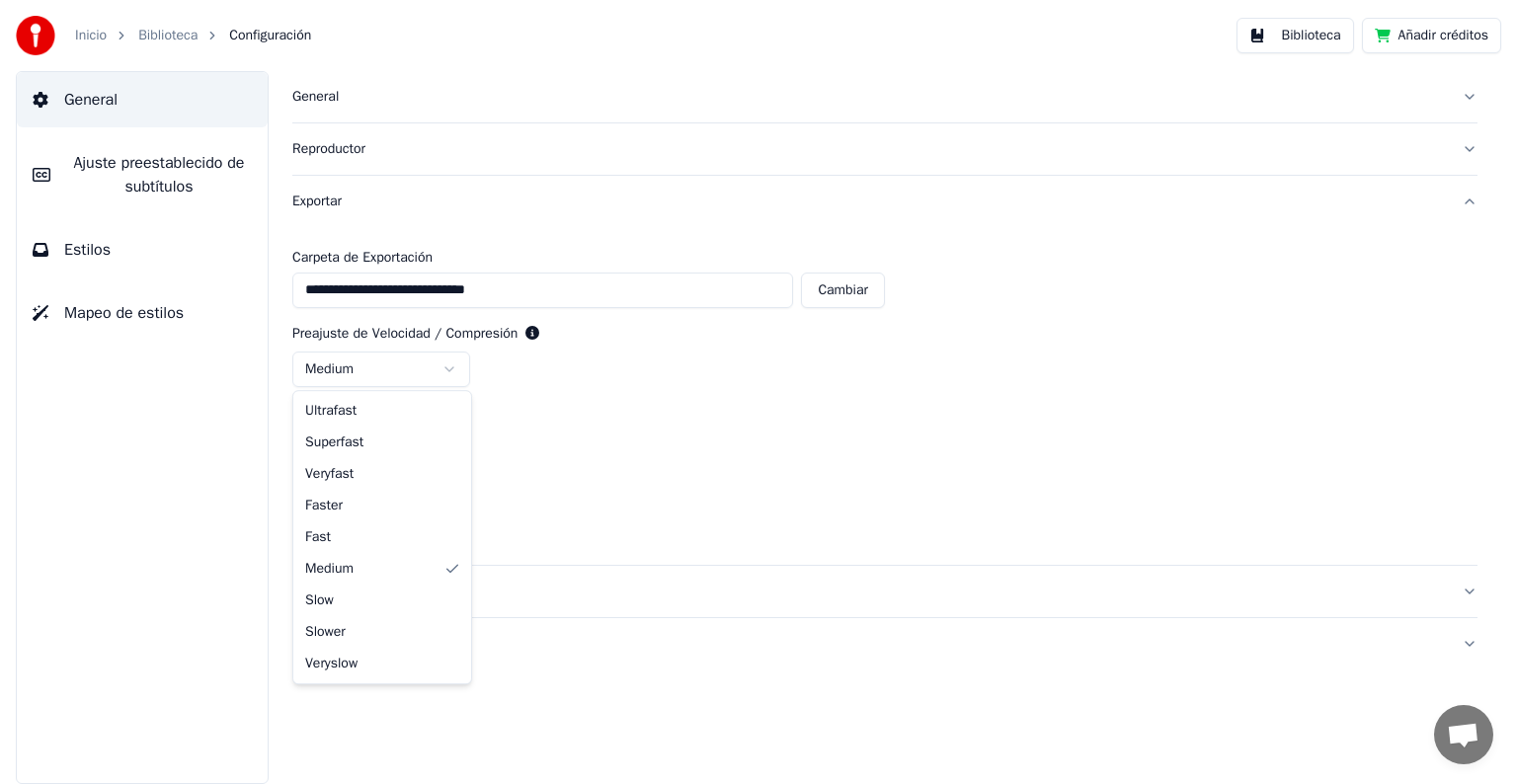 click on "**********" at bounding box center (758, 392) 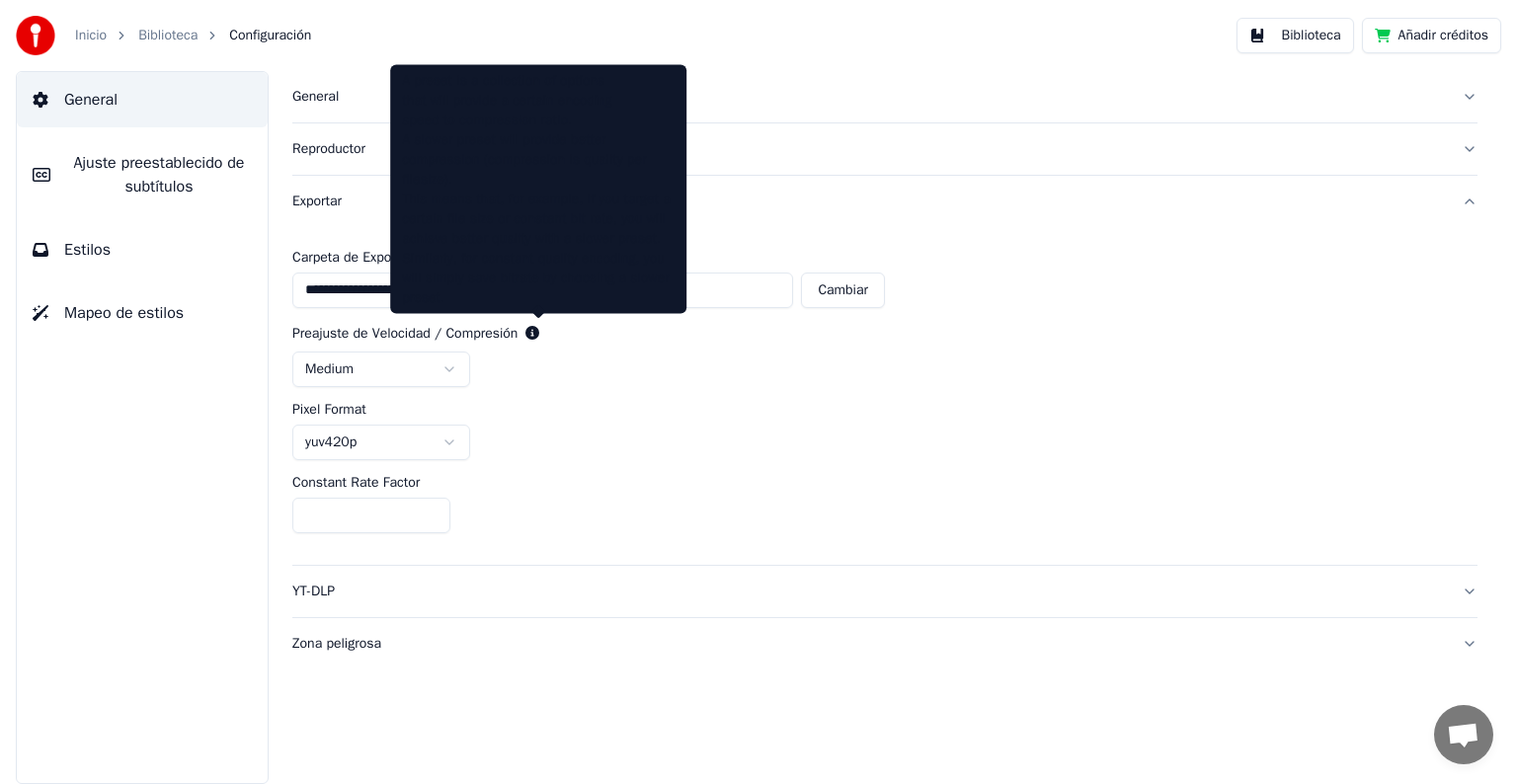 click 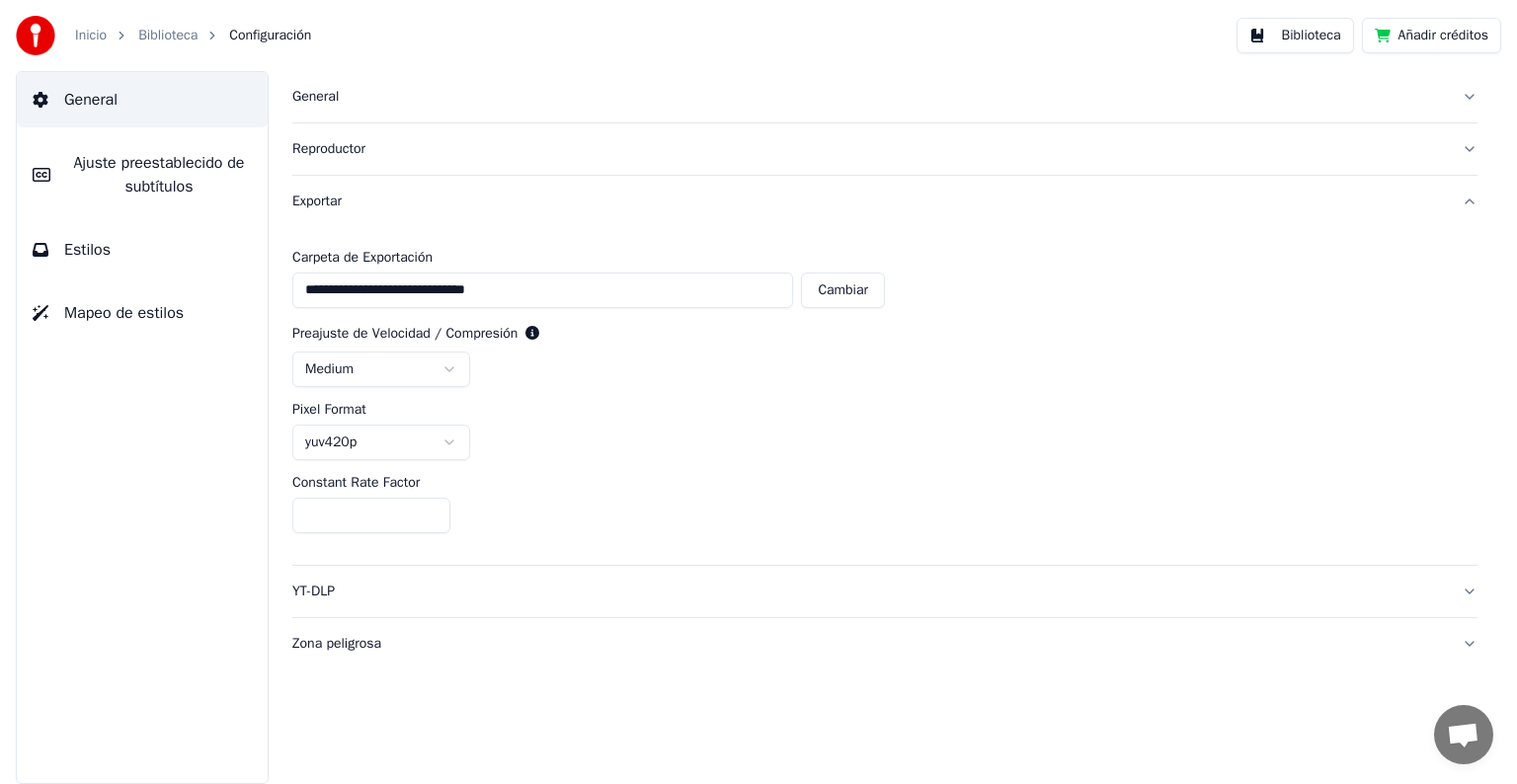 click 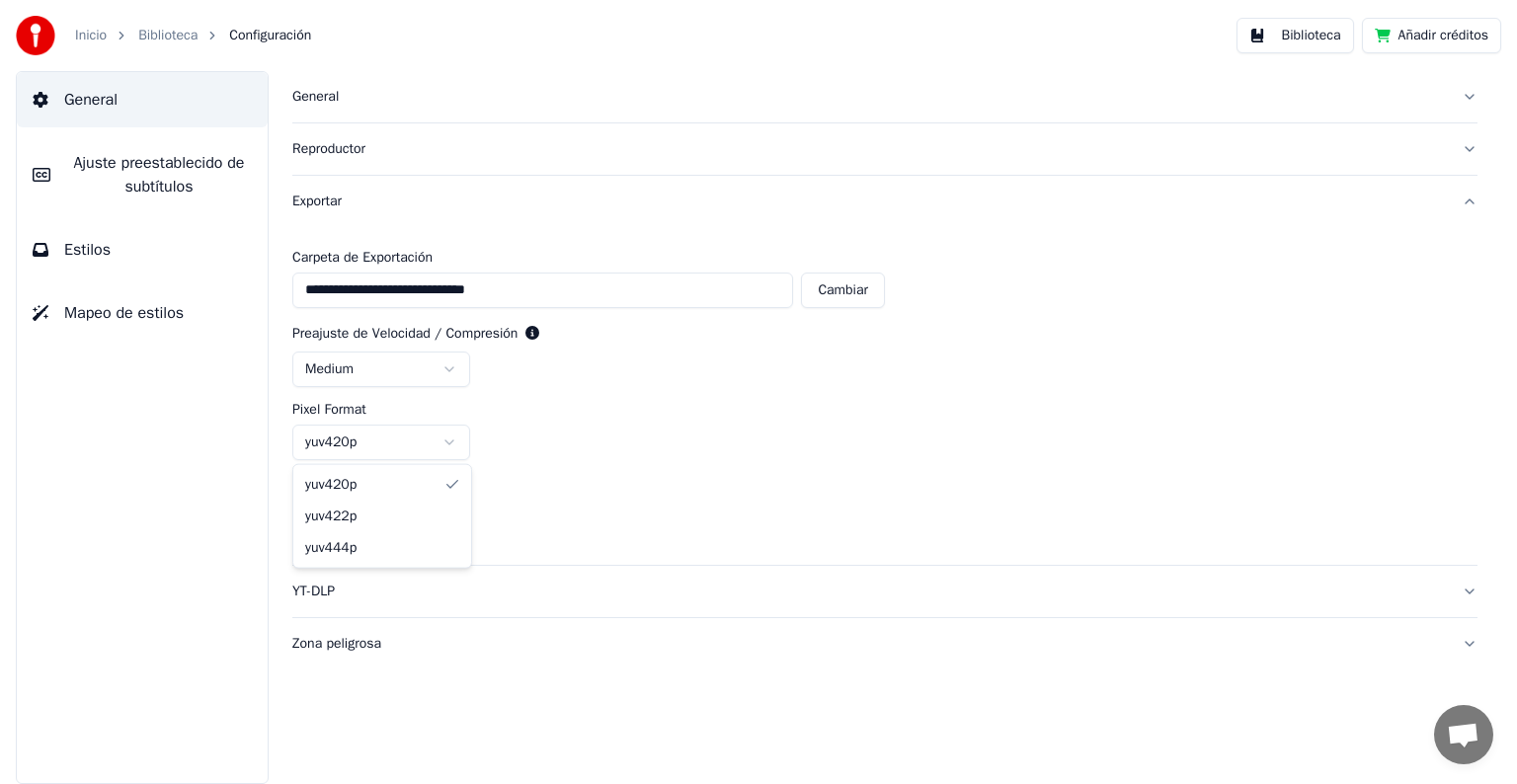 click on "**********" at bounding box center [758, 392] 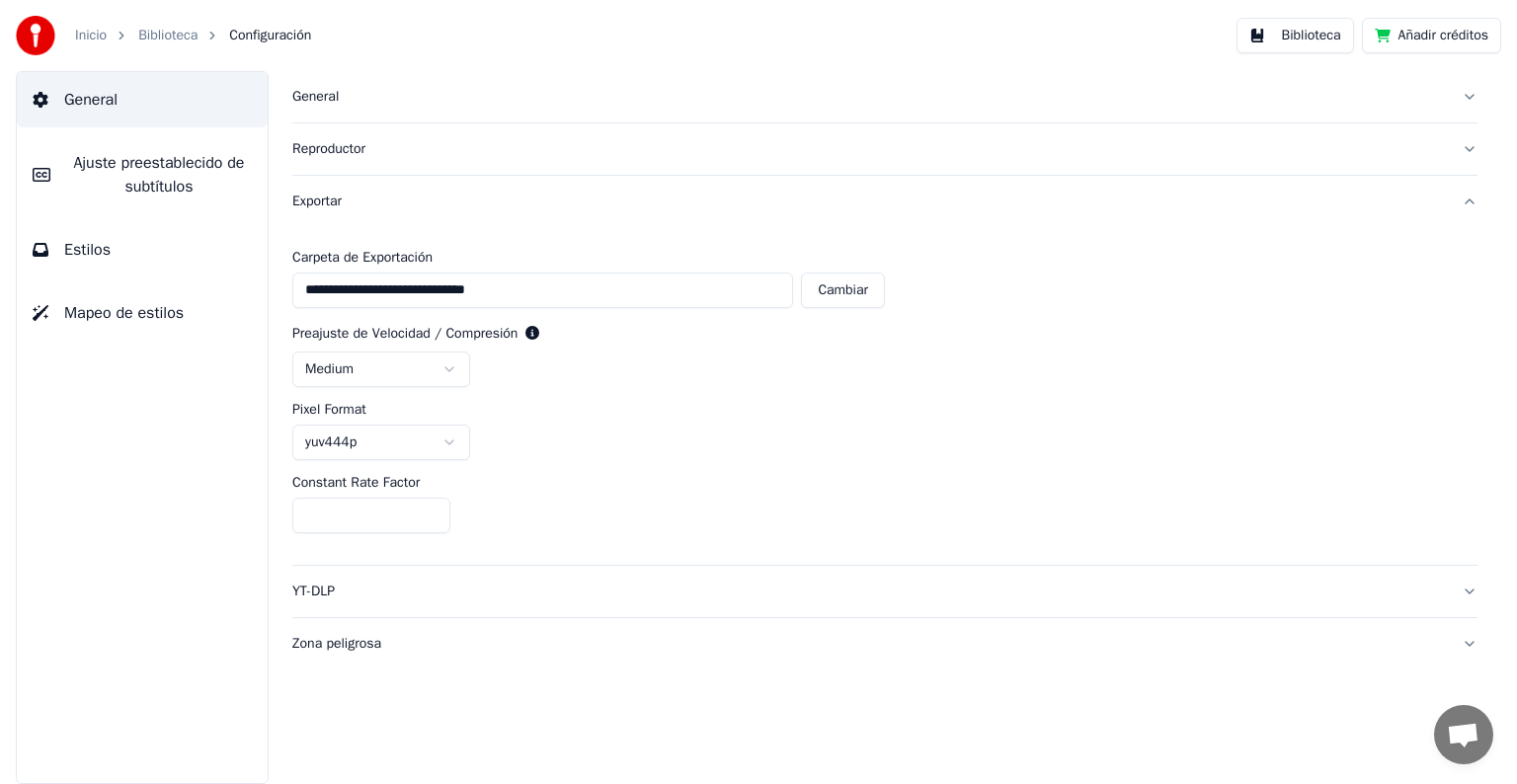 click on "Constant Rate Factor" at bounding box center [885, 483] 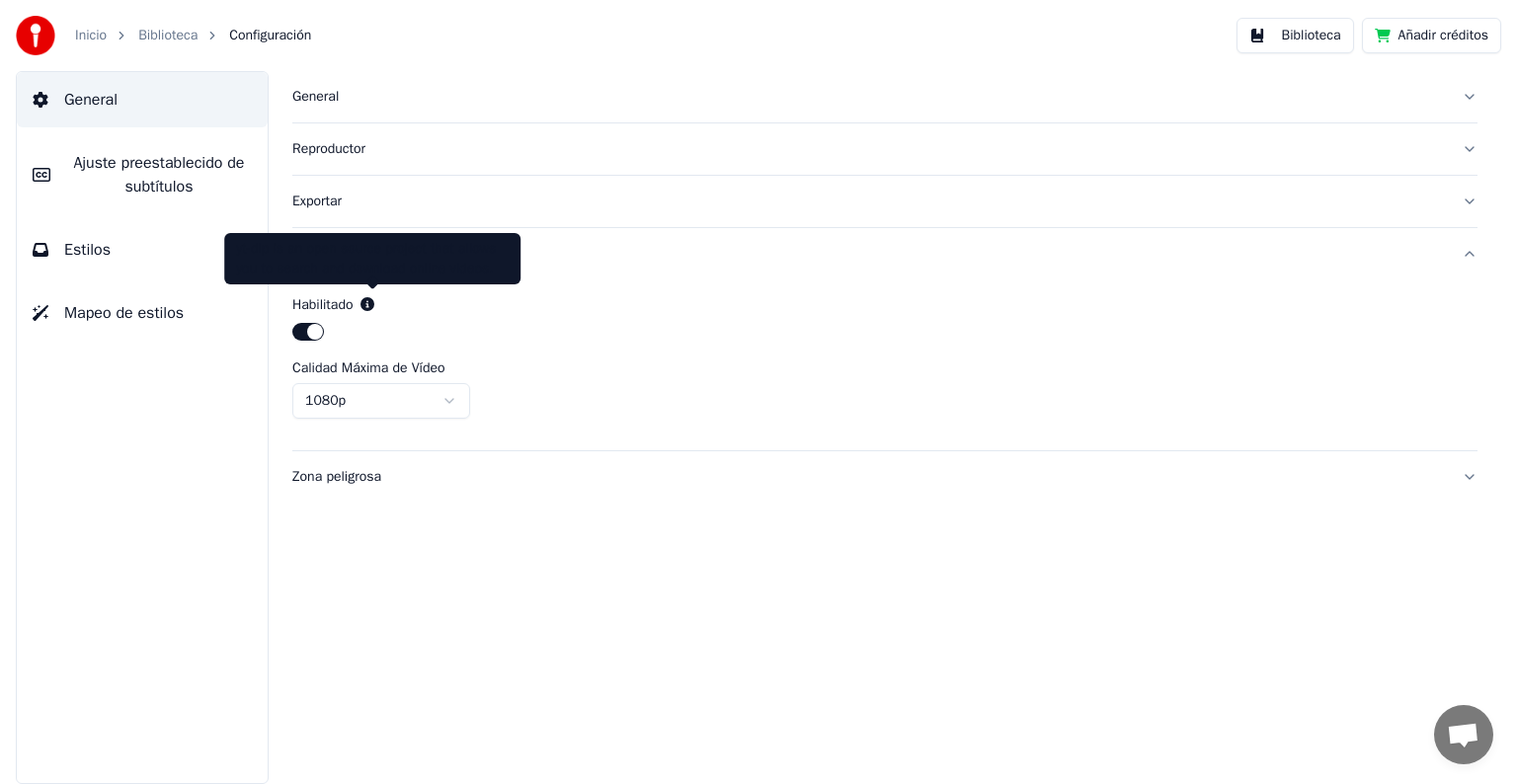 click on "yt-dlp is an open source project that allows you to search and download online videos." at bounding box center (372, 259) 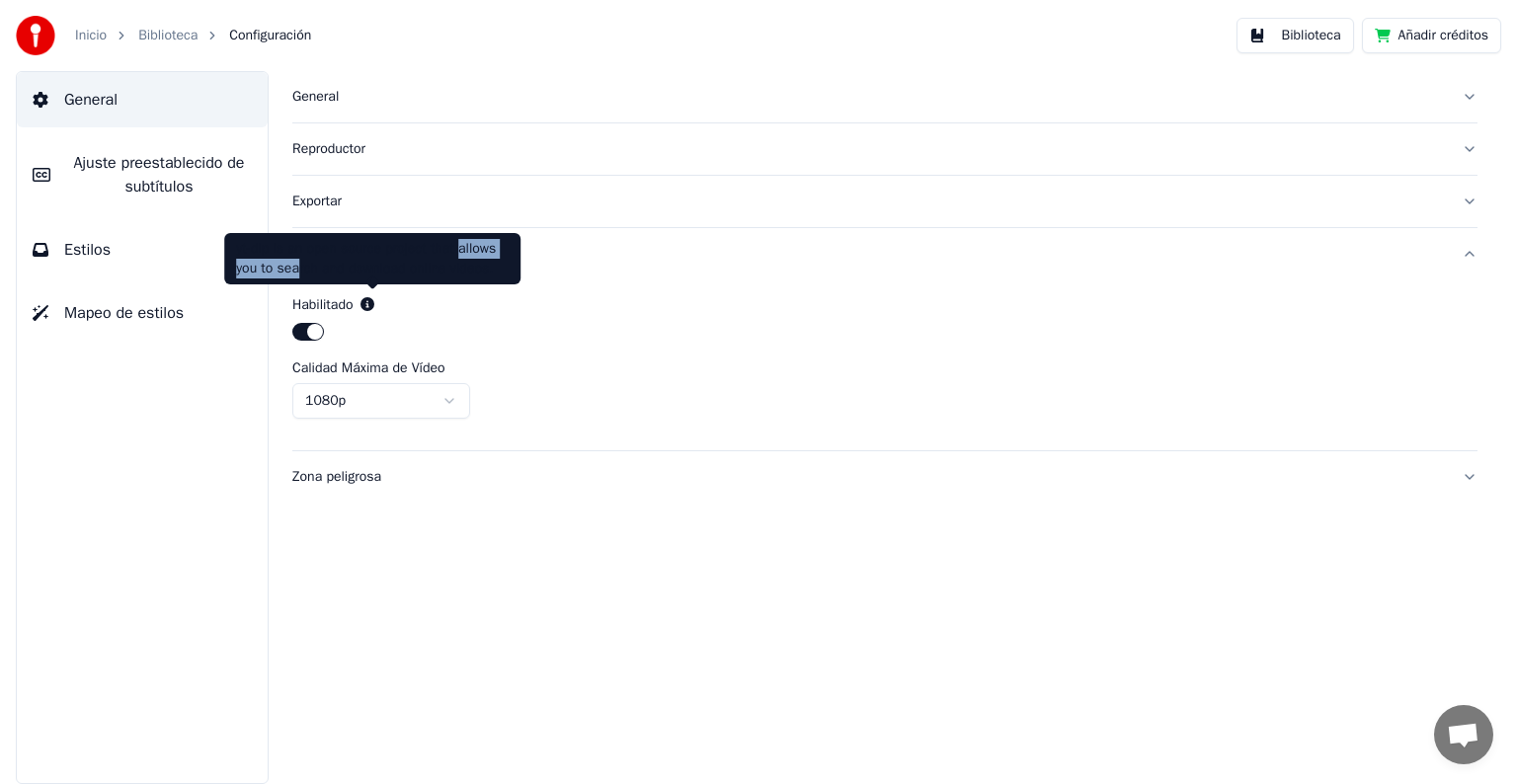 drag, startPoint x: 299, startPoint y: 258, endPoint x: 460, endPoint y: 255, distance: 161.0279 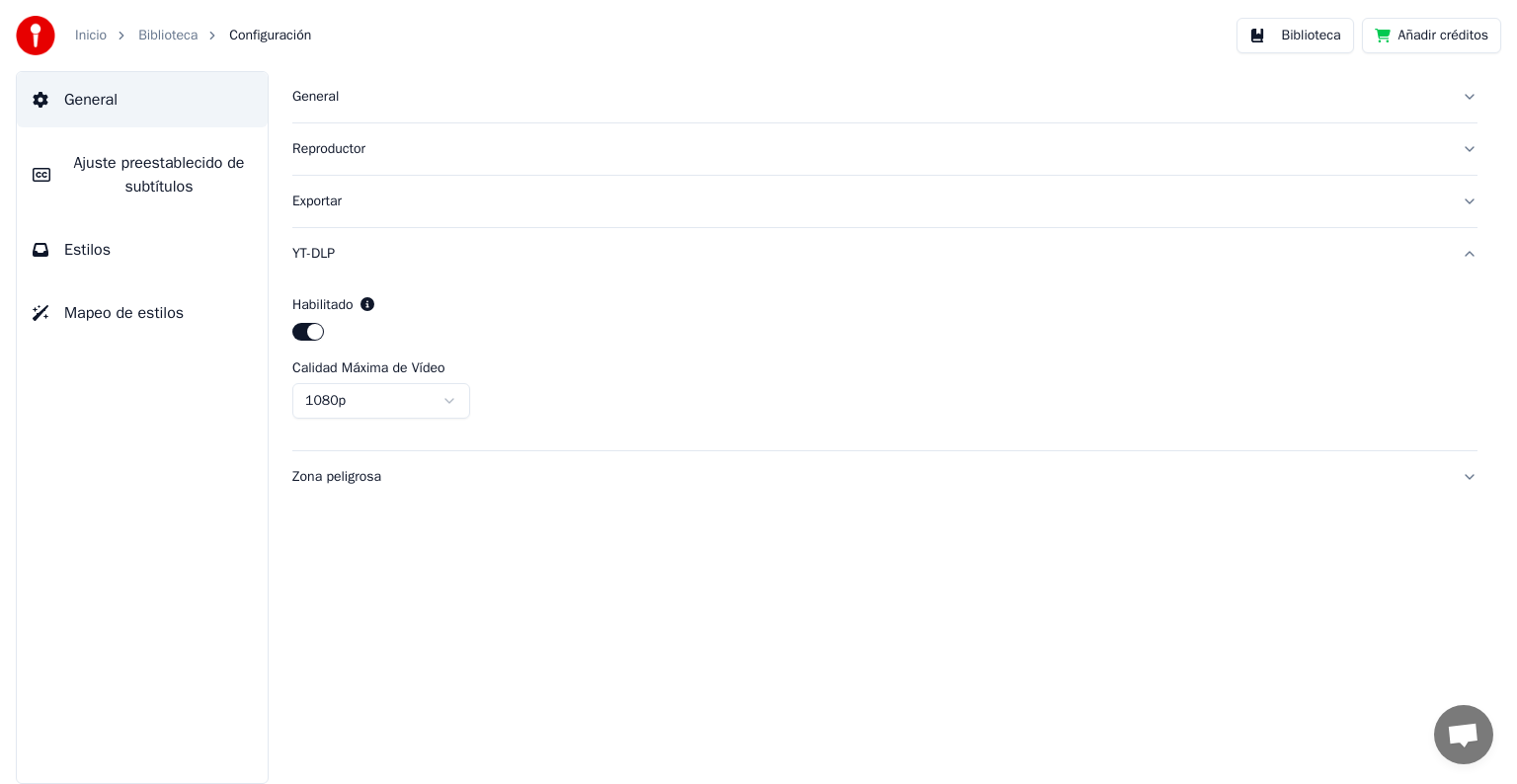 click at bounding box center (885, 334) 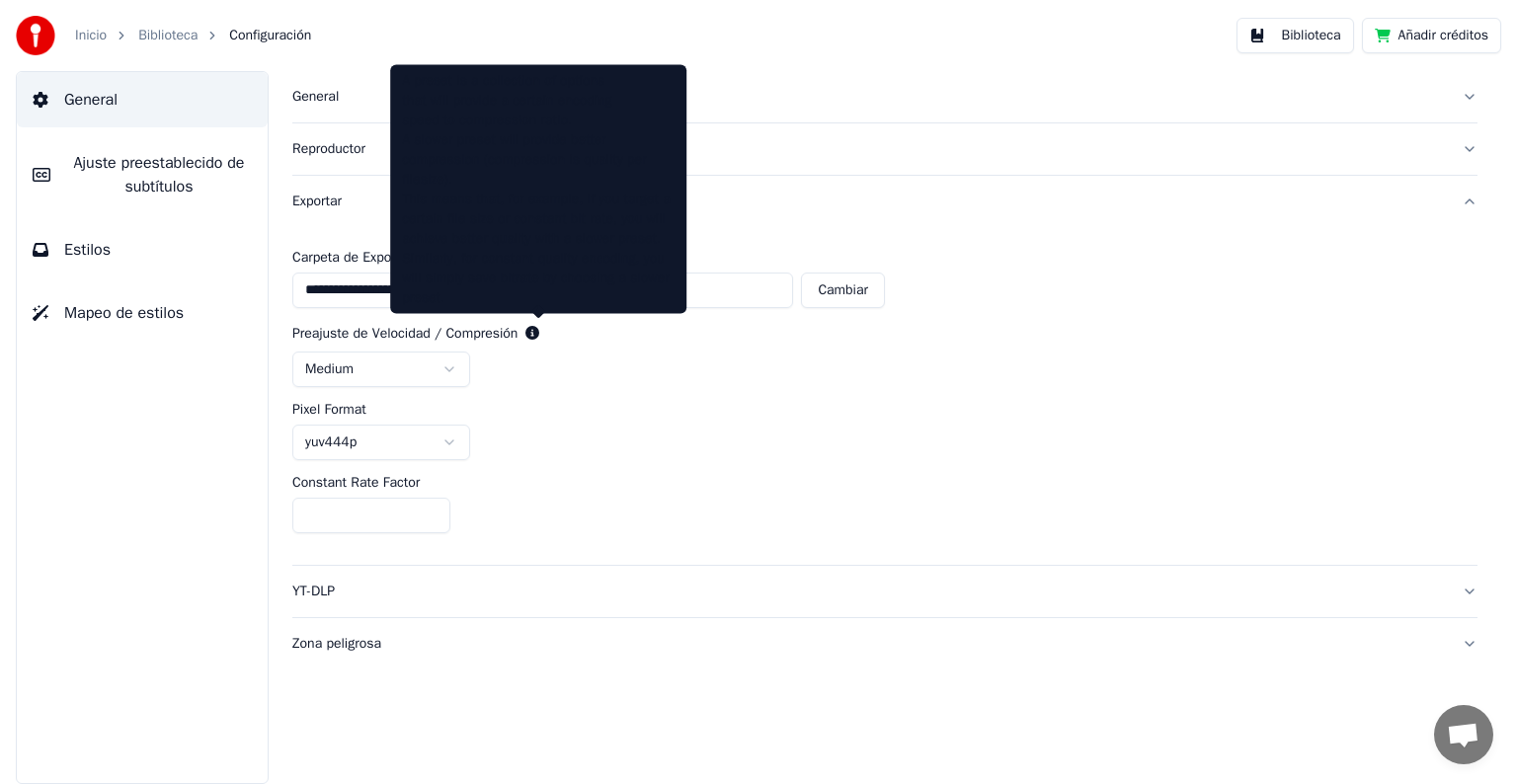 click 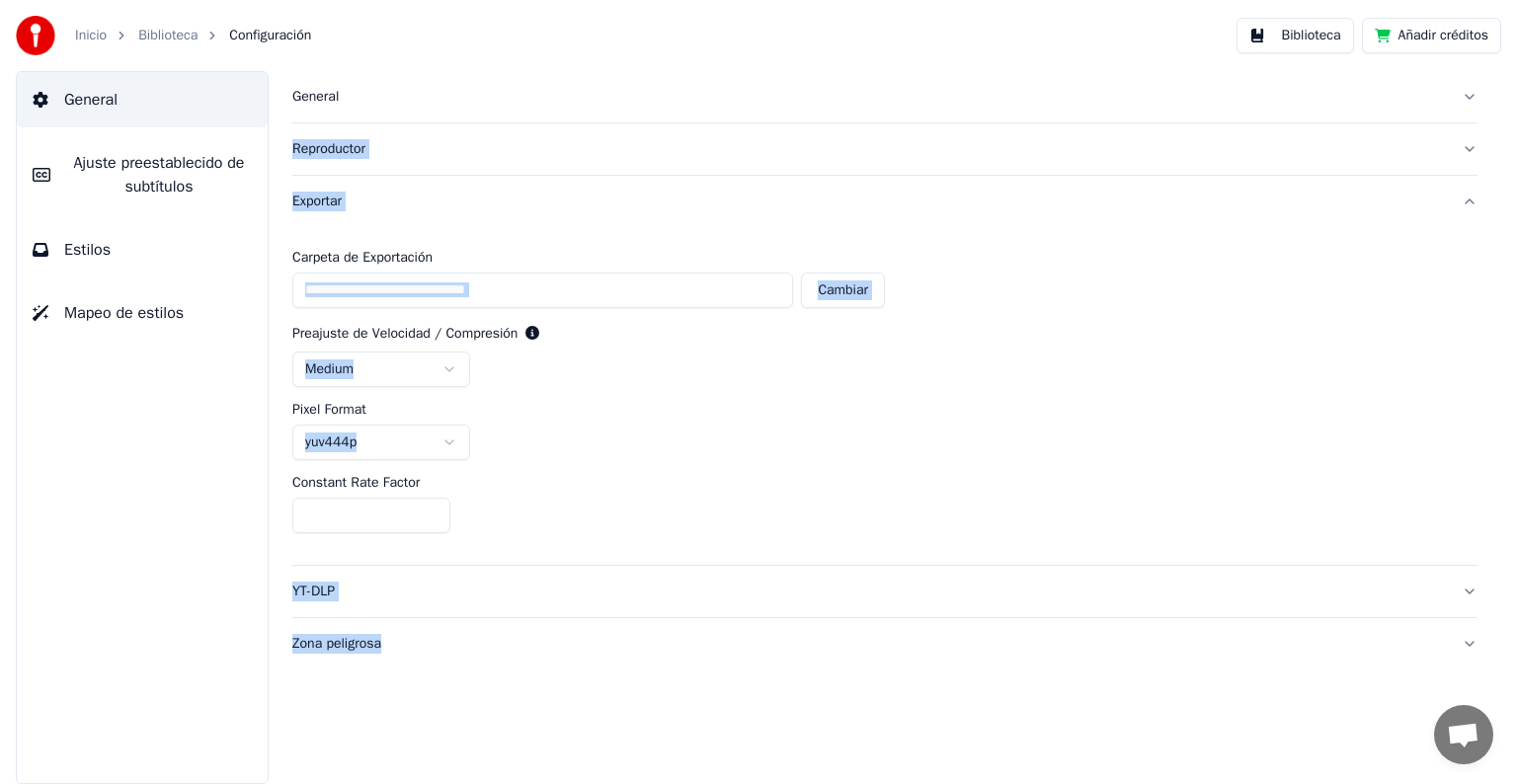 click on "medium" at bounding box center (885, 369) 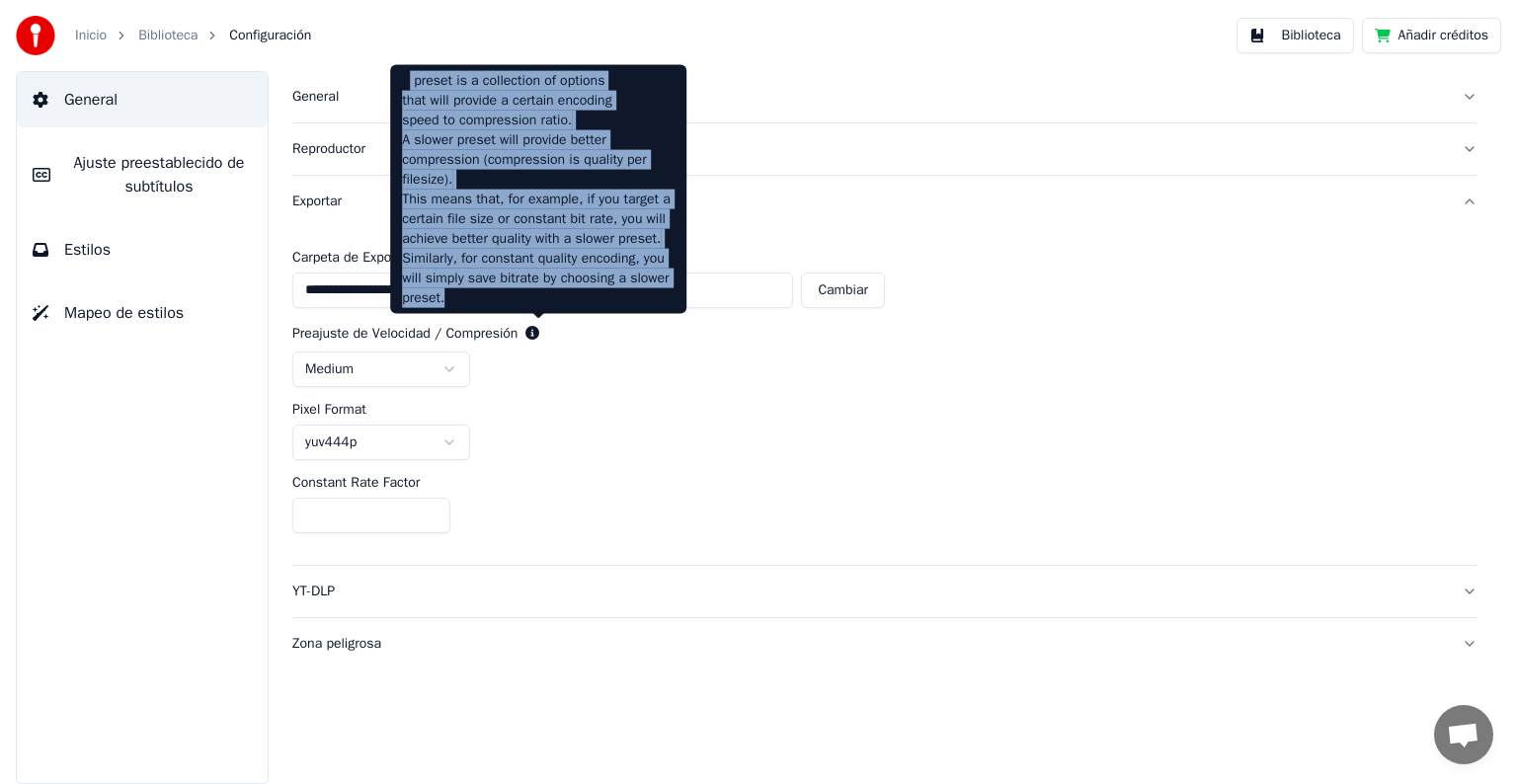 drag, startPoint x: 407, startPoint y: 81, endPoint x: 647, endPoint y: 296, distance: 322.2189 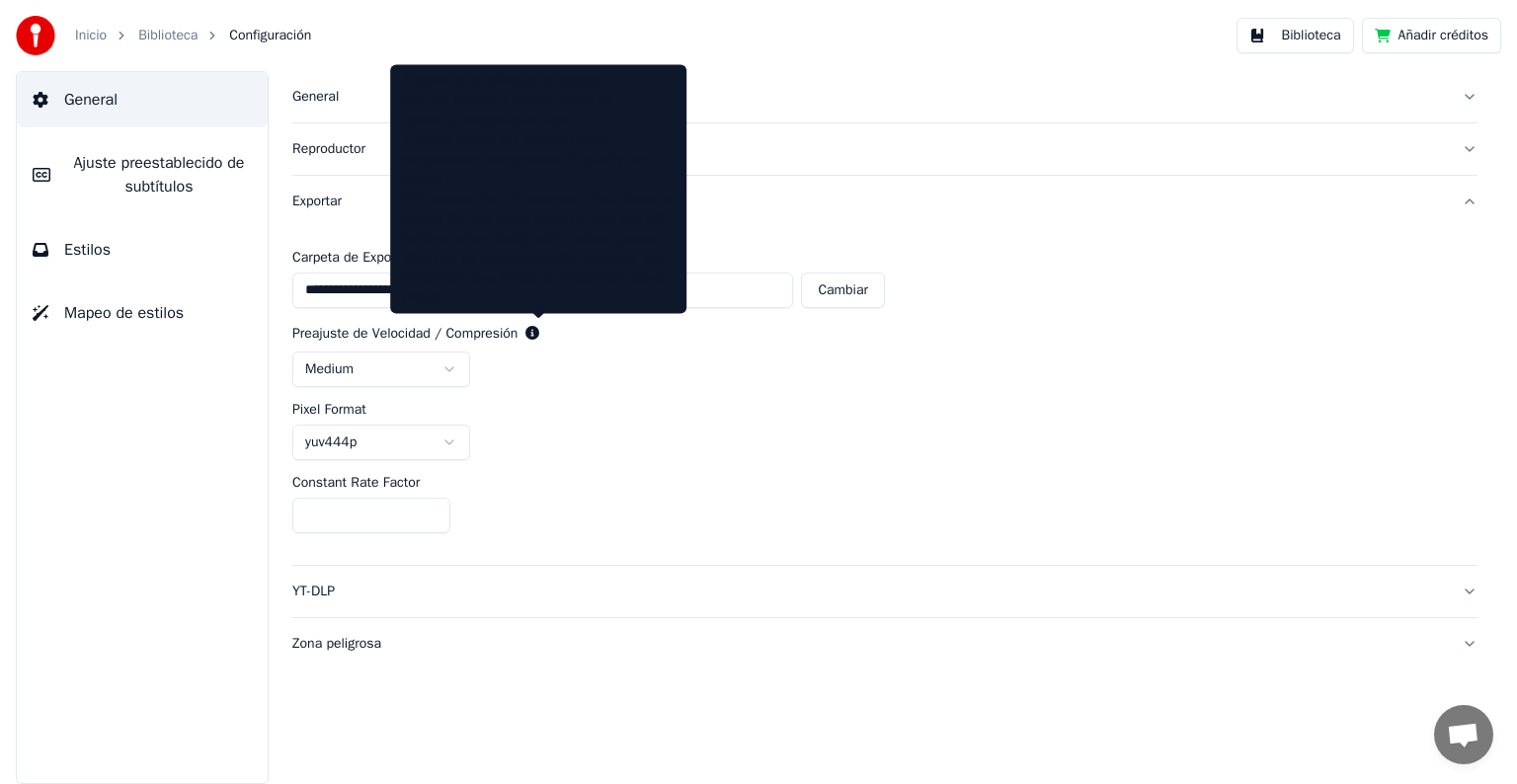 click on "**********" at bounding box center (885, 396) 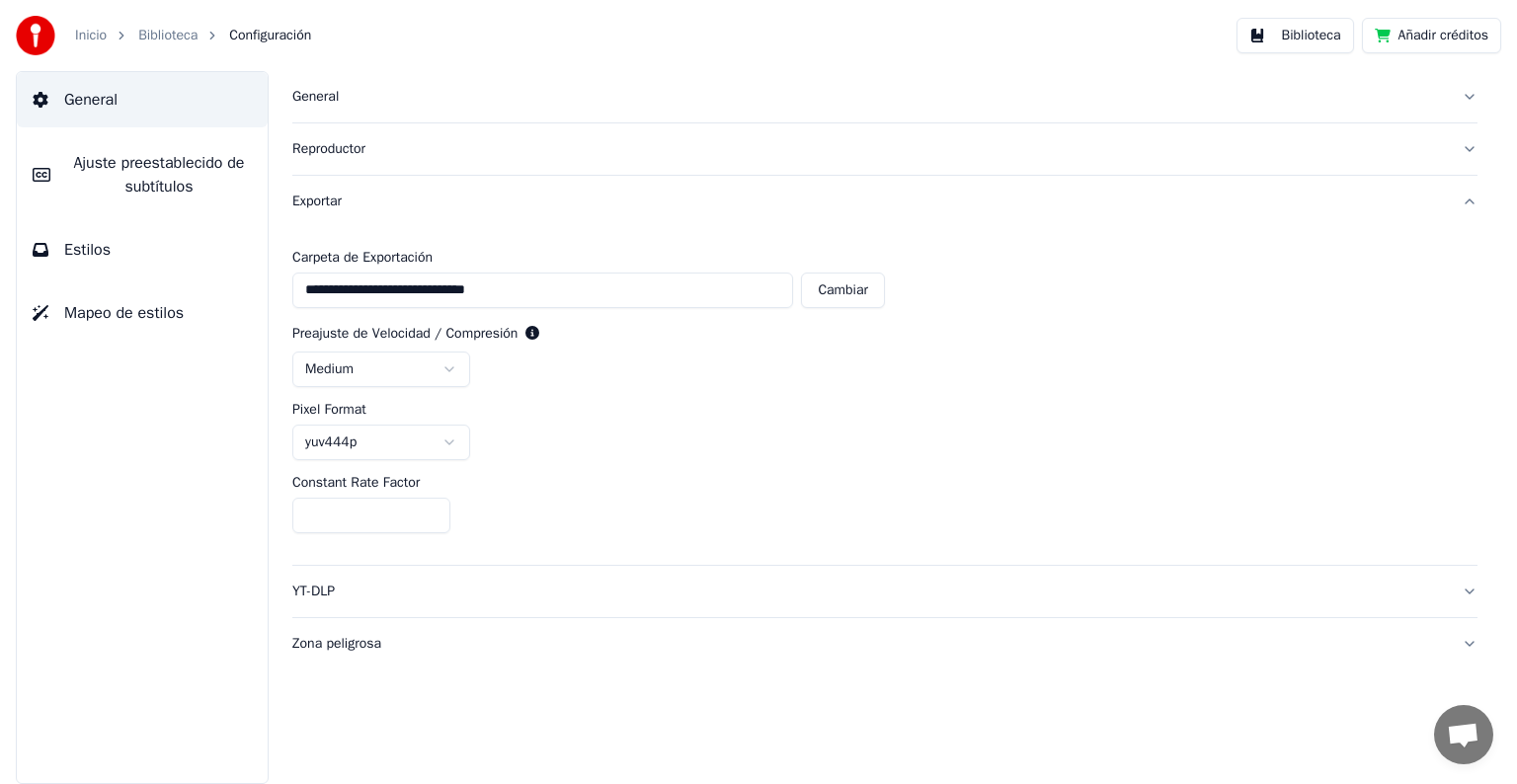 click on "**********" at bounding box center (758, 392) 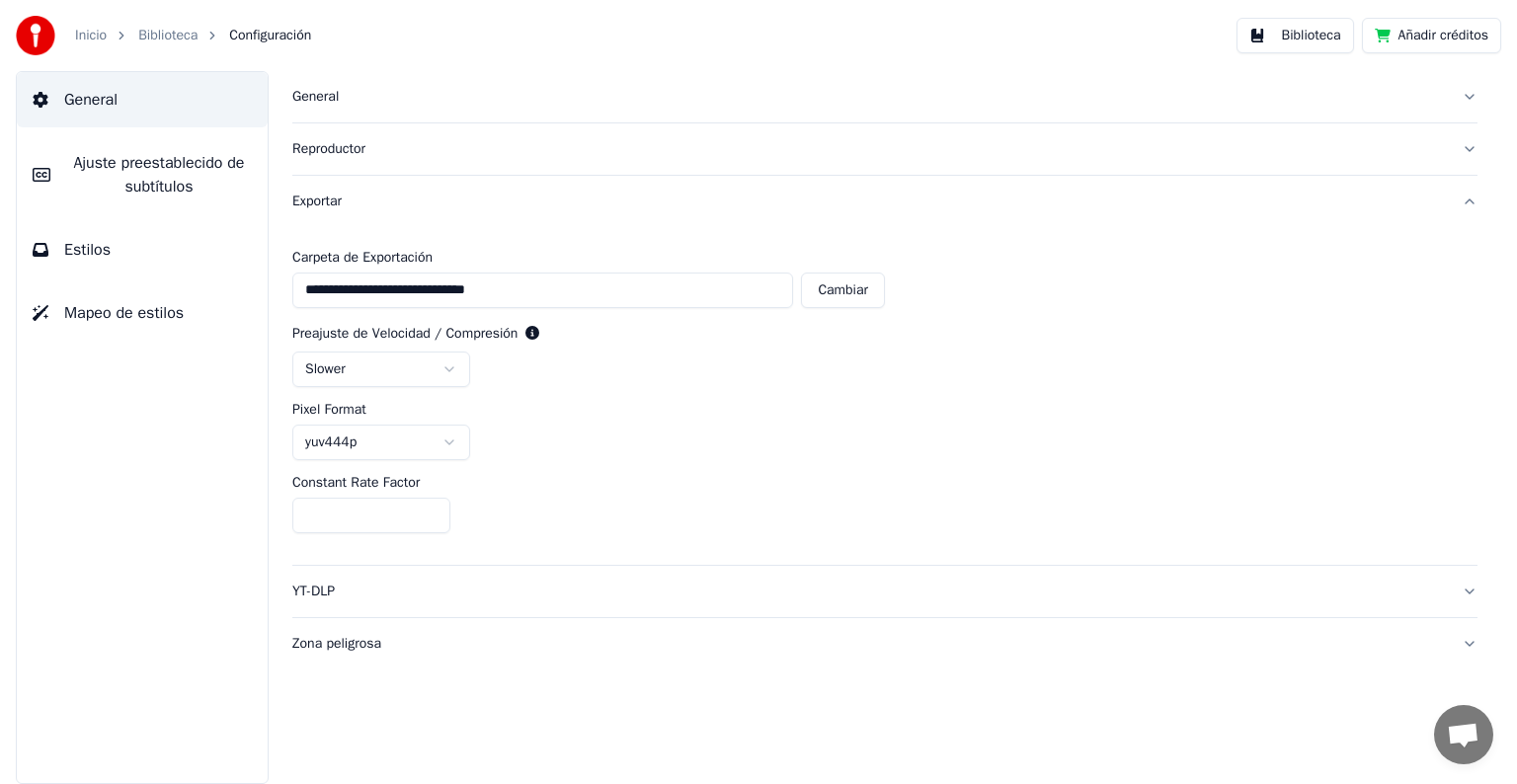 click on "**********" at bounding box center [885, 396] 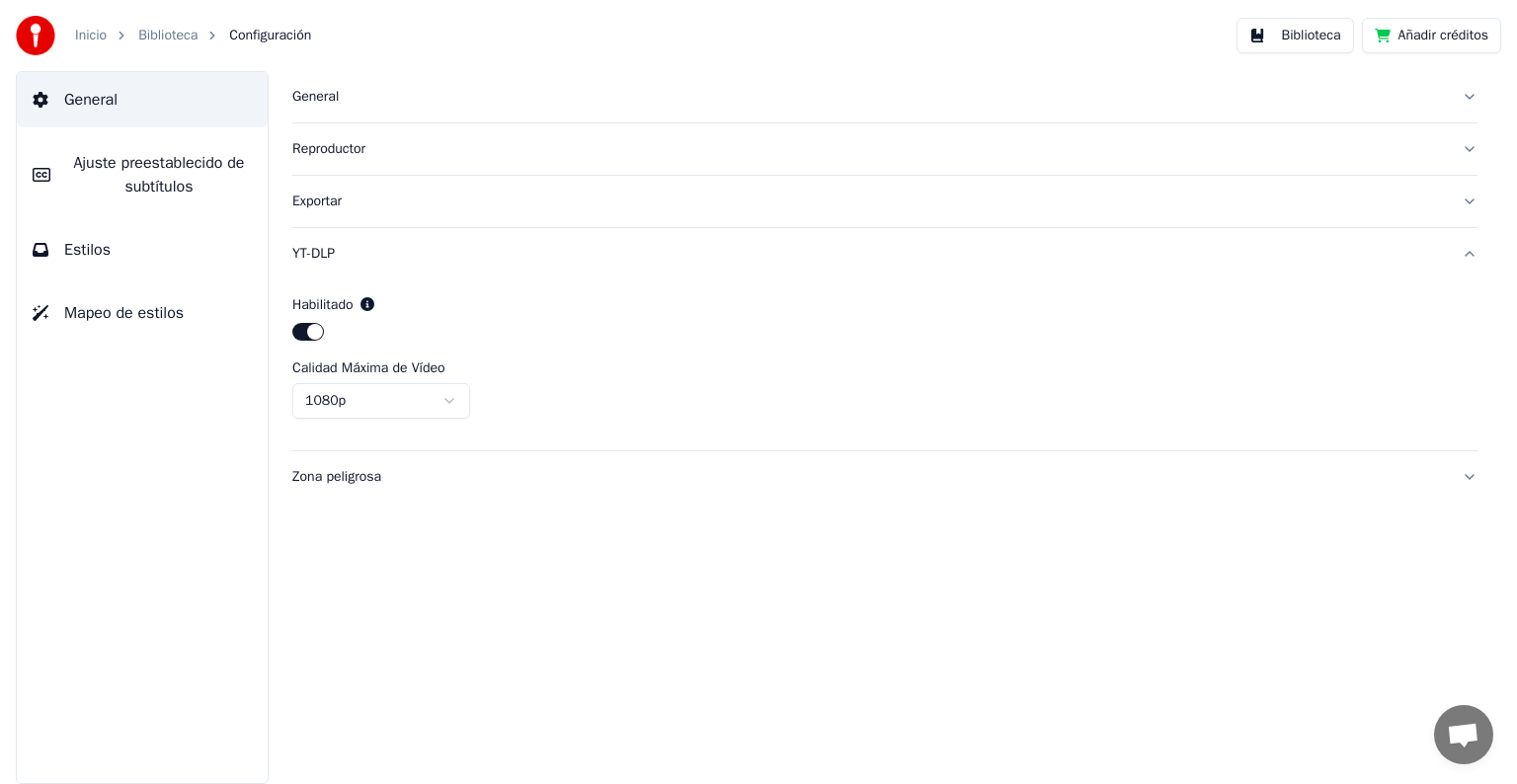 click on "Zona peligrosa" at bounding box center [869, 477] 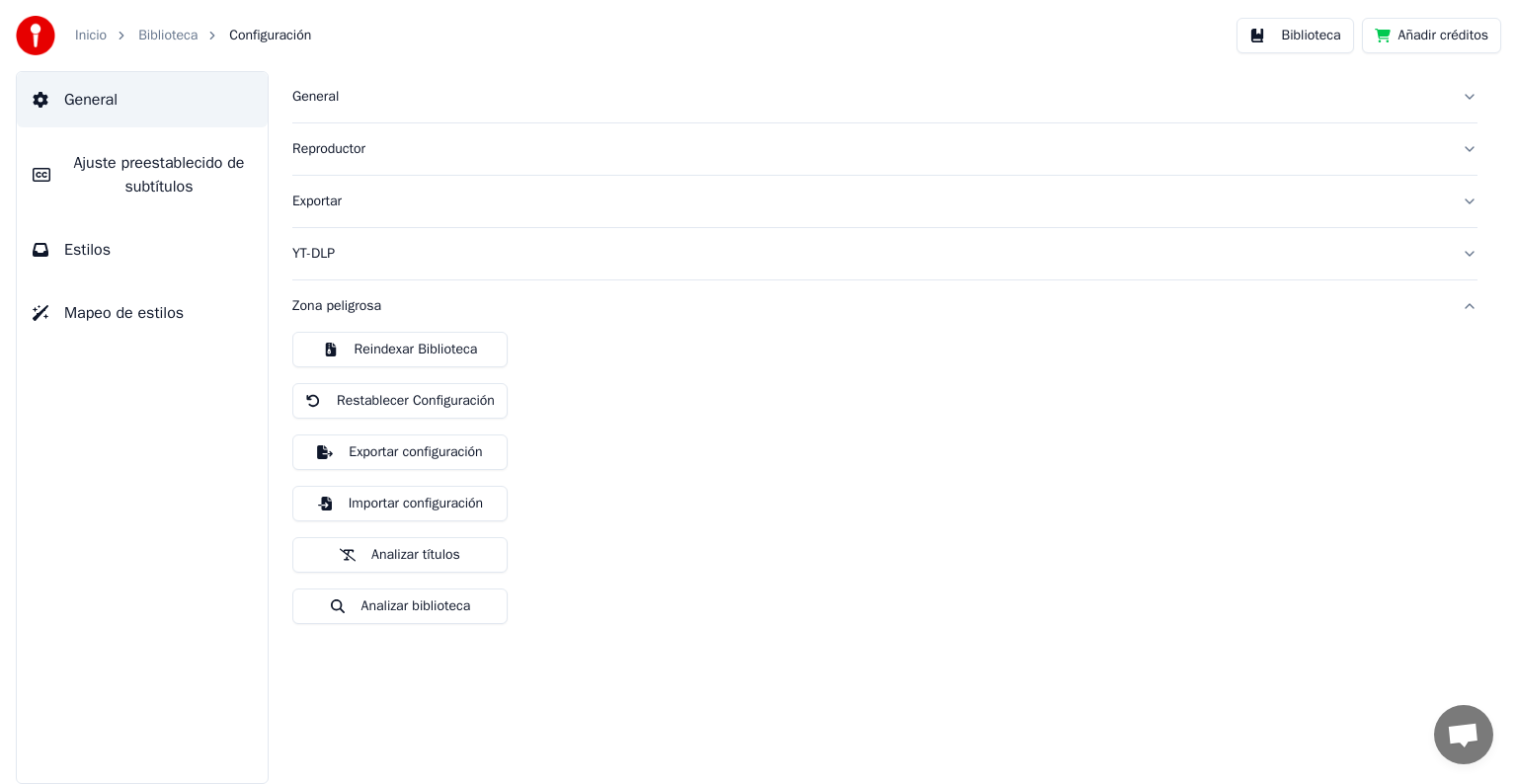 click on "Estilos" at bounding box center [87, 250] 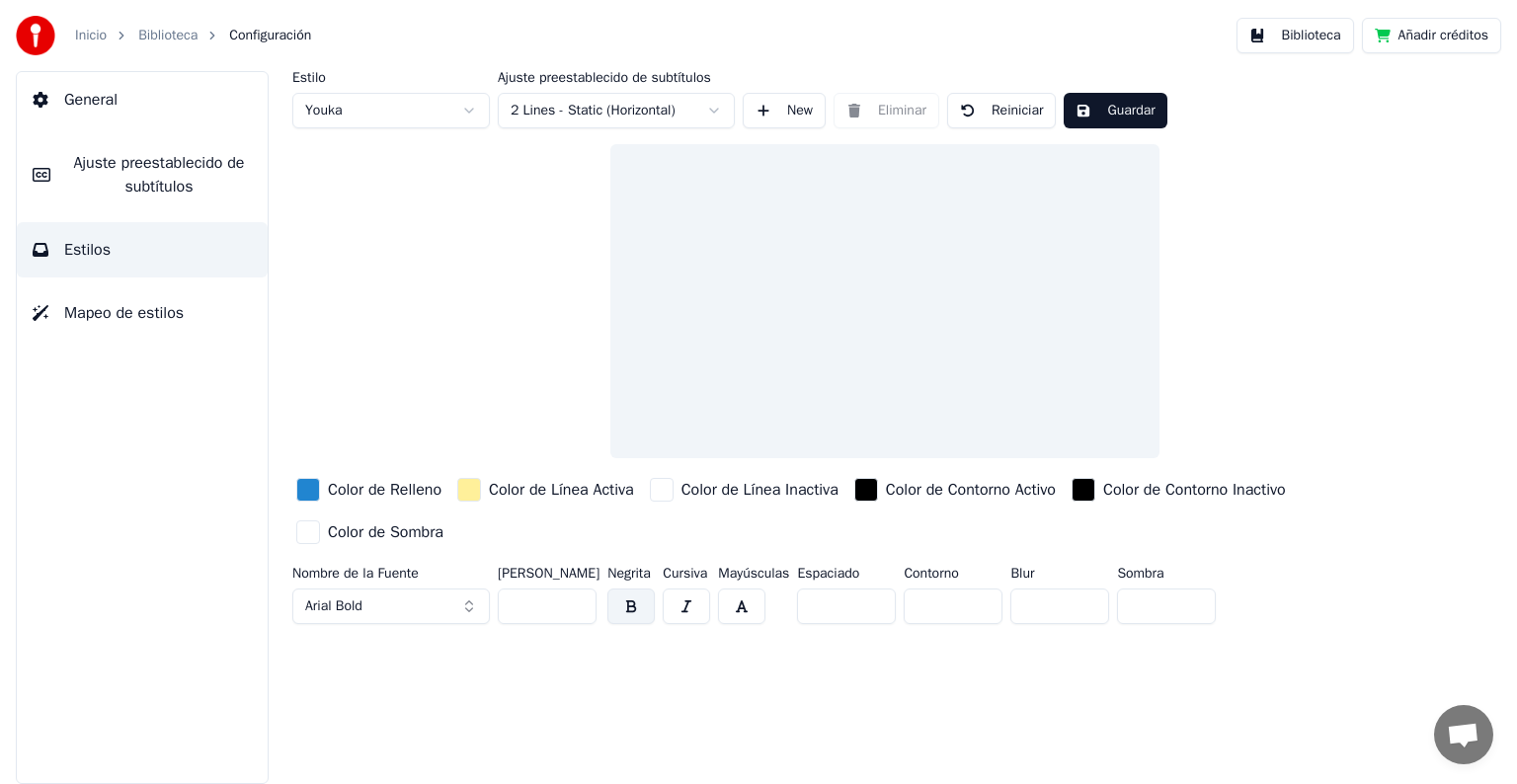 click on "Color de Relleno" at bounding box center (384, 490) 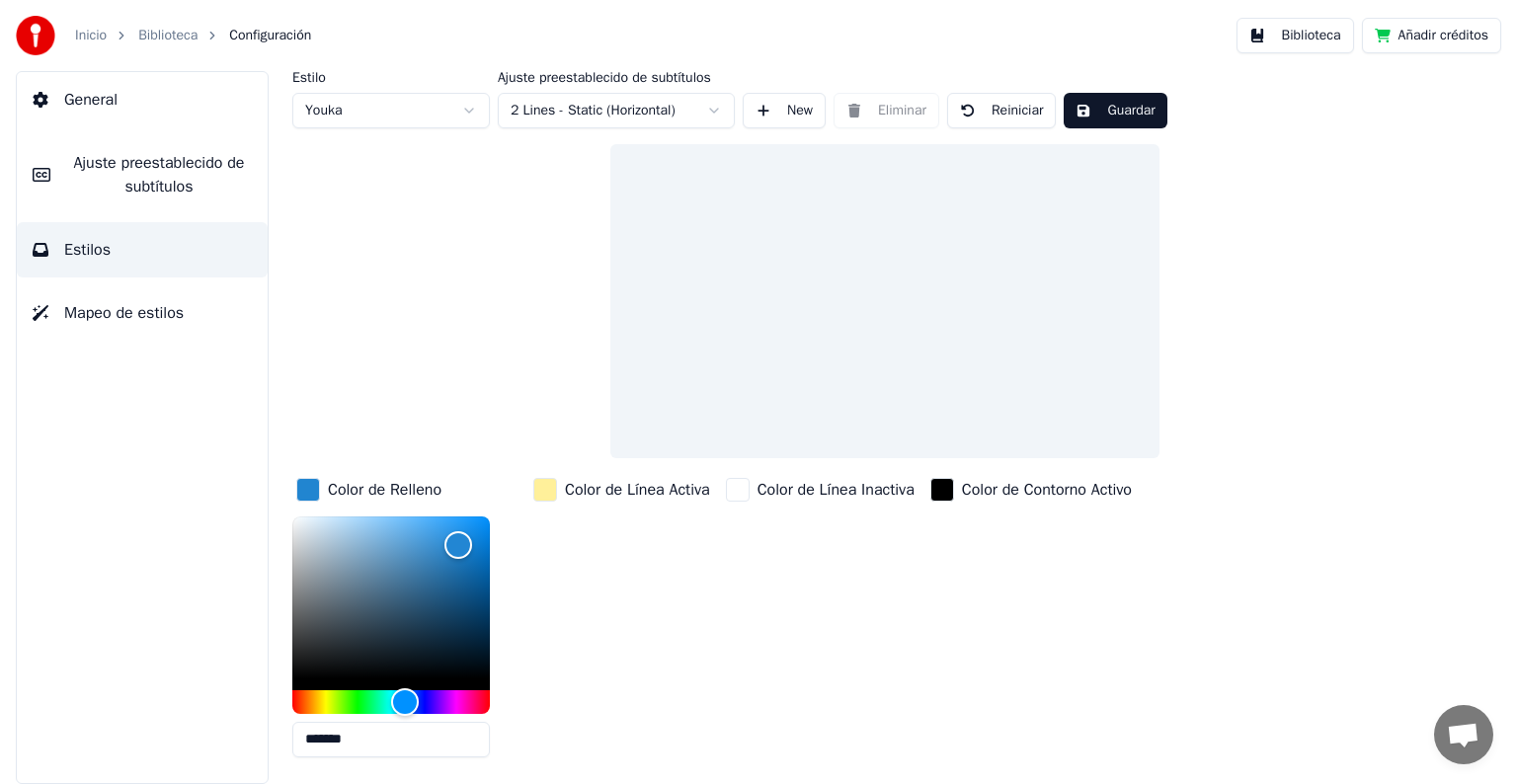 click on "Color de Línea Activa" at bounding box center (637, 490) 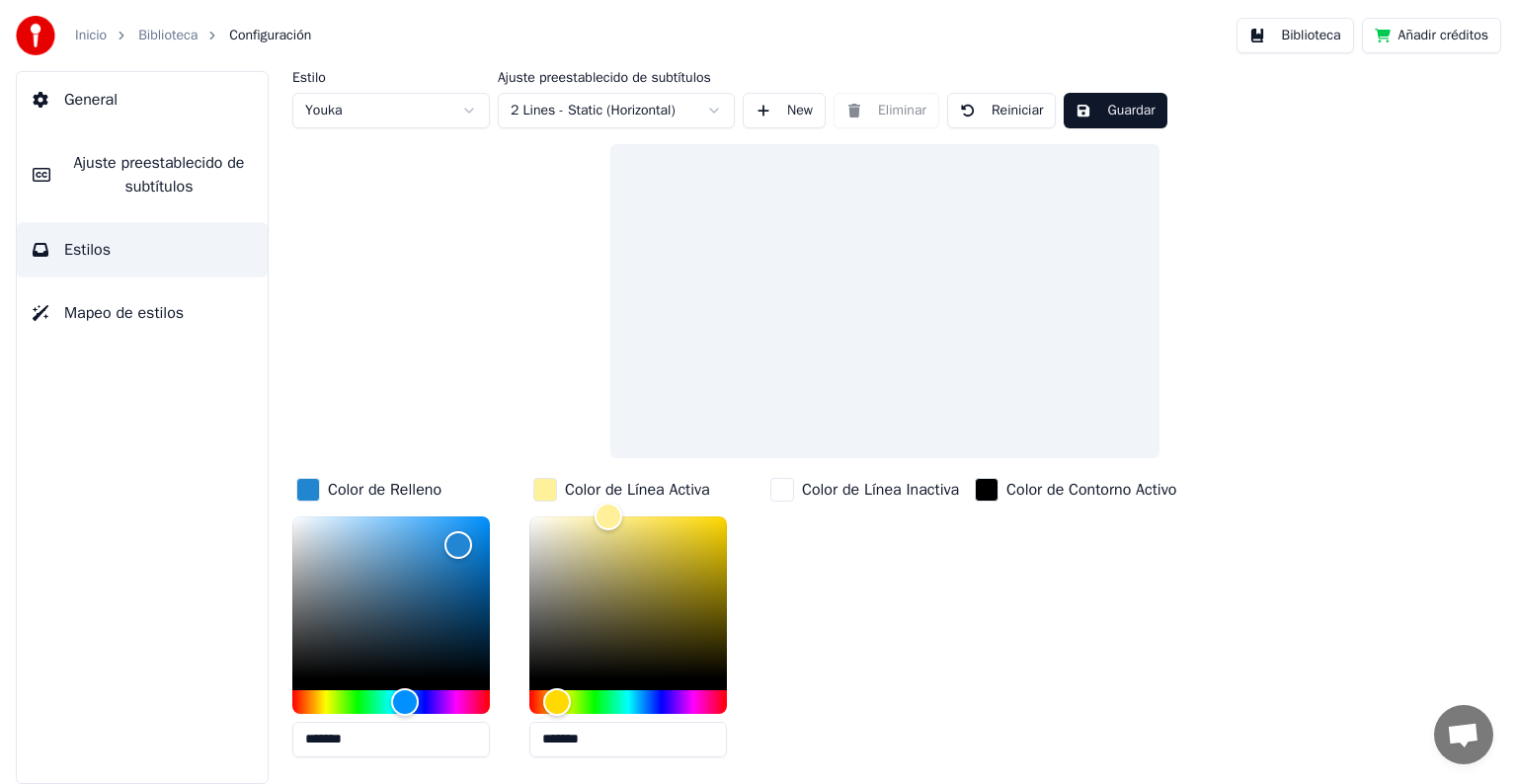 click on "Color de Línea Inactiva" at bounding box center (880, 490) 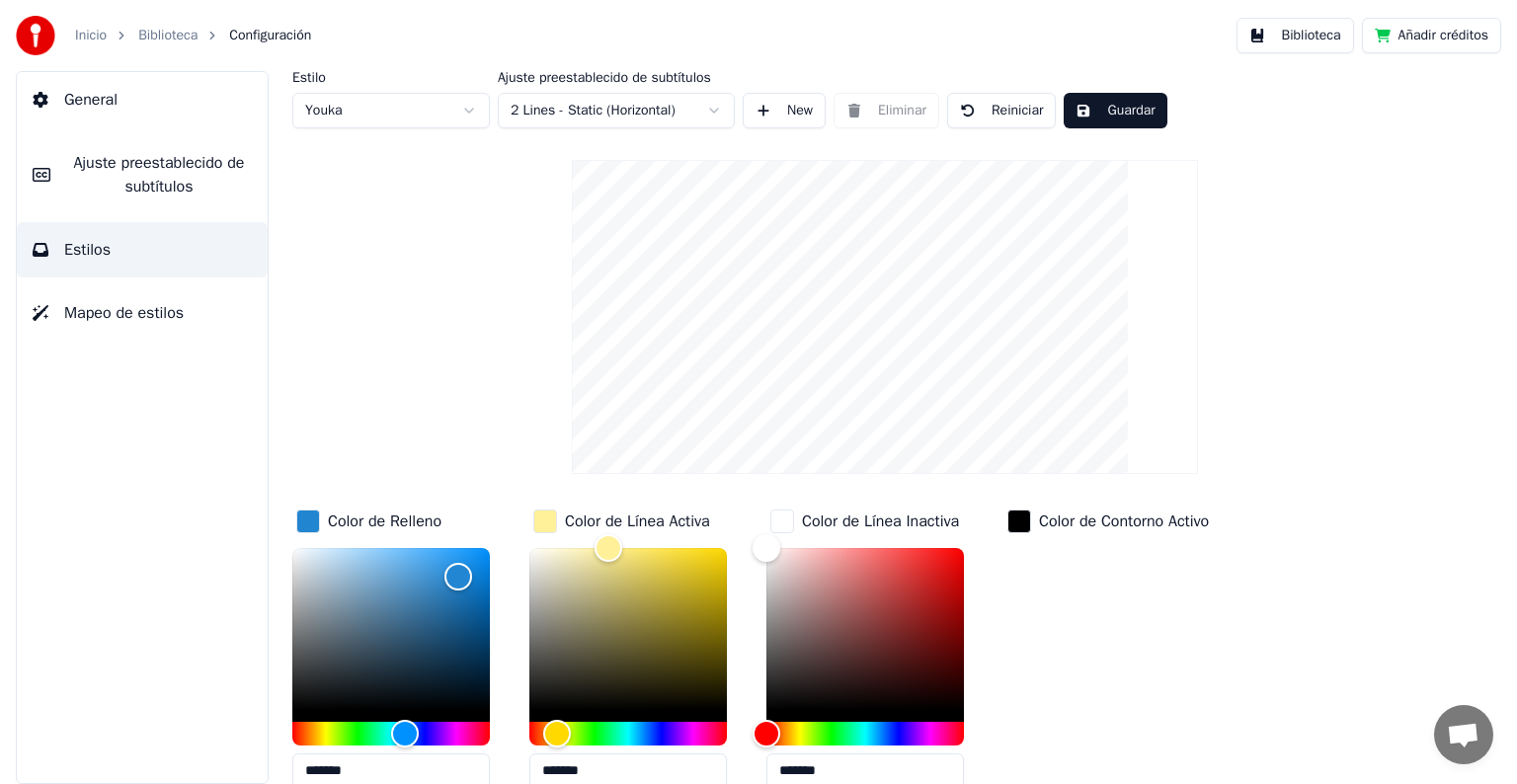 click on "Color de Contorno Activo" at bounding box center [1124, 521] 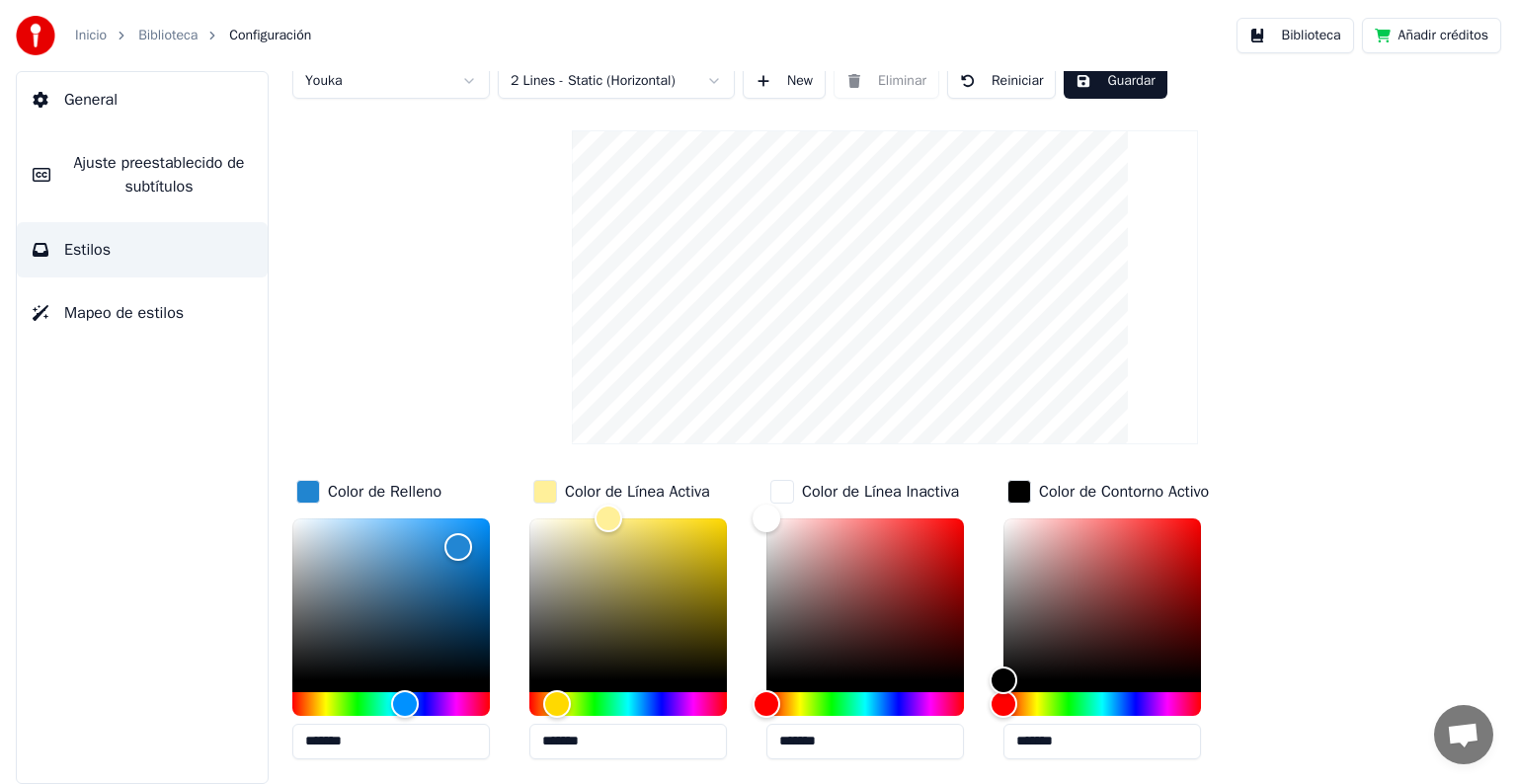scroll, scrollTop: 0, scrollLeft: 0, axis: both 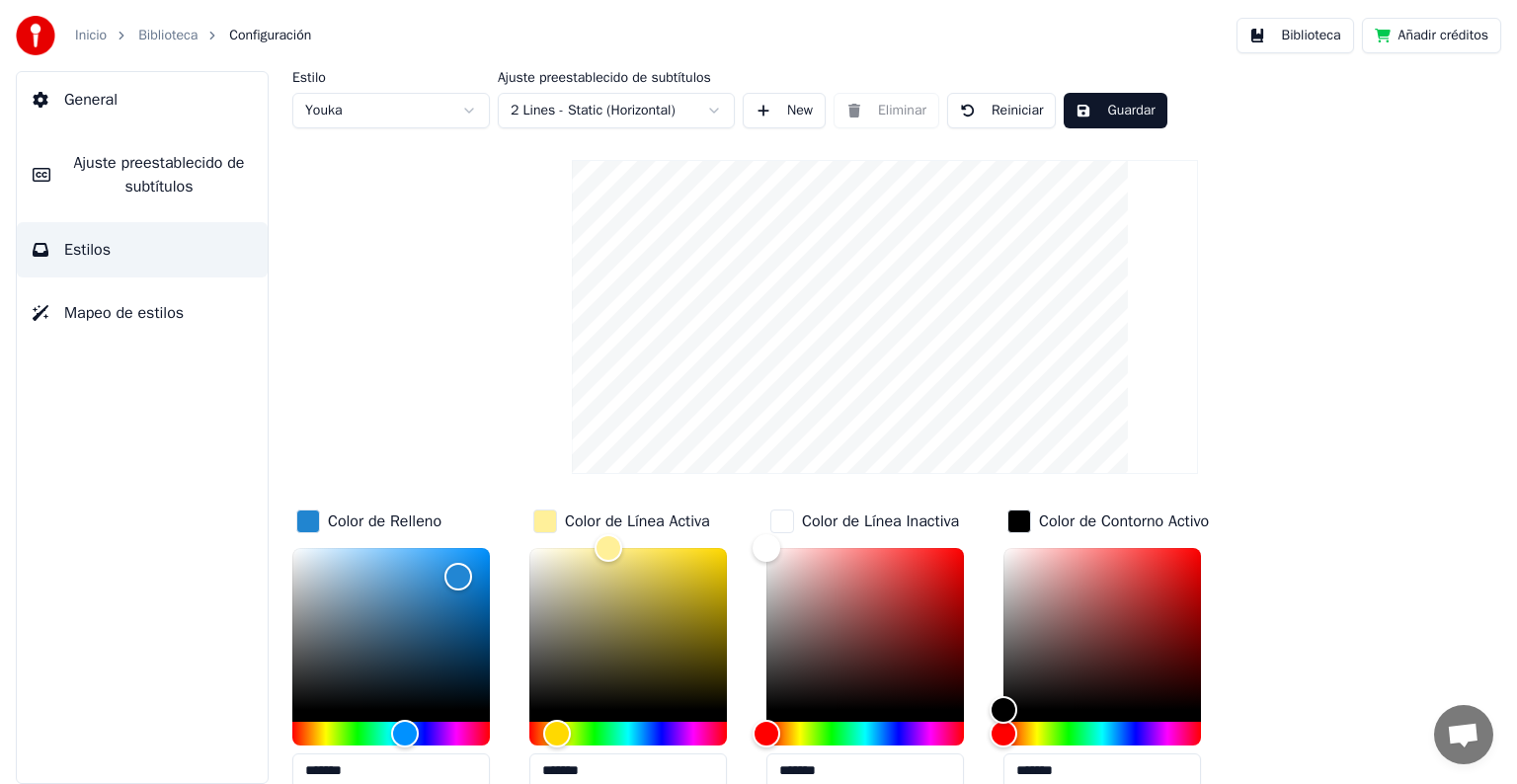 click at bounding box center (884, 317) 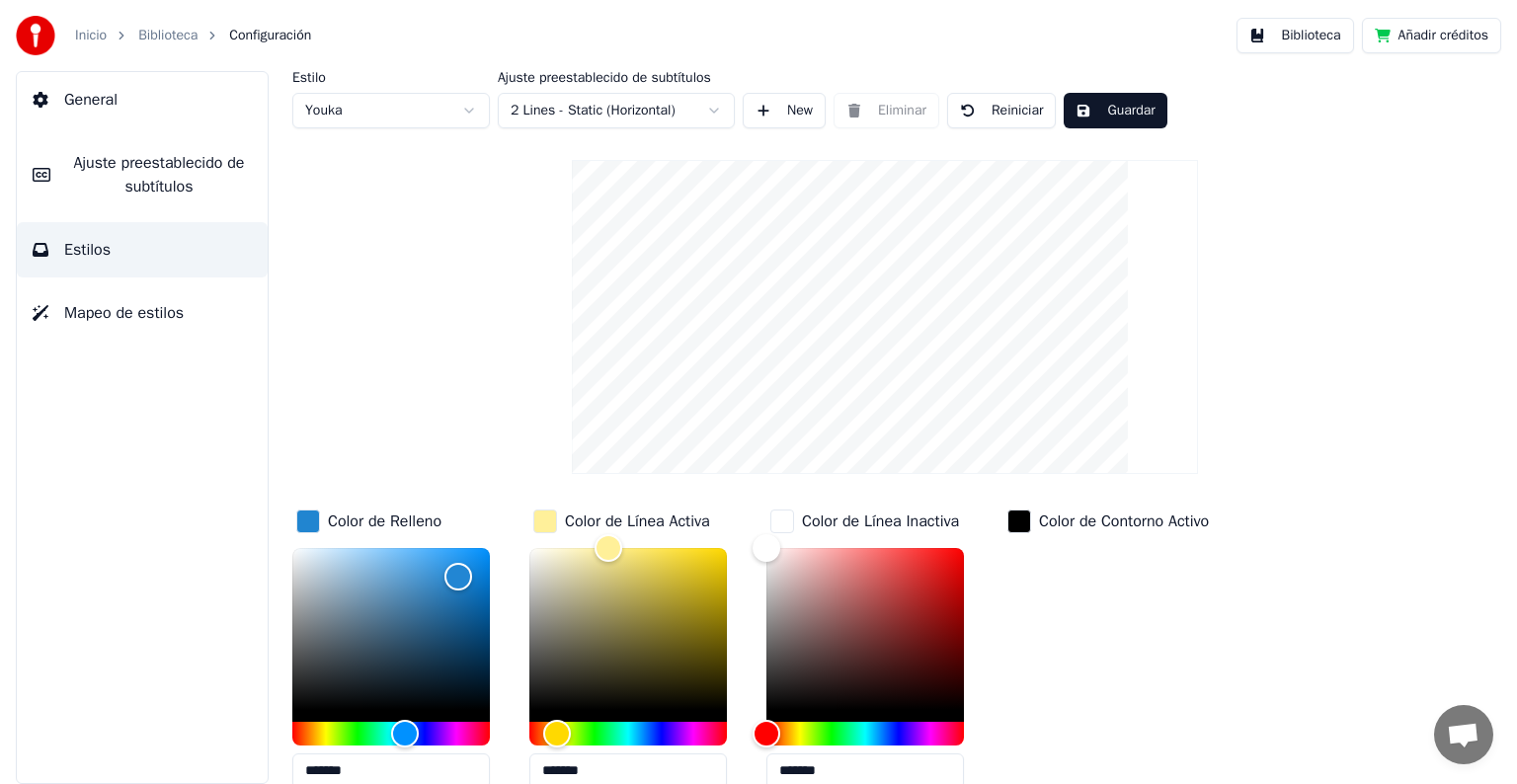 click on "Color de Contorno Activo" at bounding box center [1124, 521] 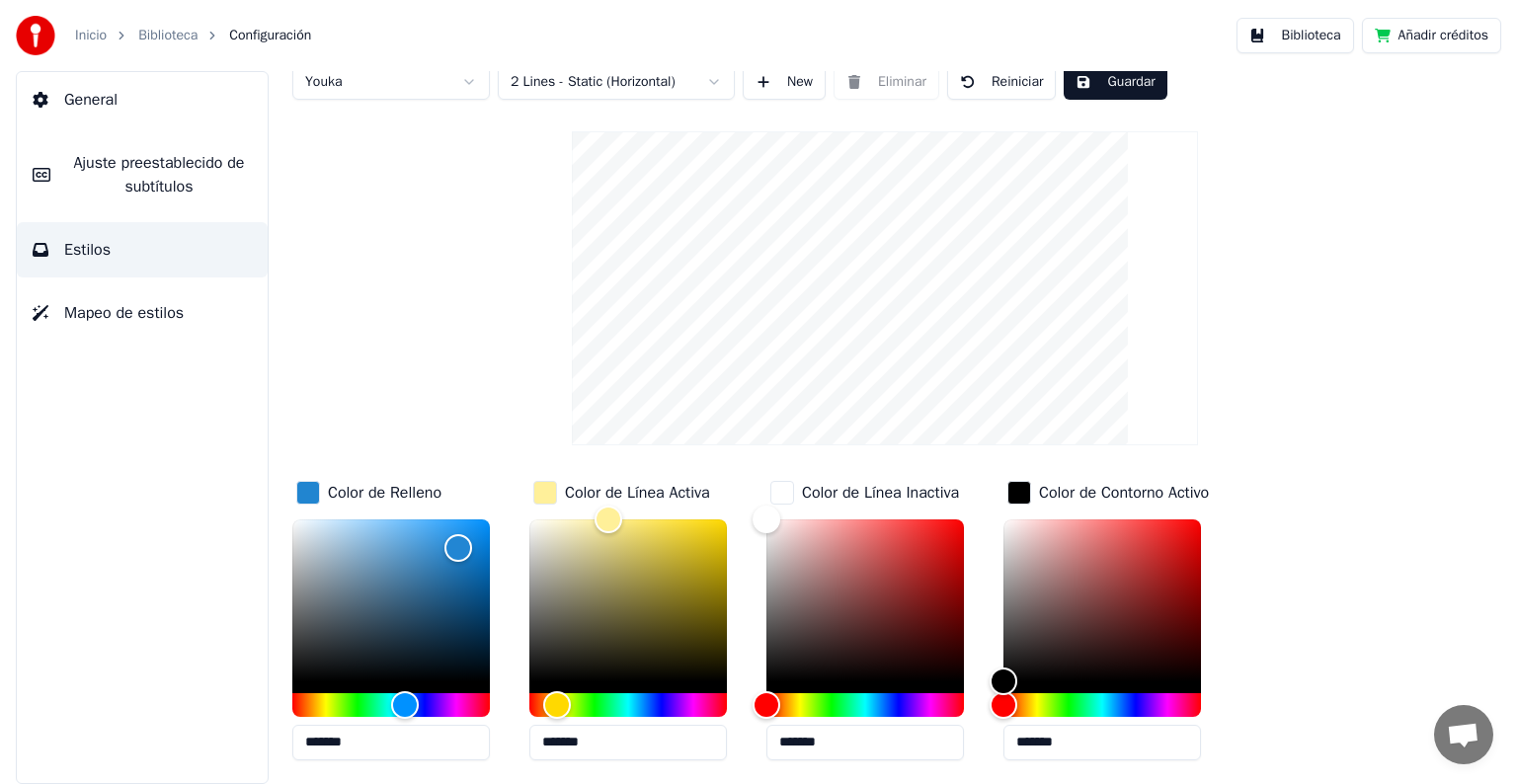 scroll, scrollTop: 0, scrollLeft: 0, axis: both 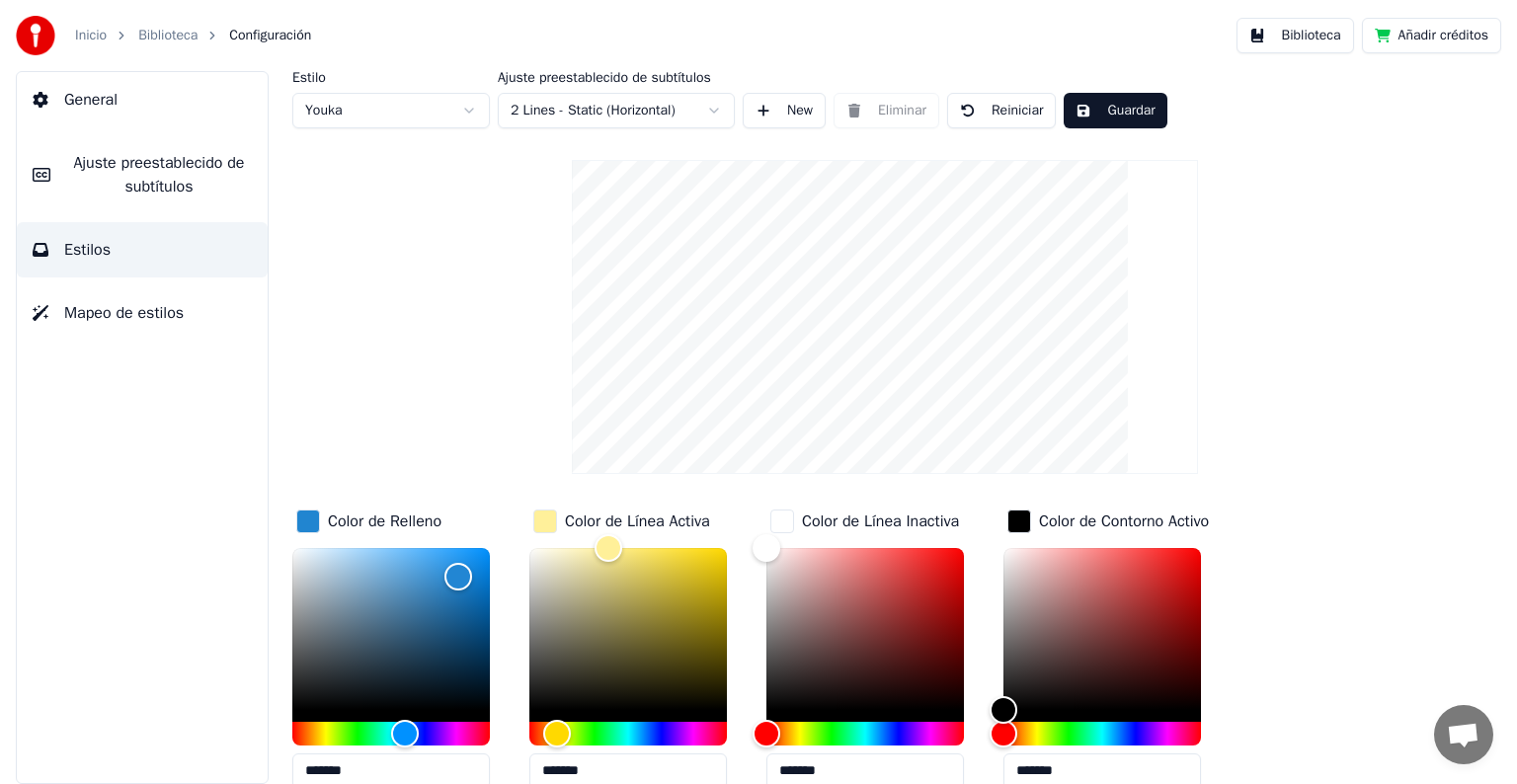 click at bounding box center (884, 317) 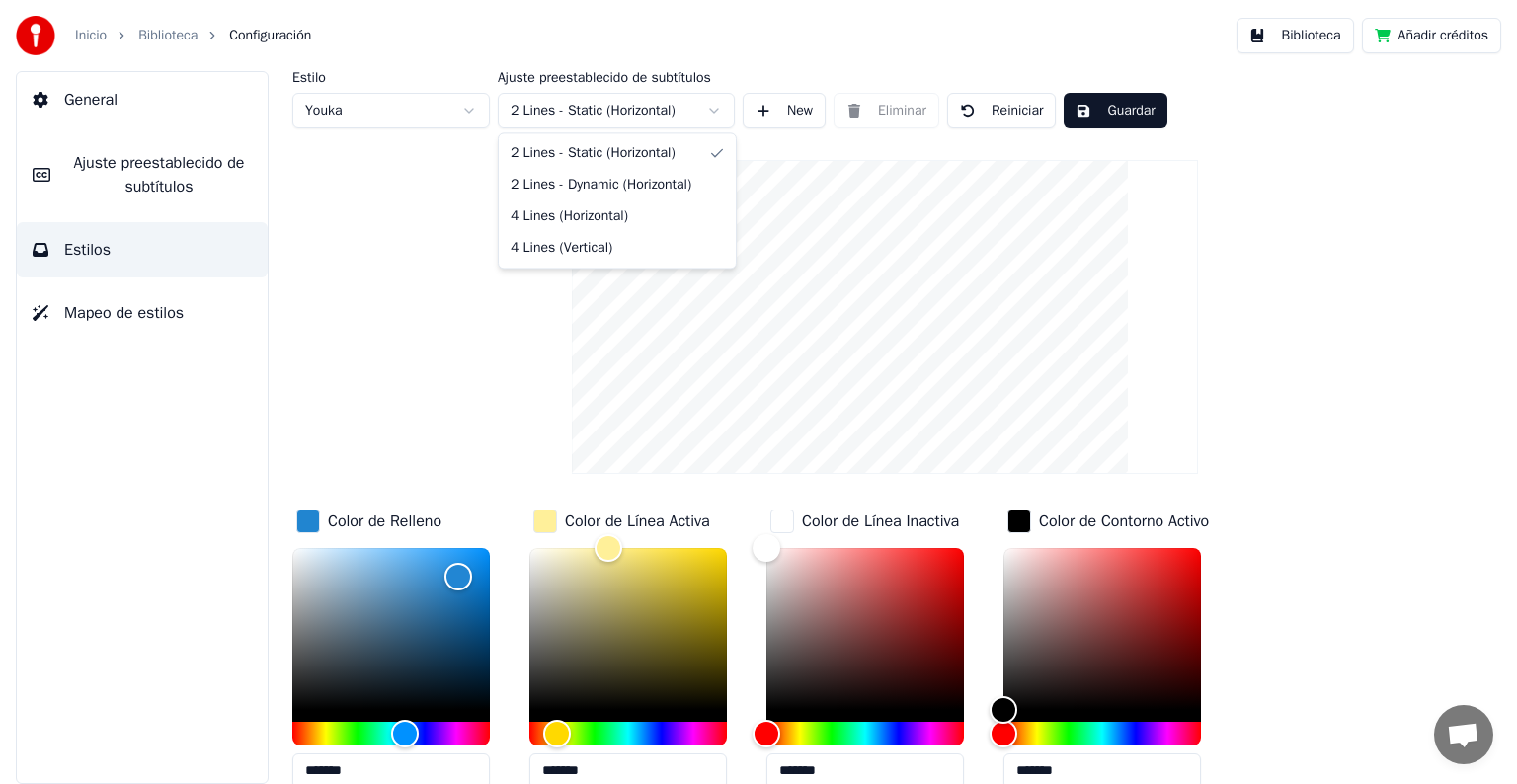 click on "Inicio Biblioteca Configuración Biblioteca Añadir créditos General Ajuste preestablecido de subtítulos Estilos Mapeo de estilos Estilo Youka Ajuste preestablecido de subtítulos 2 Lines - Static (Horizontal) New Eliminar Reiniciar Guardar Color de Relleno ******* Color de Línea Activa ******* Color de Línea Inactiva ******* Color de Contorno Activo ******* Color de Contorno Inactivo Color de Sombra Nombre de la Fuente Arial Bold Tamaño de Fuente ** Negrita Cursiva Mayúsculas Espaciado * Contorno * Blur * Sombra * 2 Lines - Static (Horizontal) 2 Lines - Dynamic (Horizontal) 4 Lines (Horizontal) 4 Lines (Vertical)" at bounding box center [758, 392] 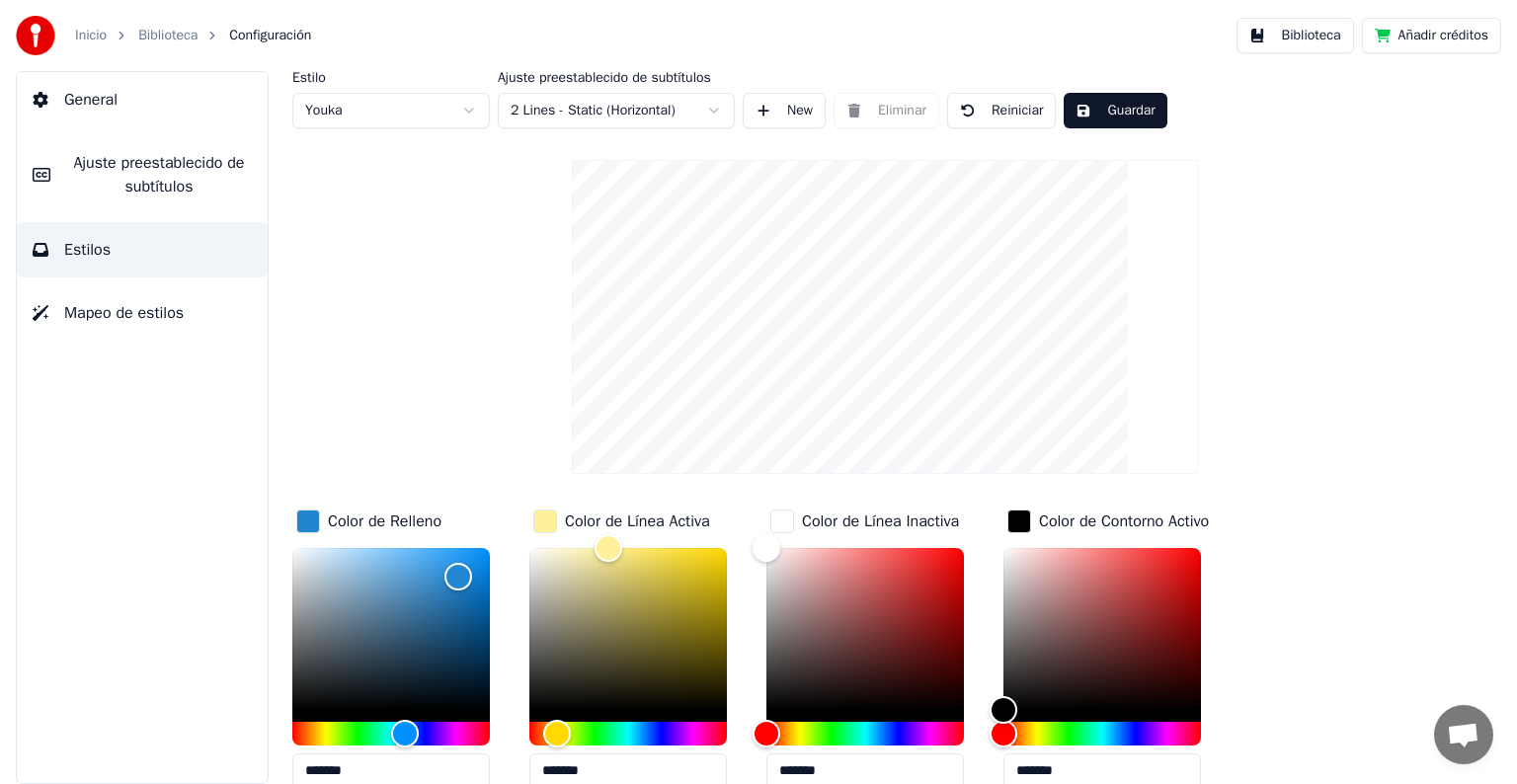 click on "Inicio Biblioteca Configuración Biblioteca Añadir créditos General Ajuste preestablecido de subtítulos Estilos Mapeo de estilos Estilo Youka Ajuste preestablecido de subtítulos 2 Lines - Static (Horizontal) New Eliminar Reiniciar Guardar Color de Relleno ******* Color de Línea Activa ******* Color de Línea Inactiva ******* Color de Contorno Activo ******* Color de Contorno Inactivo Color de Sombra Nombre de la Fuente Arial Bold Tamaño de Fuente ** Negrita Cursiva Mayúsculas Espaciado * Contorno * Blur * Sombra *" at bounding box center [758, 392] 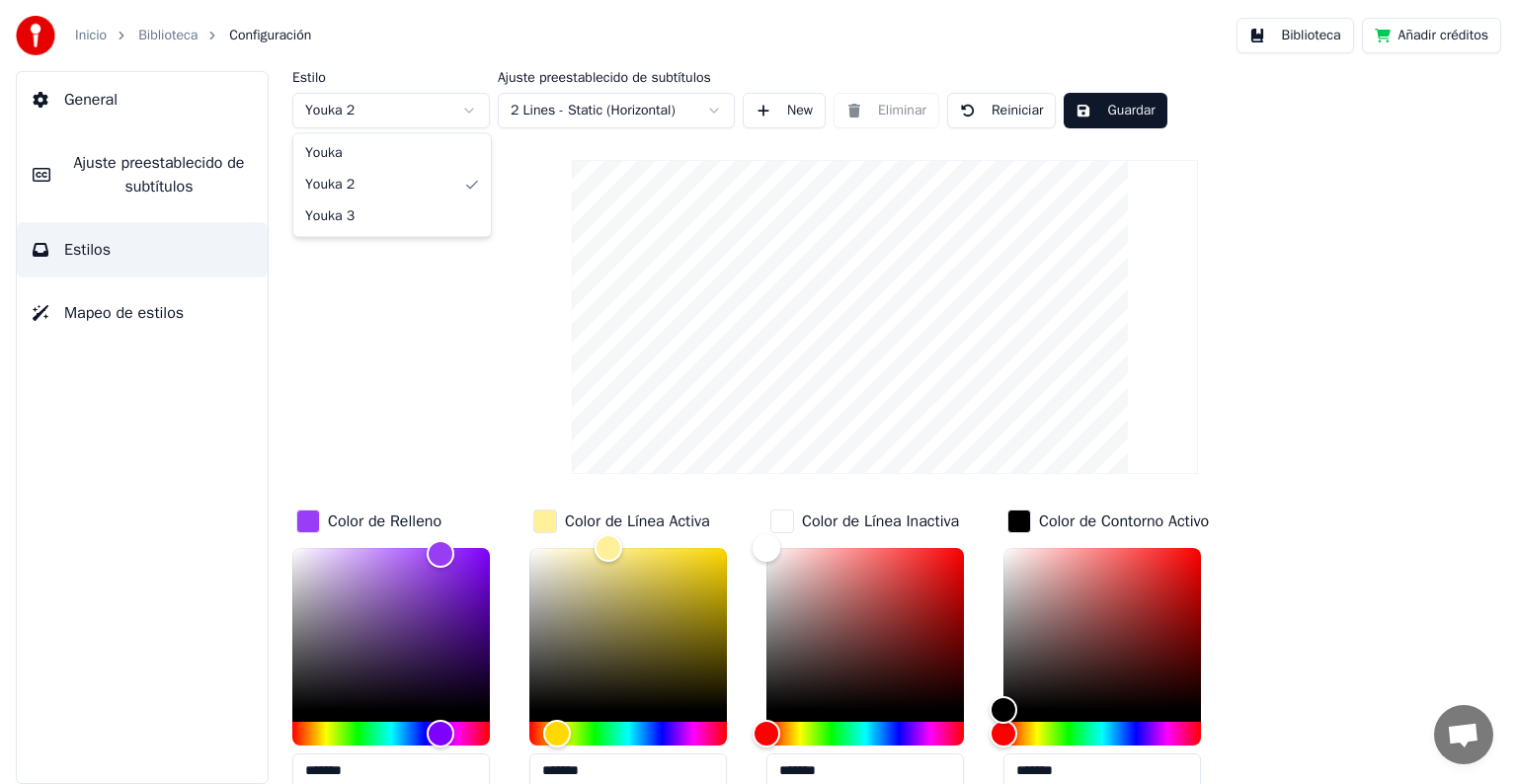 click on "Inicio Biblioteca Configuración Biblioteca Añadir créditos General Ajuste preestablecido de subtítulos Estilos Mapeo de estilos Estilo Youka 2 Ajuste preestablecido de subtítulos 2 Lines - Static (Horizontal) New Eliminar Reiniciar Guardar Color de Relleno ******* Color de Línea Activa ******* Color de Línea Inactiva ******* Color de Contorno Activo ******* Color de Contorno Inactivo Color de Sombra Nombre de la Fuente Arial Bold [PERSON_NAME] ** Negrita Cursiva Mayúsculas Espaciado * Contorno * Blur * Sombra * Youka Youka 2 Youka 3" at bounding box center (758, 392) 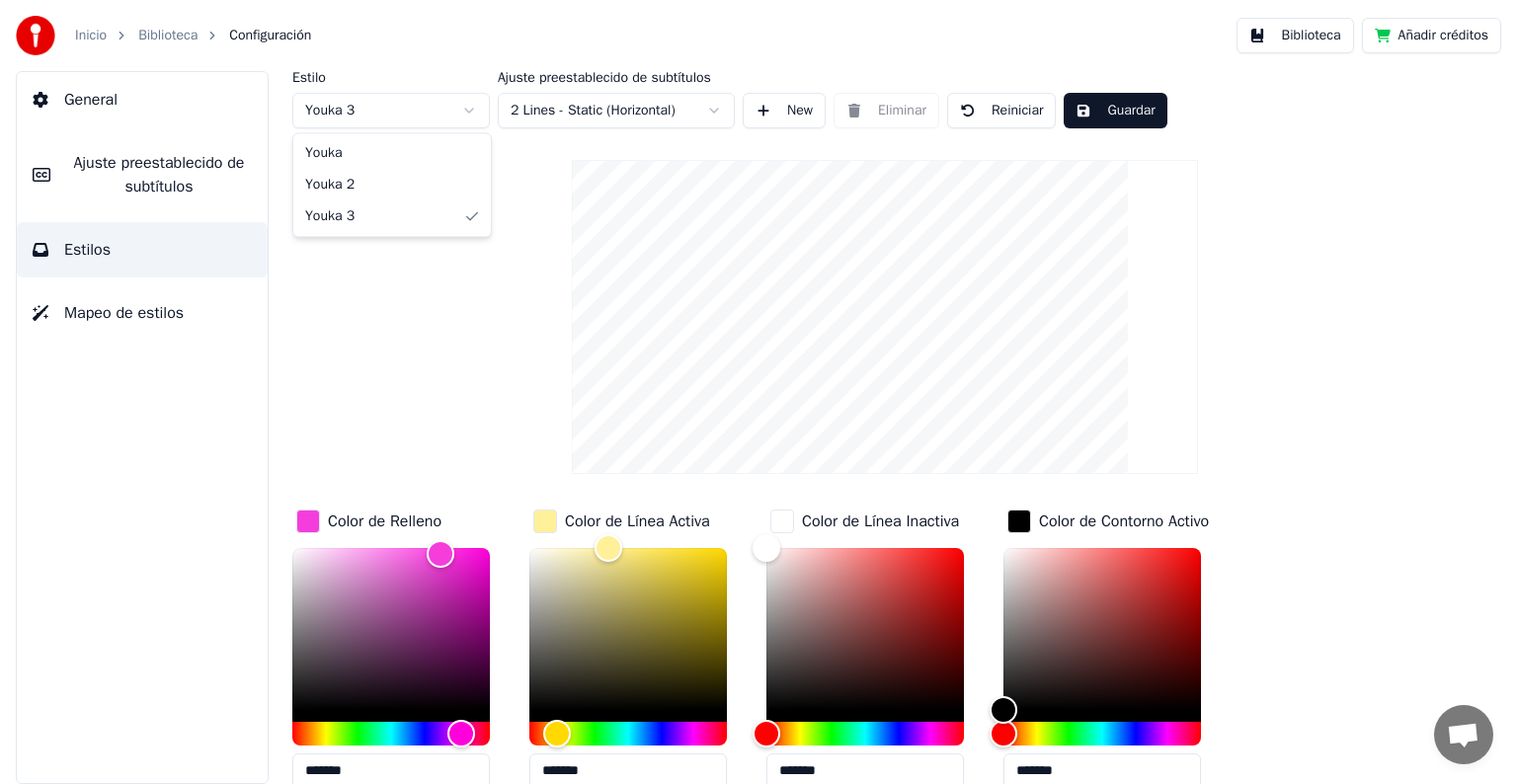 click on "Inicio Biblioteca Configuración Biblioteca Añadir créditos General Ajuste preestablecido de subtítulos Estilos Mapeo de estilos Estilo Youka 3 Ajuste preestablecido de subtítulos 2 Lines - Static (Horizontal) New Eliminar Reiniciar Guardar Color de Relleno ******* Color de Línea Activa ******* Color de Línea Inactiva ******* Color de Contorno Activo ******* Color de Contorno Inactivo Color de Sombra Nombre de la Fuente Arial Bold [PERSON_NAME] ** Negrita Cursiva Mayúsculas Espaciado * Contorno * Blur * Sombra * Youka Youka 2 Youka 3" at bounding box center (758, 392) 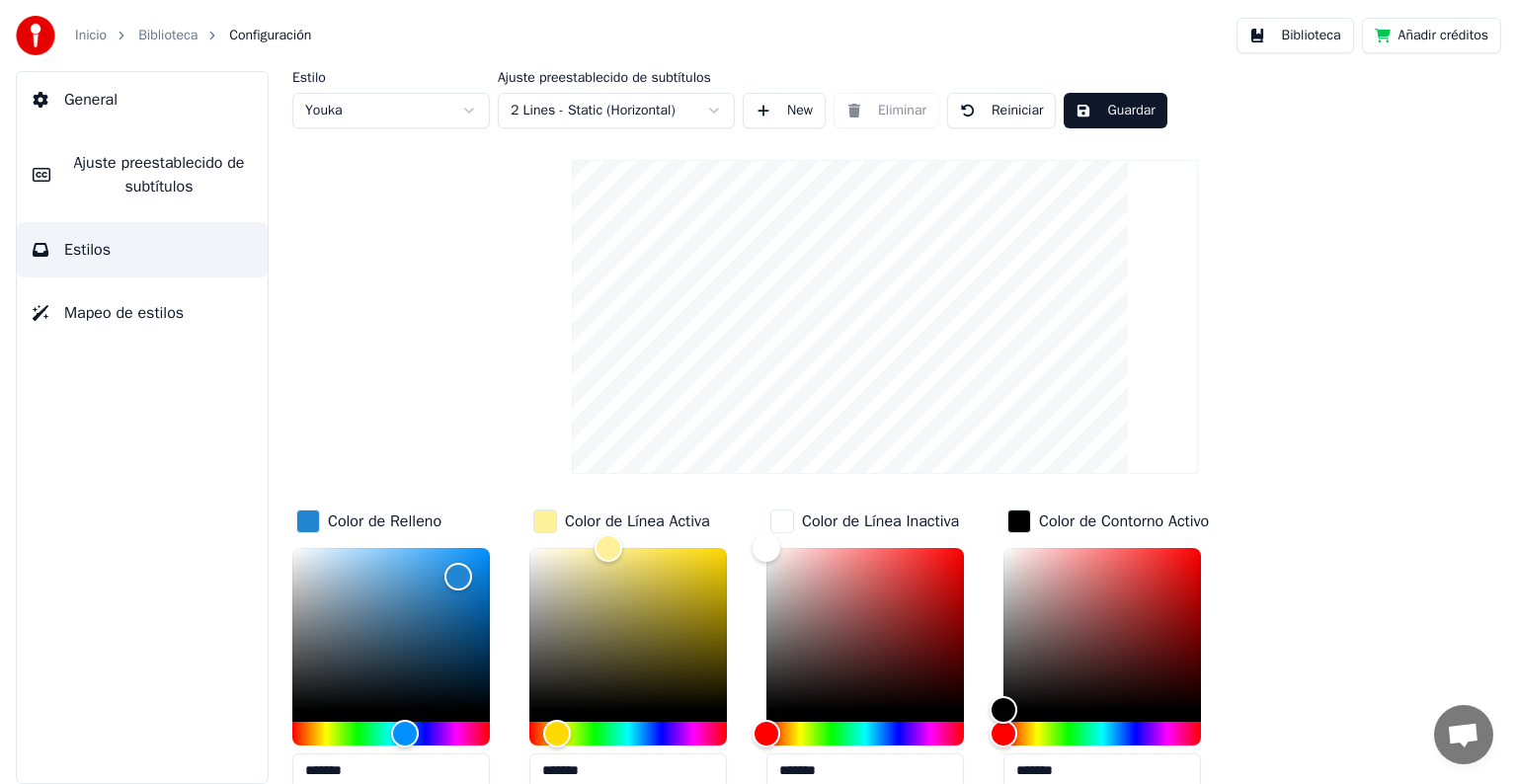 click on "Mapeo de estilos" at bounding box center (123, 313) 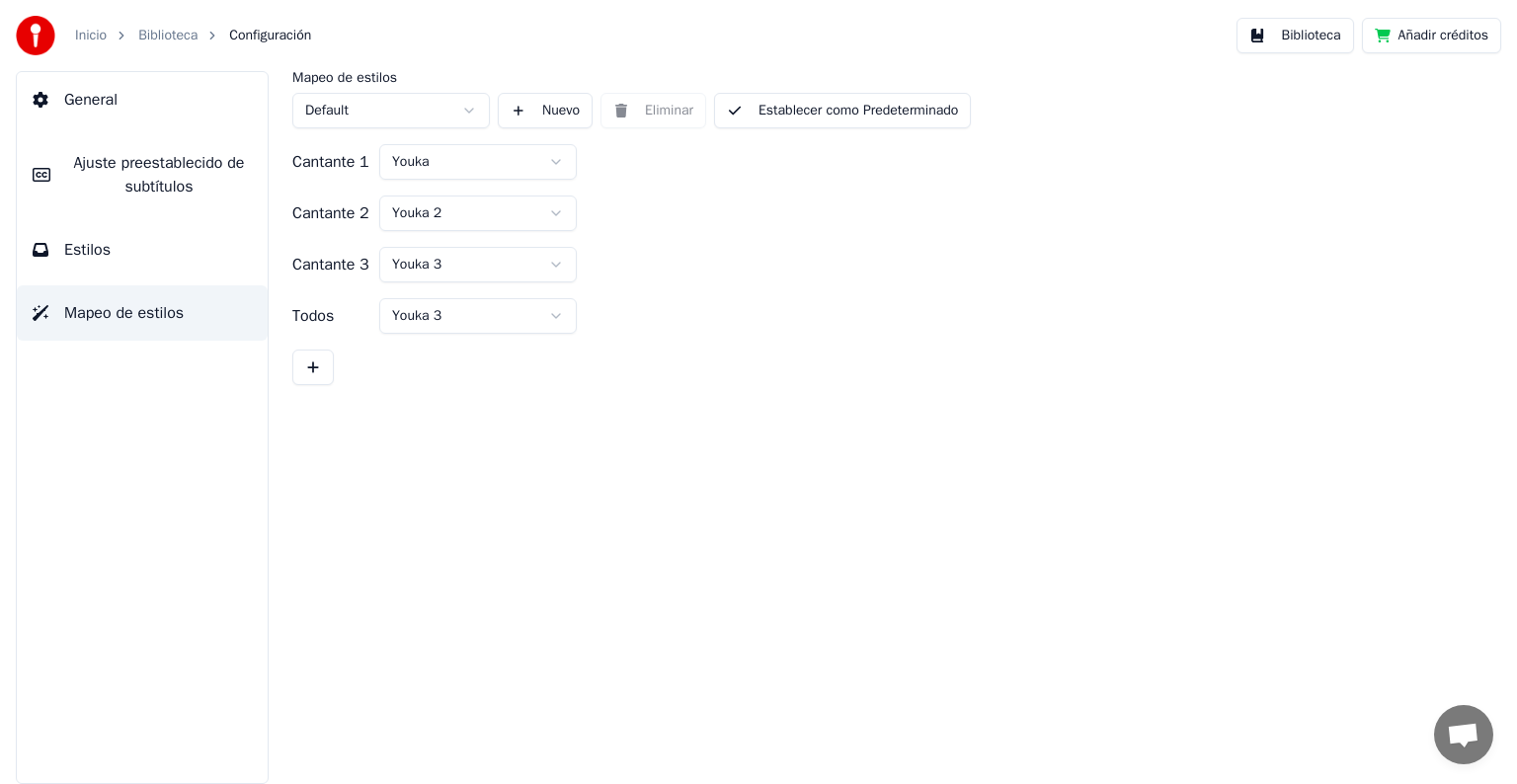 click on "Ajuste preestablecido de subtítulos" at bounding box center (159, 175) 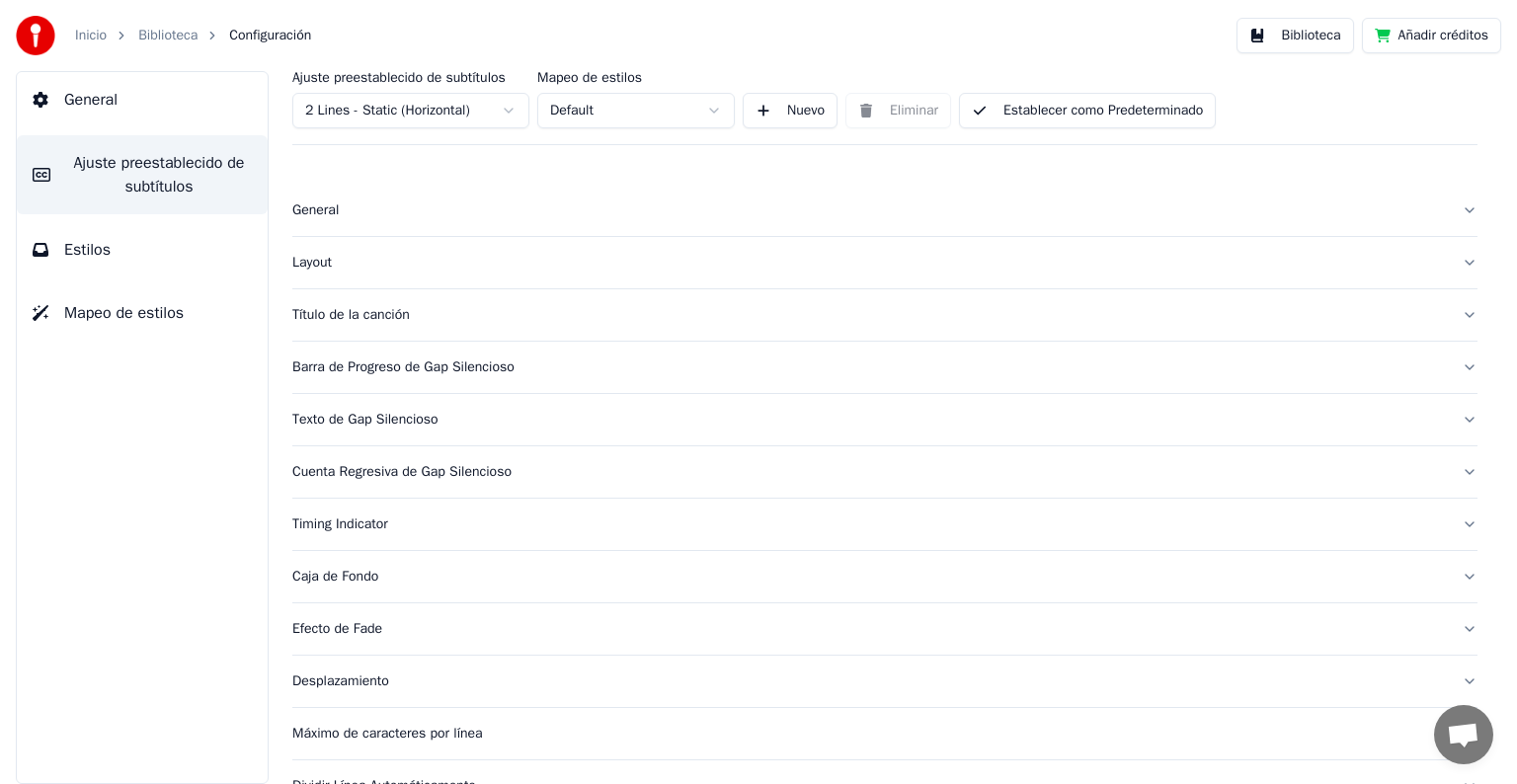 click on "General" at bounding box center (869, 210) 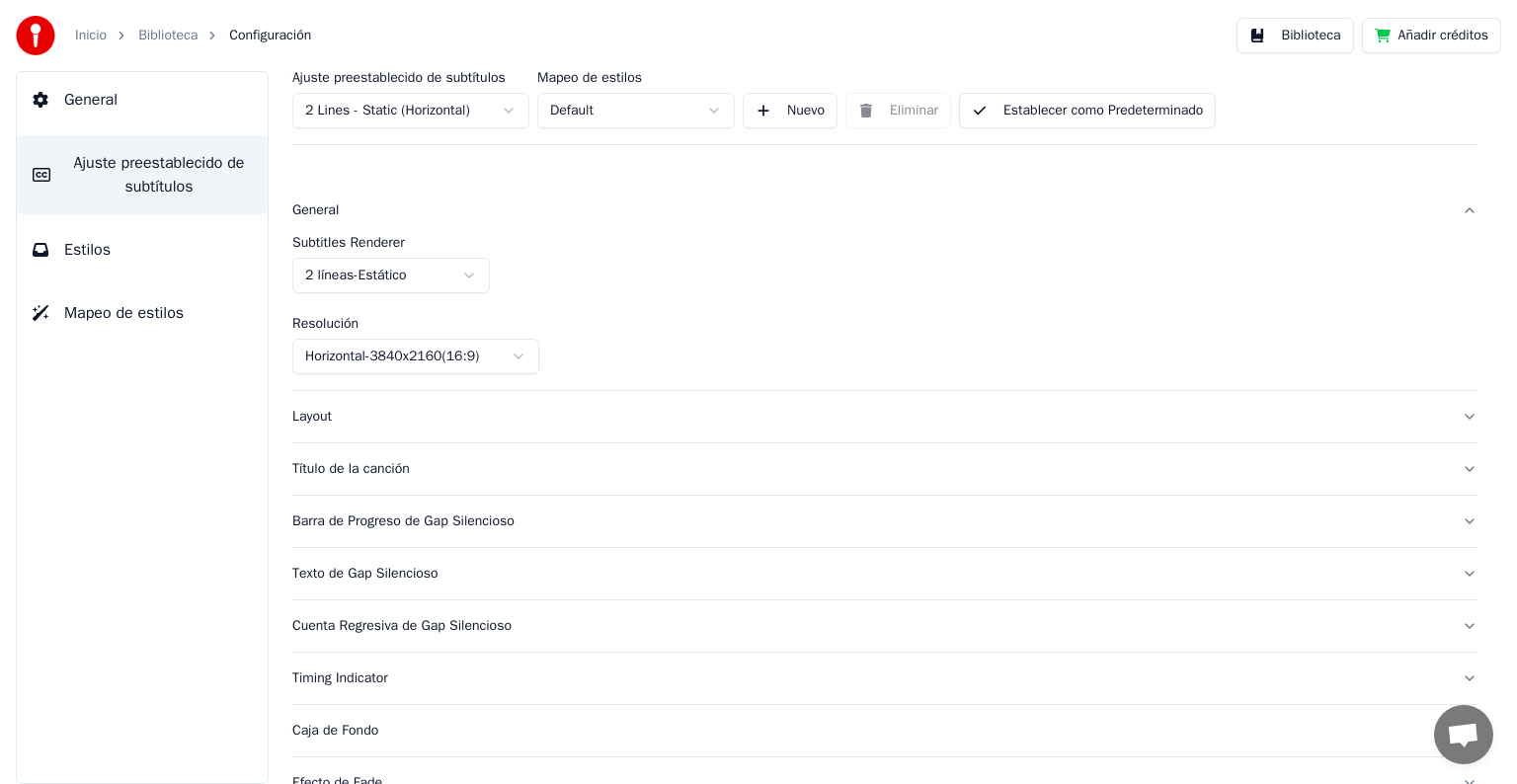 click on "Título de la canción" at bounding box center (869, 469) 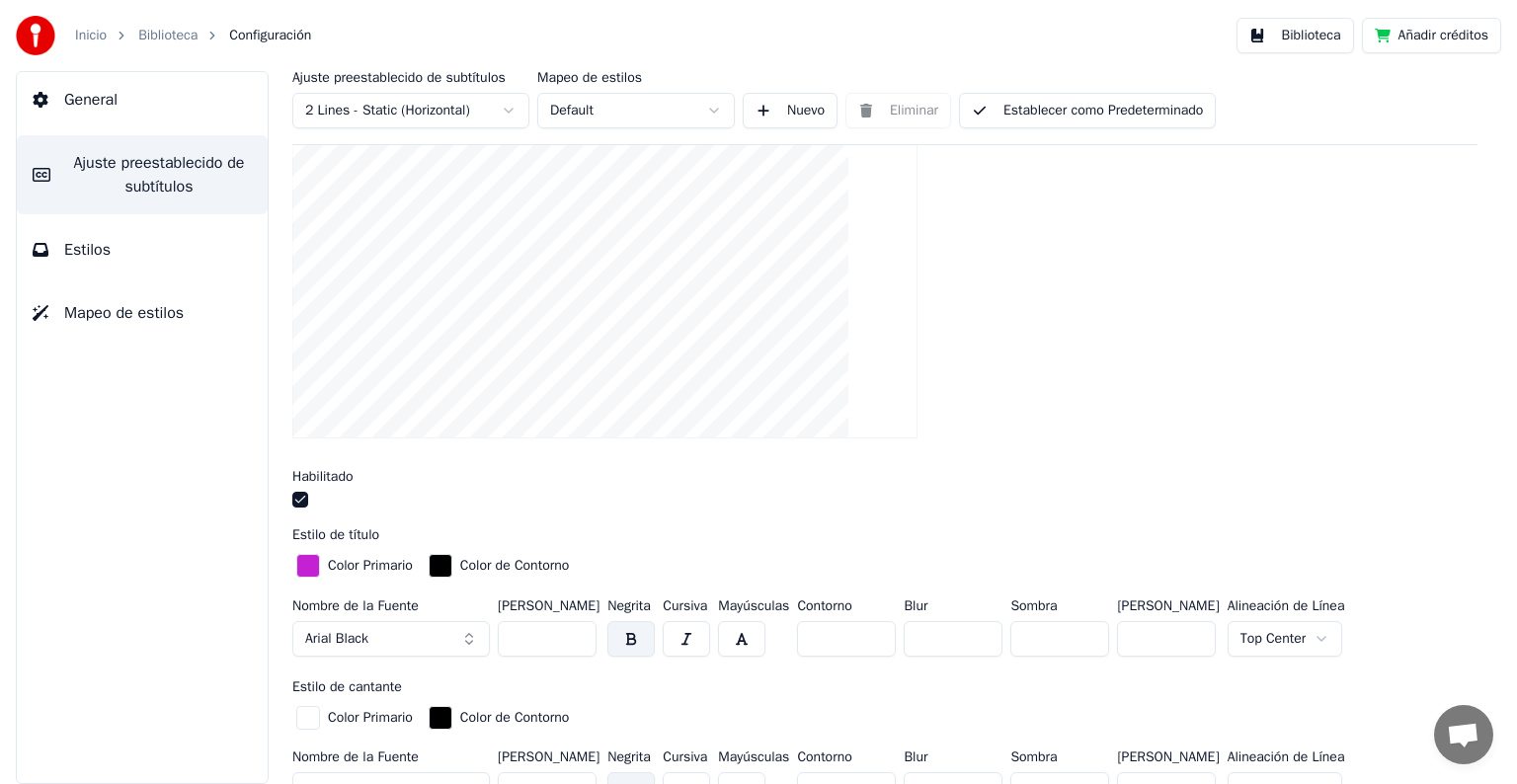 scroll, scrollTop: 197, scrollLeft: 0, axis: vertical 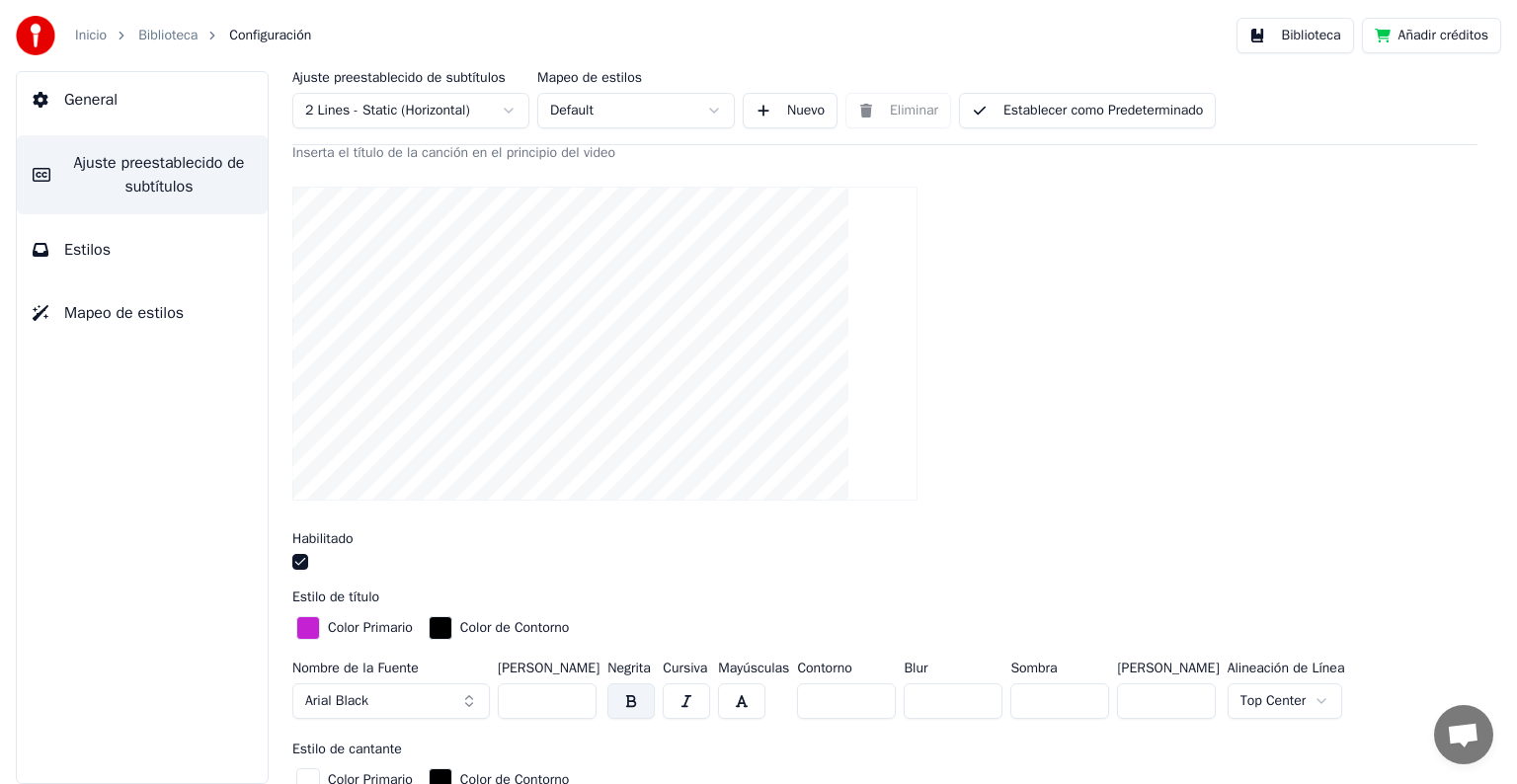 drag, startPoint x: 556, startPoint y: 704, endPoint x: 486, endPoint y: 700, distance: 70.11419 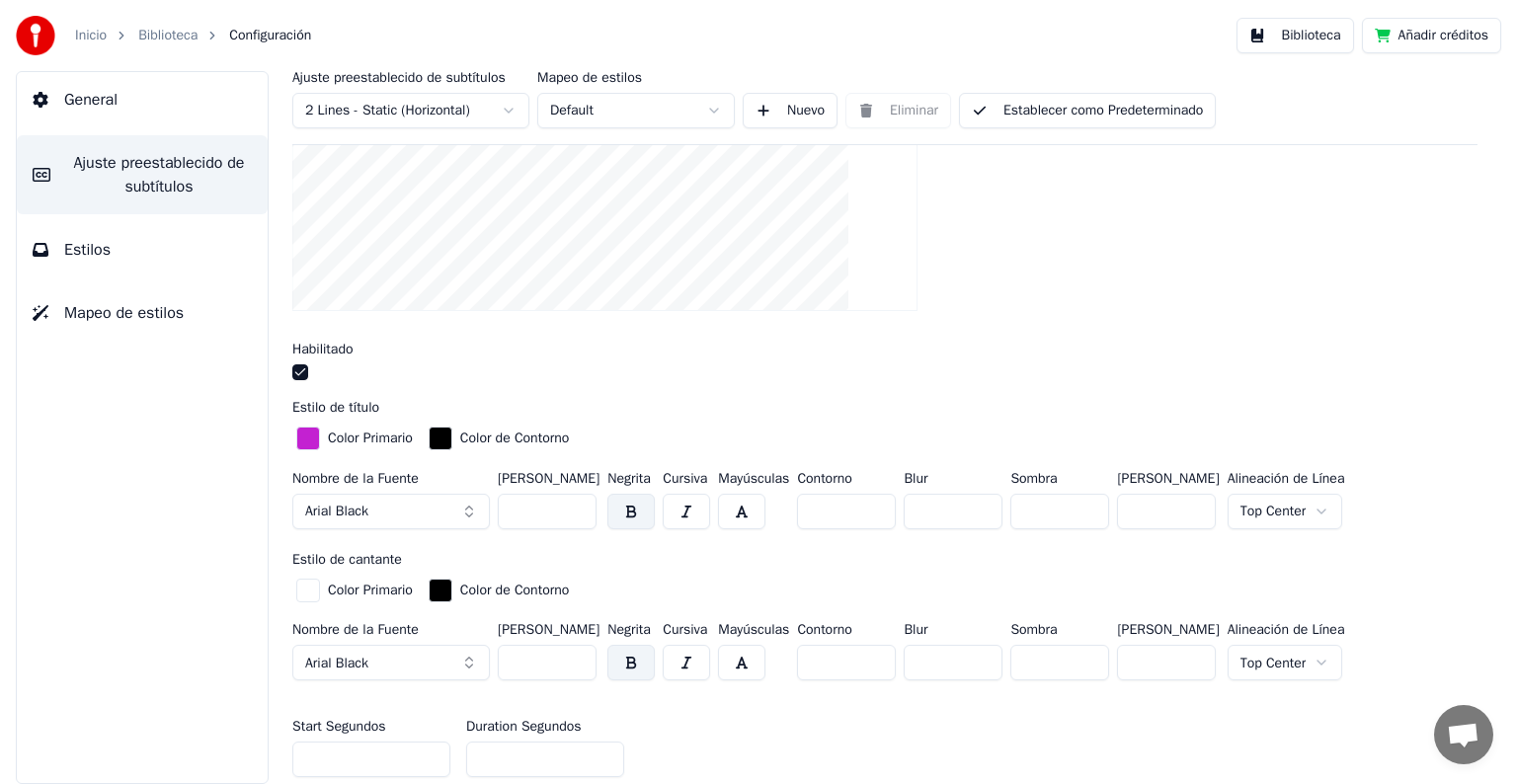 scroll, scrollTop: 395, scrollLeft: 0, axis: vertical 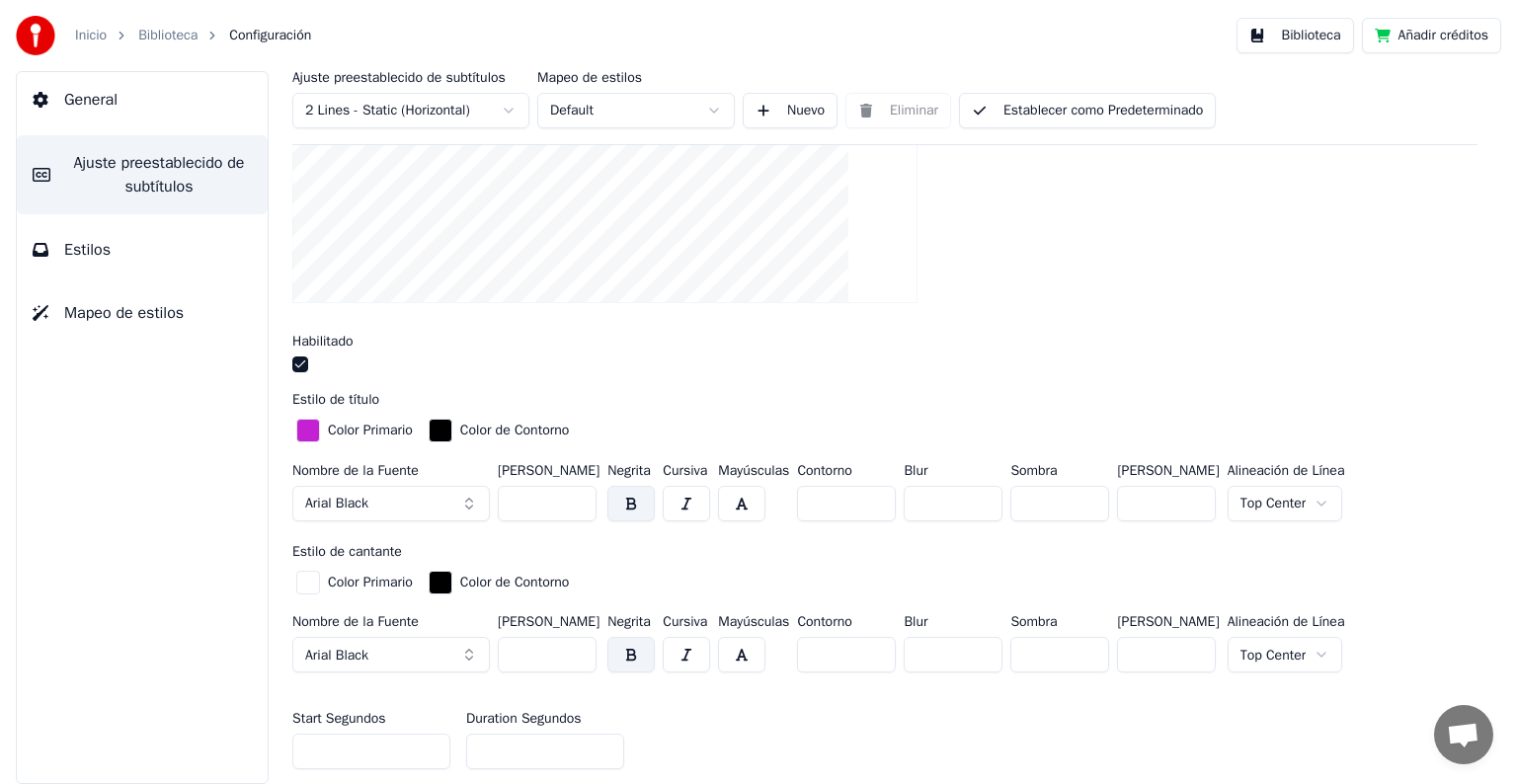 click on "***" at bounding box center [547, 655] 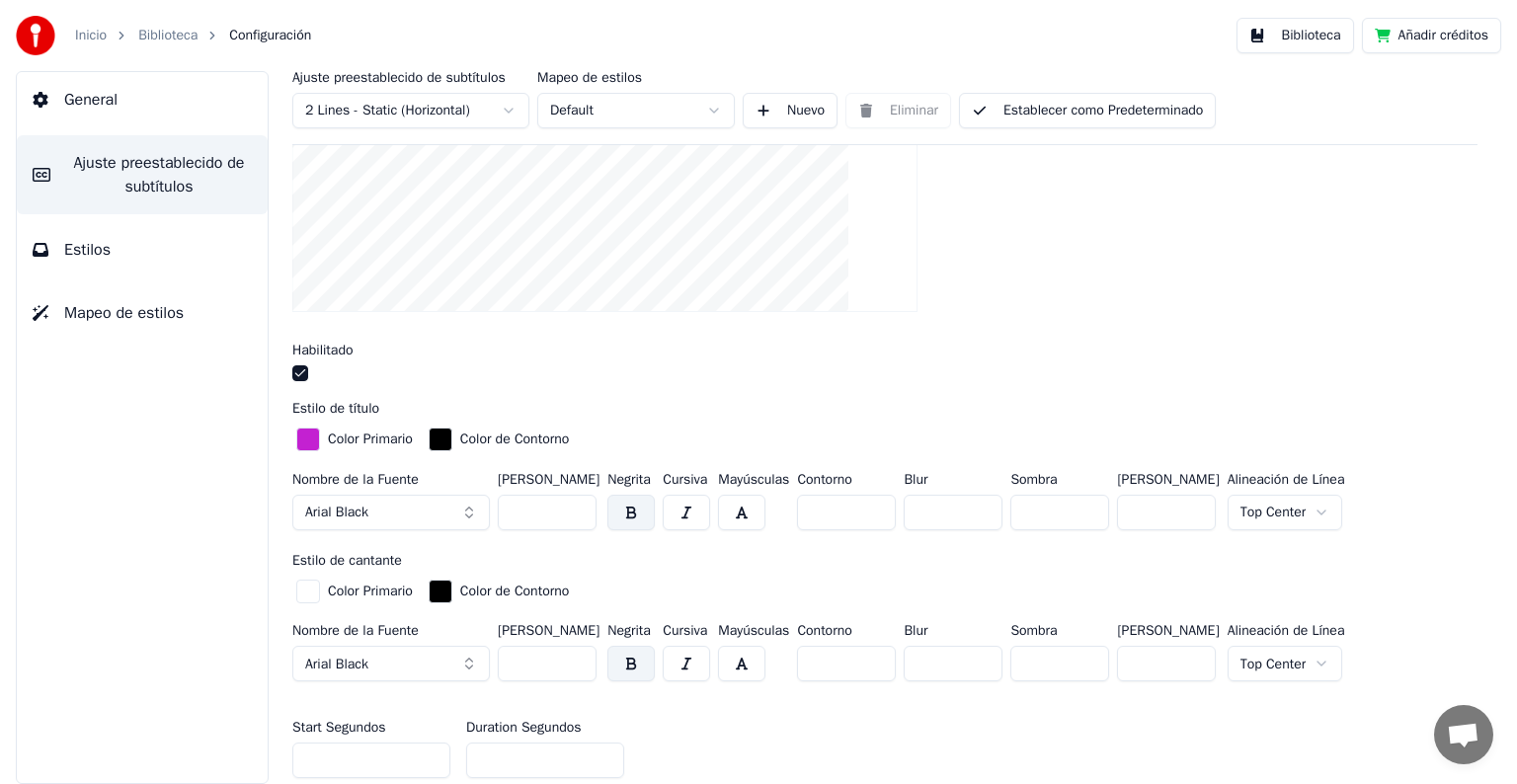 scroll, scrollTop: 395, scrollLeft: 0, axis: vertical 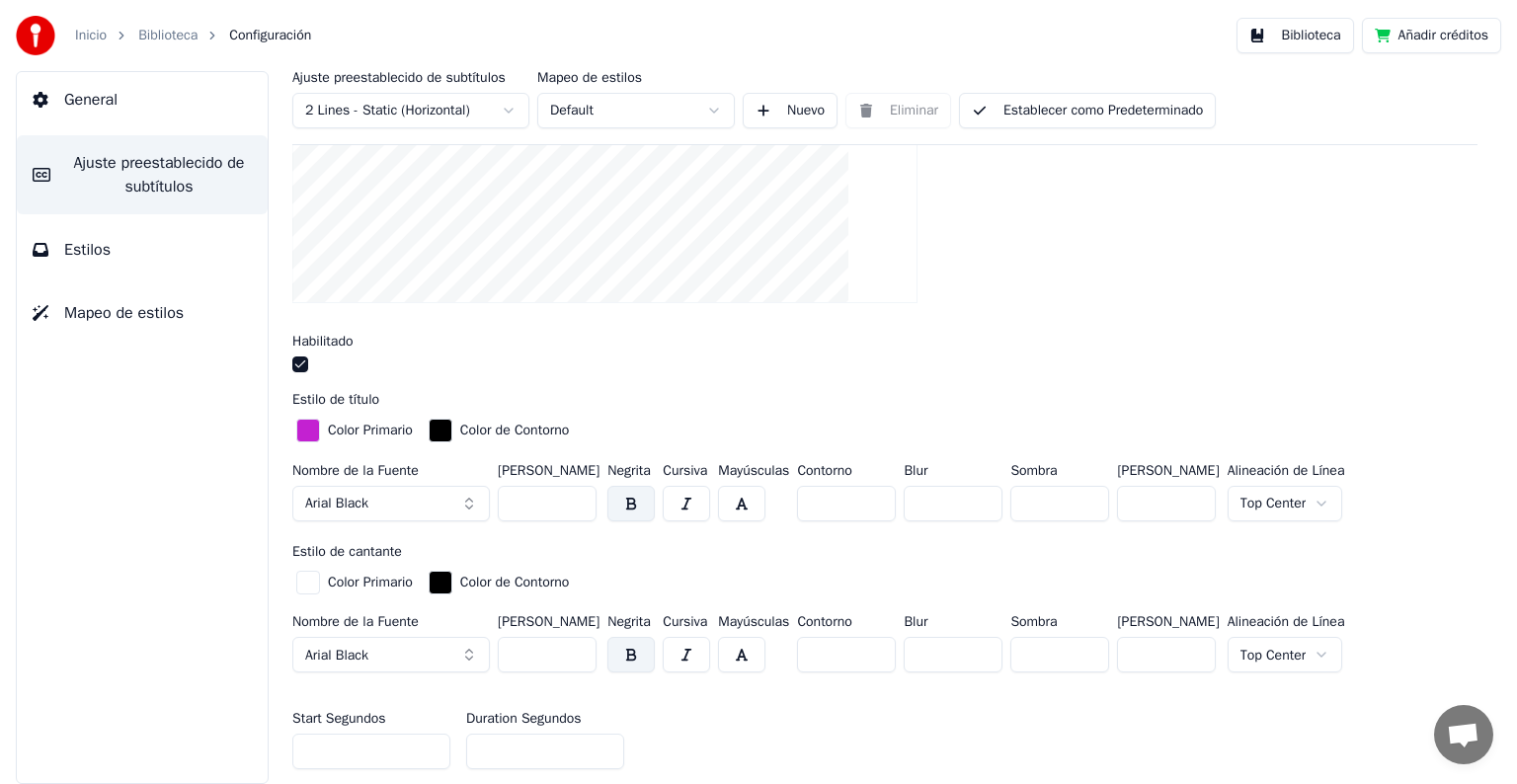 type on "***" 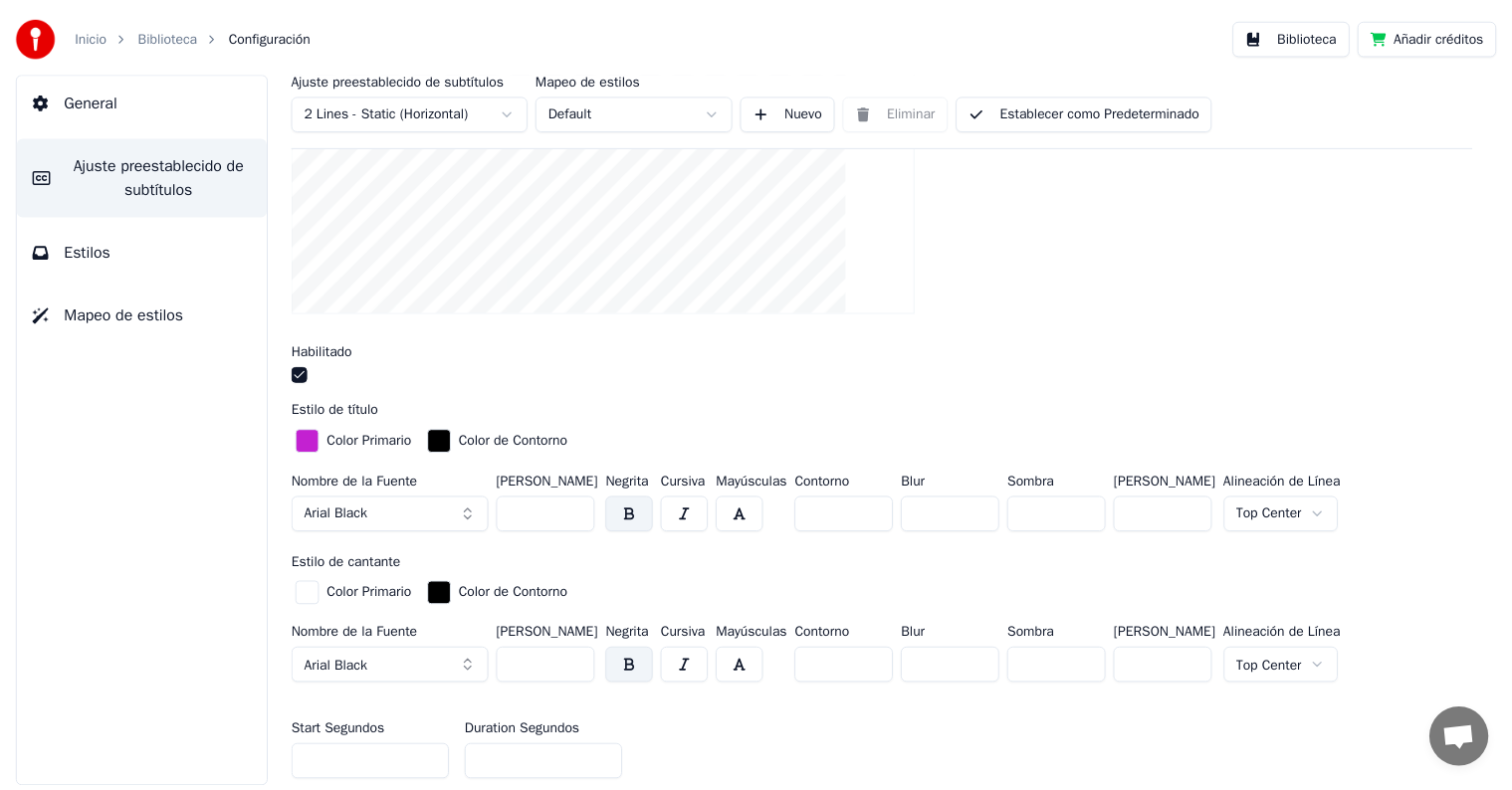 scroll, scrollTop: 0, scrollLeft: 0, axis: both 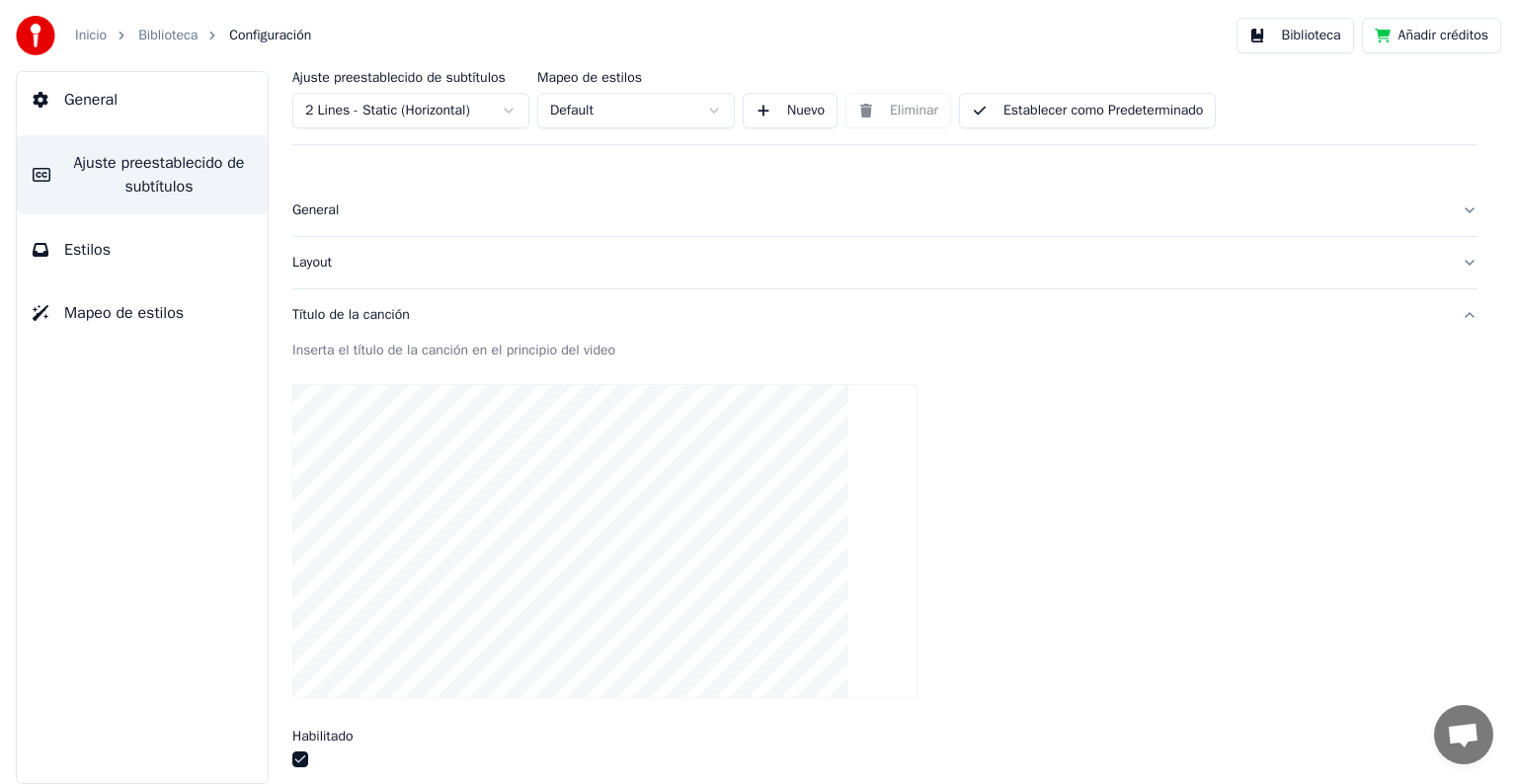 type on "***" 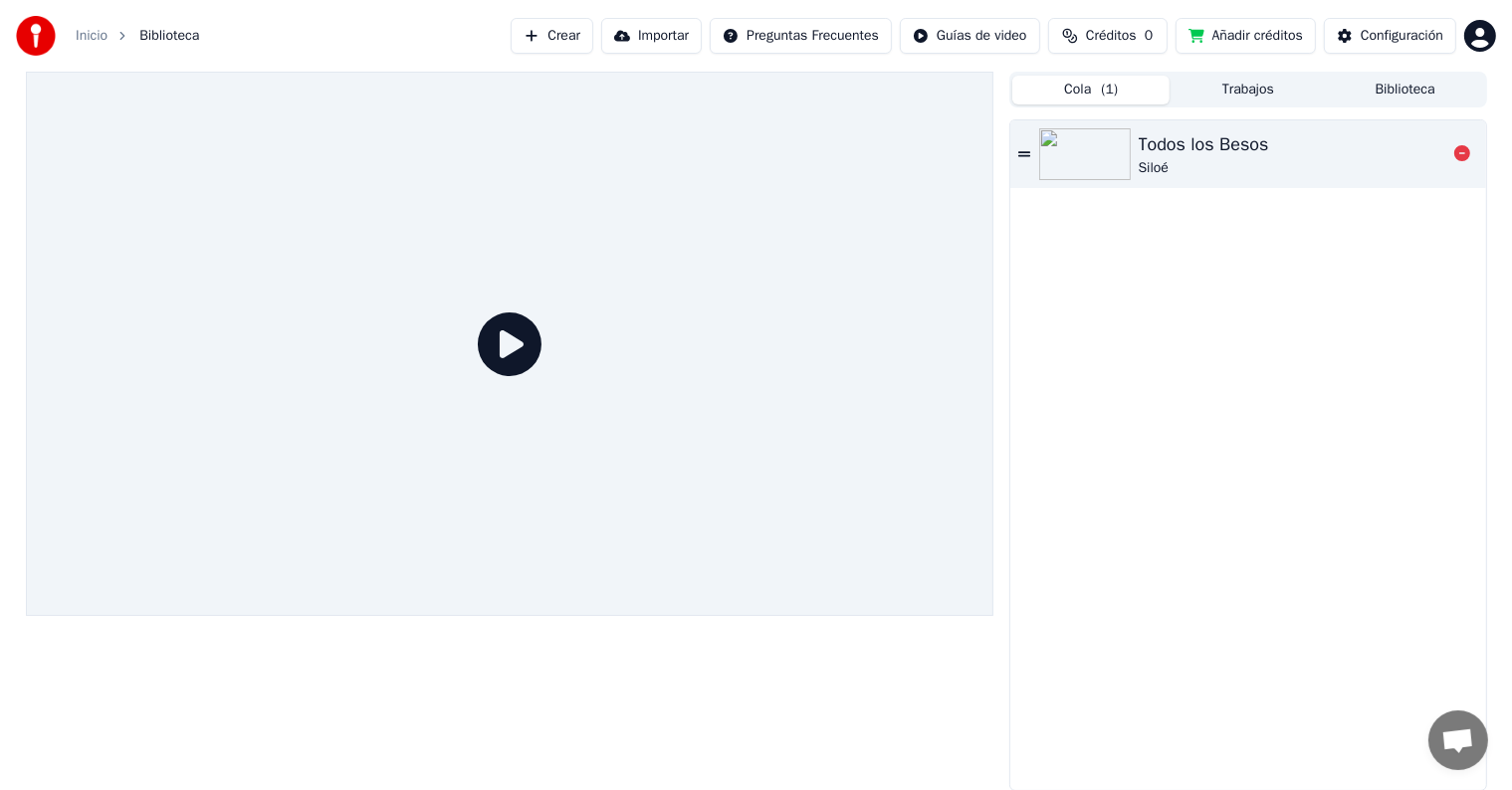 click on "Todos los Besos" at bounding box center (1203, 144) 